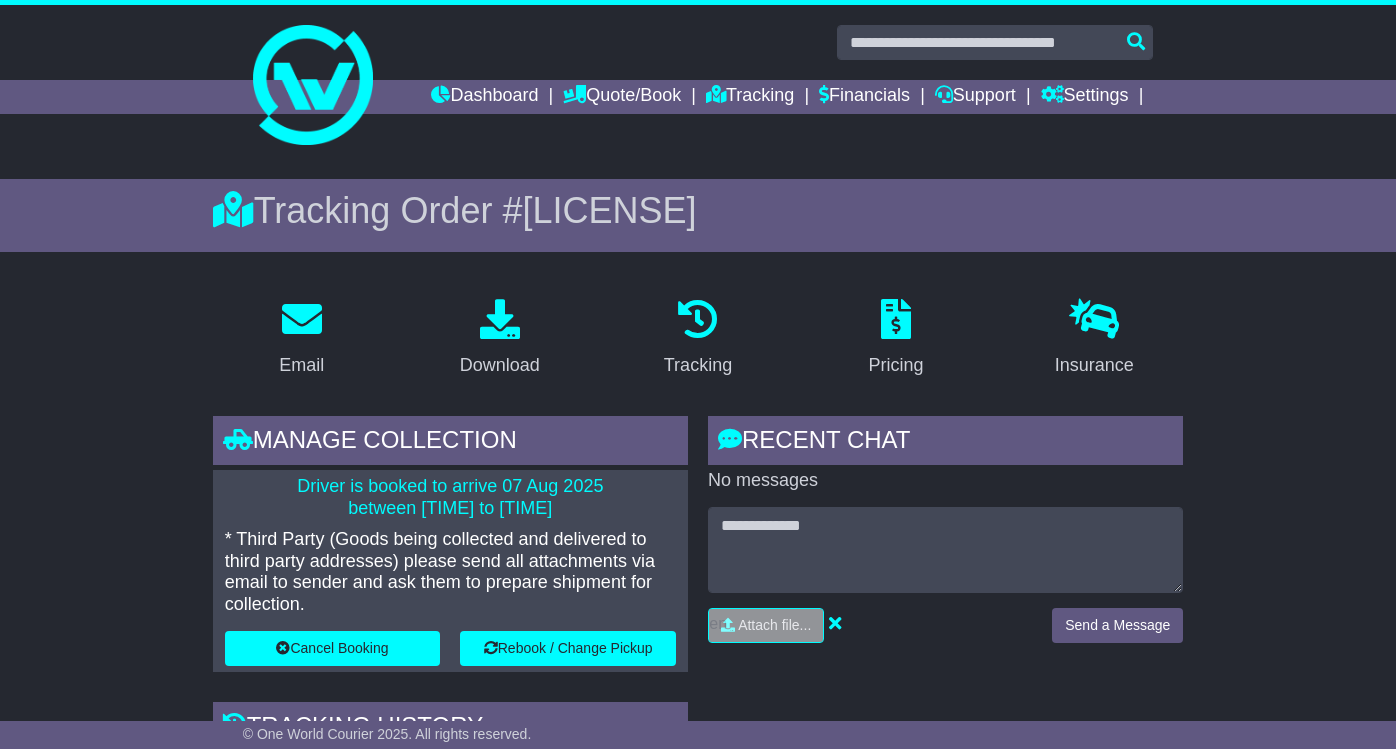 scroll, scrollTop: 0, scrollLeft: 0, axis: both 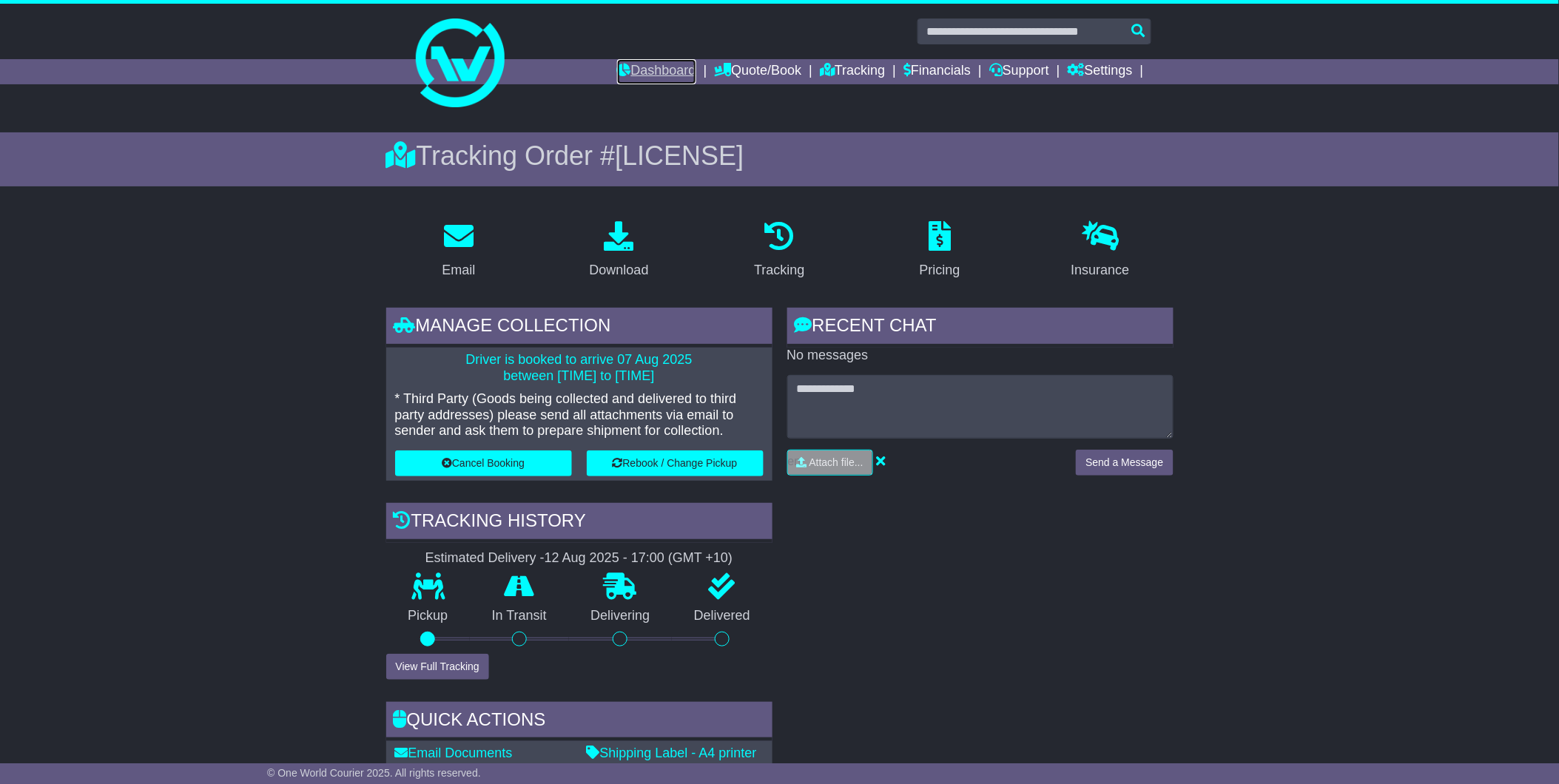 click on "Dashboard" at bounding box center (656, 72) 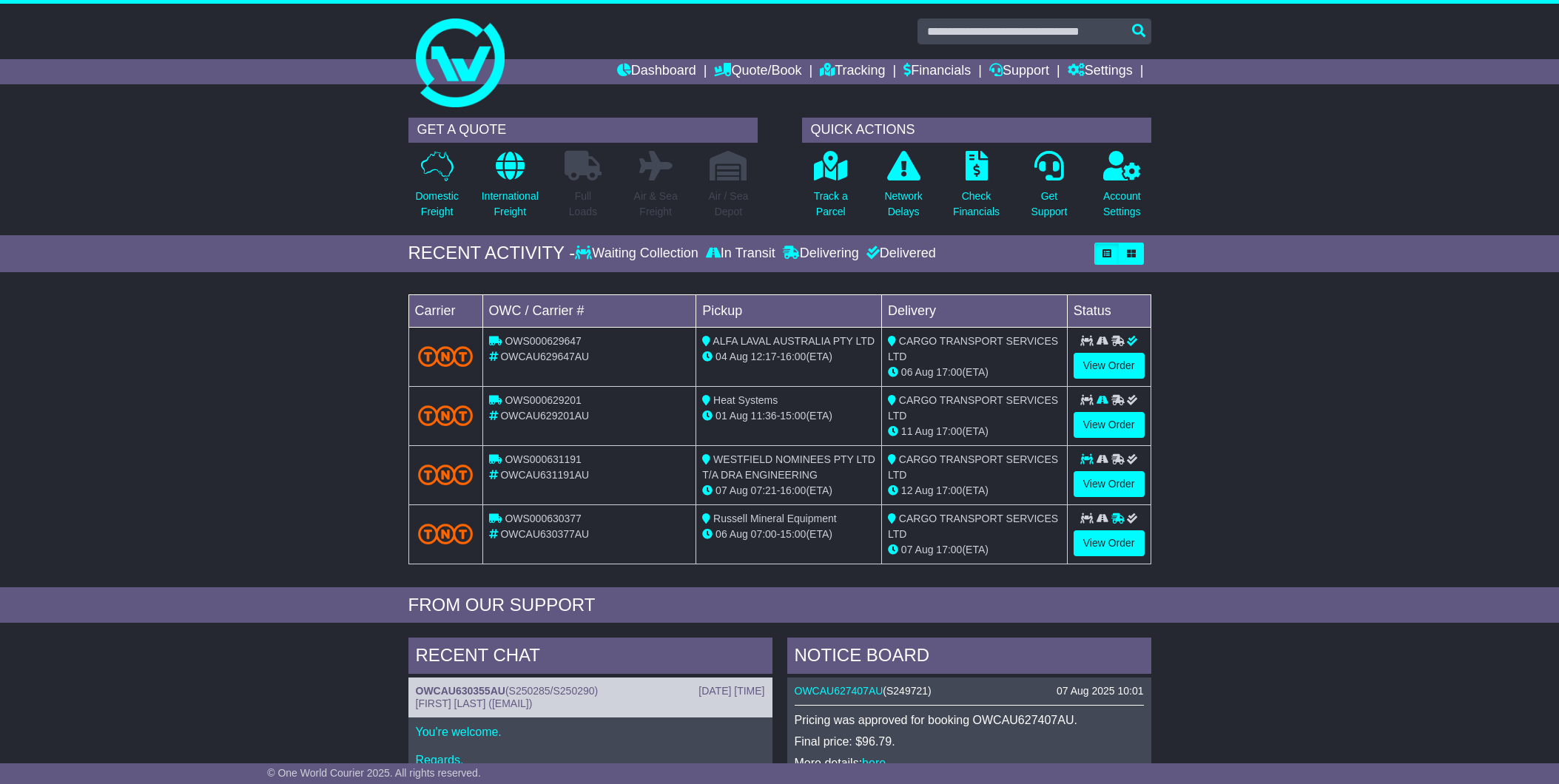 scroll, scrollTop: 0, scrollLeft: 0, axis: both 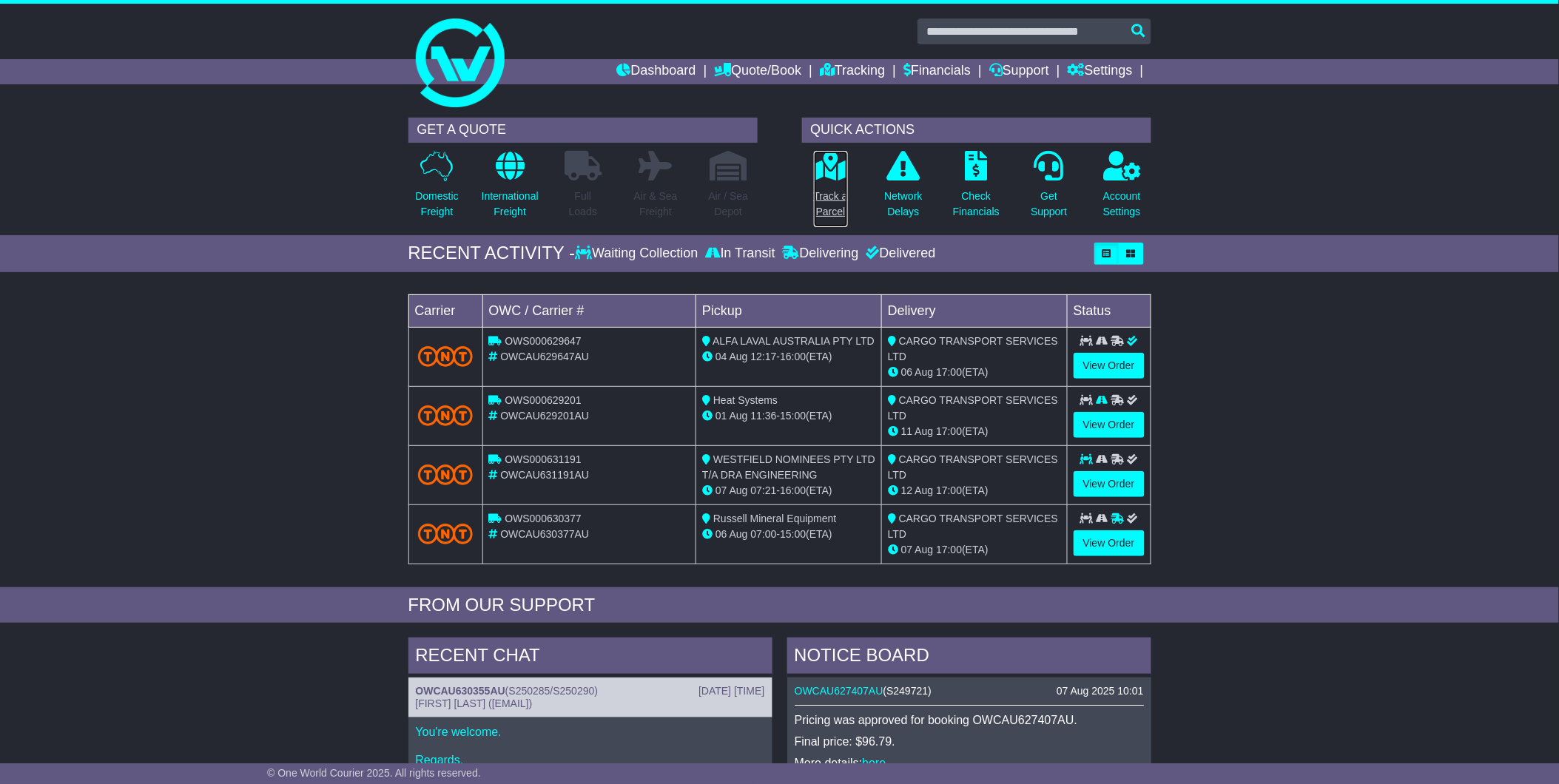 click at bounding box center (830, 166) 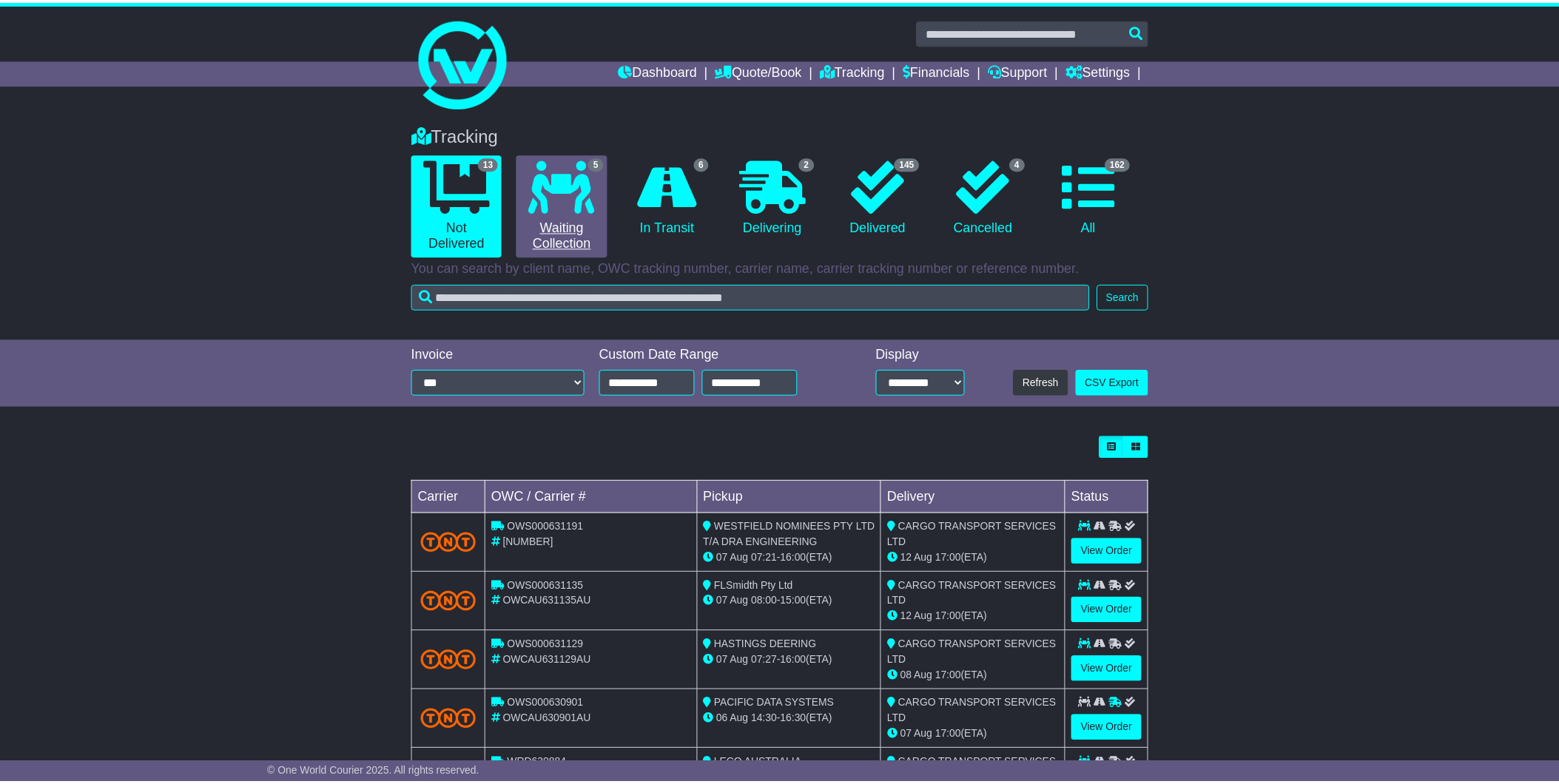 scroll, scrollTop: 0, scrollLeft: 0, axis: both 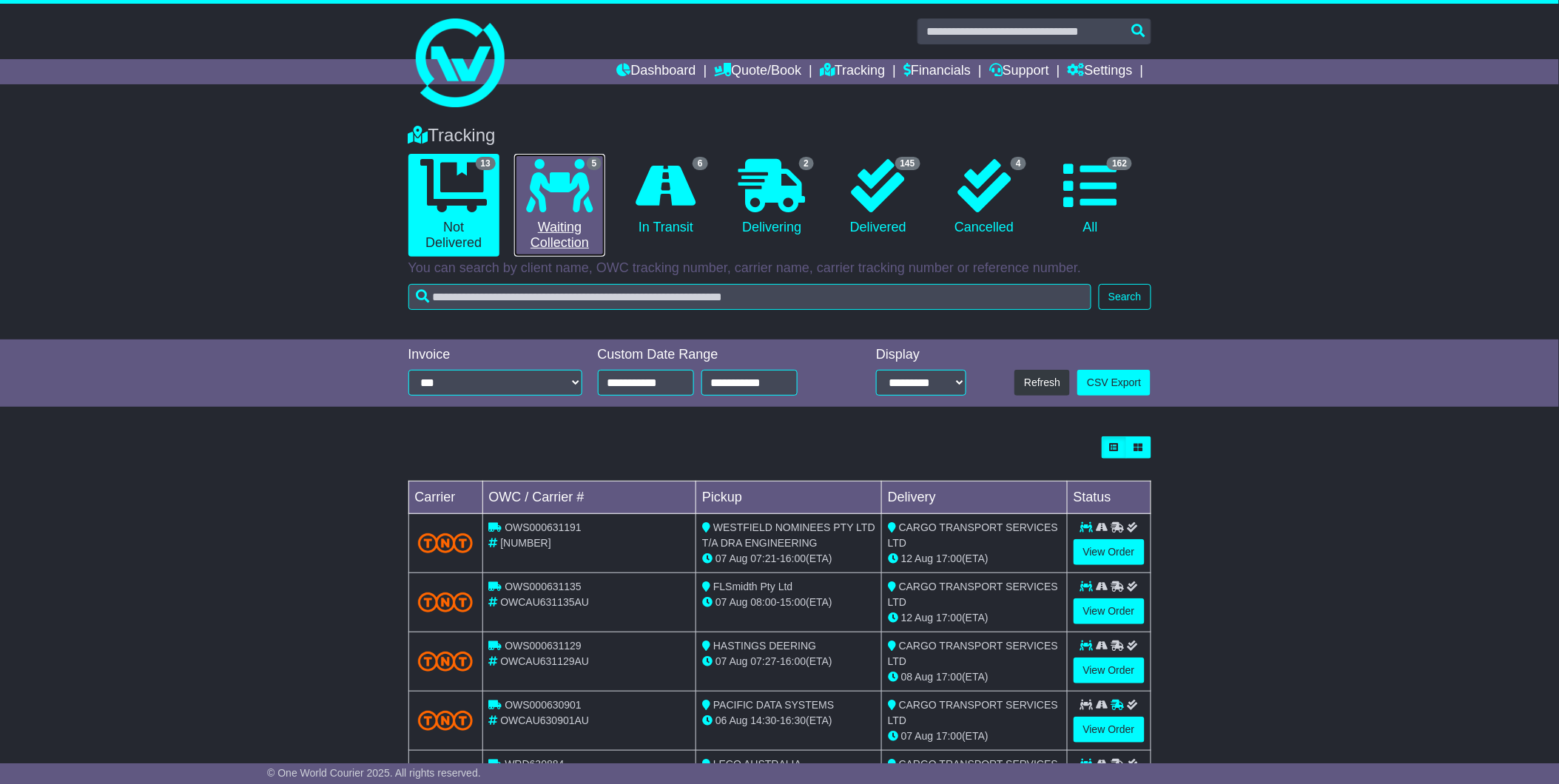 click at bounding box center (560, 186) 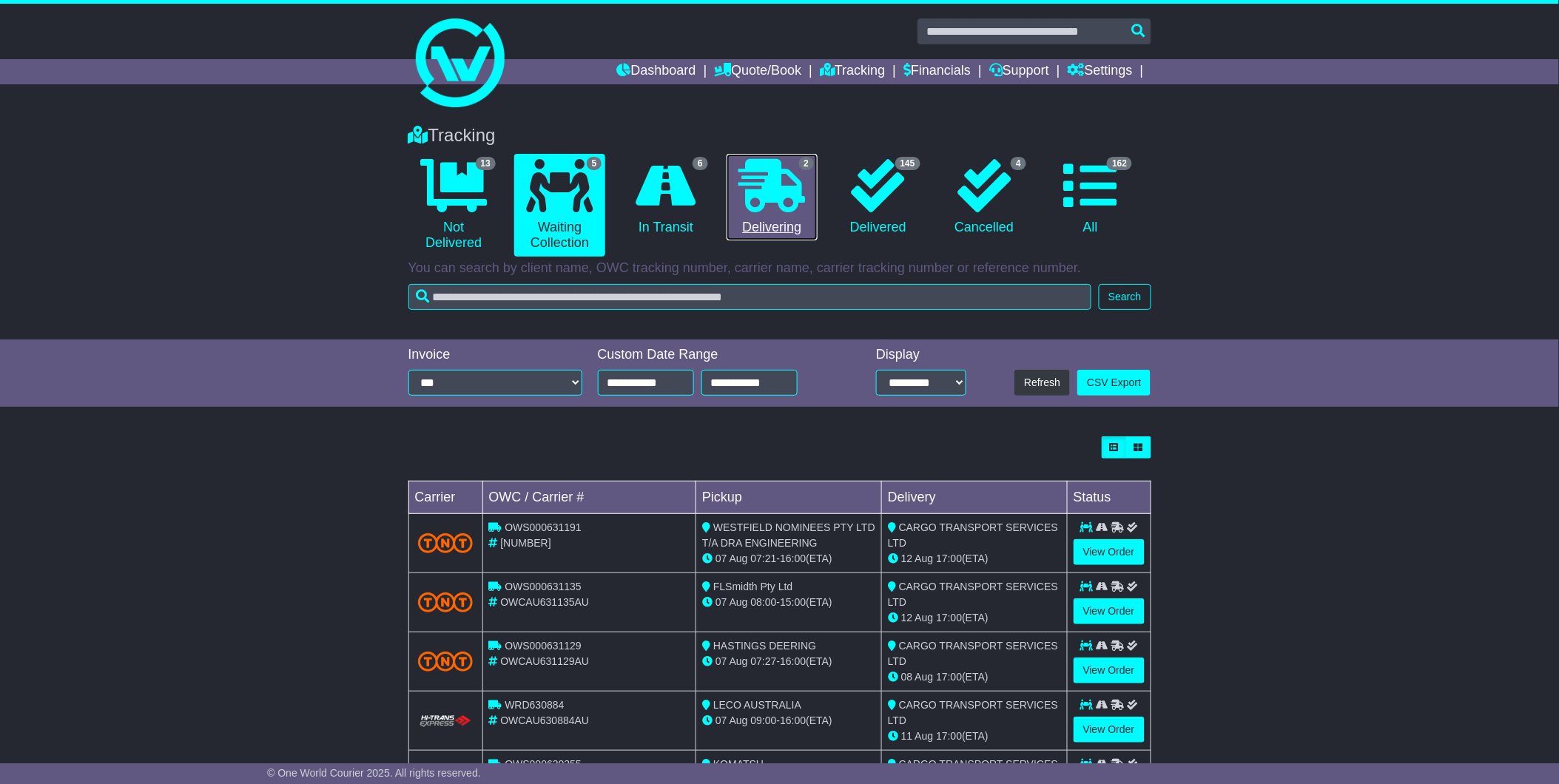 click at bounding box center (772, 186) 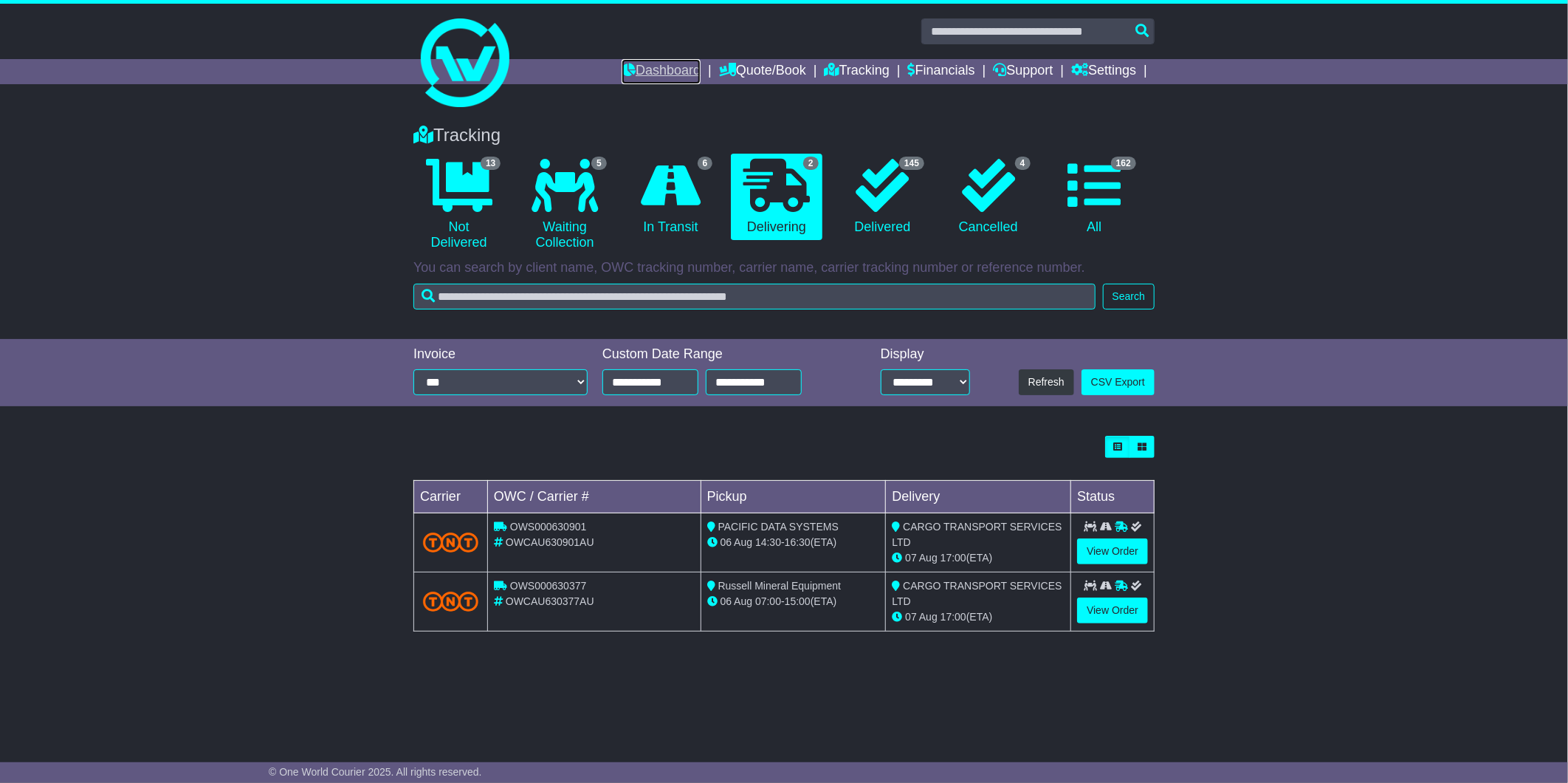 click on "Dashboard" at bounding box center (661, 72) 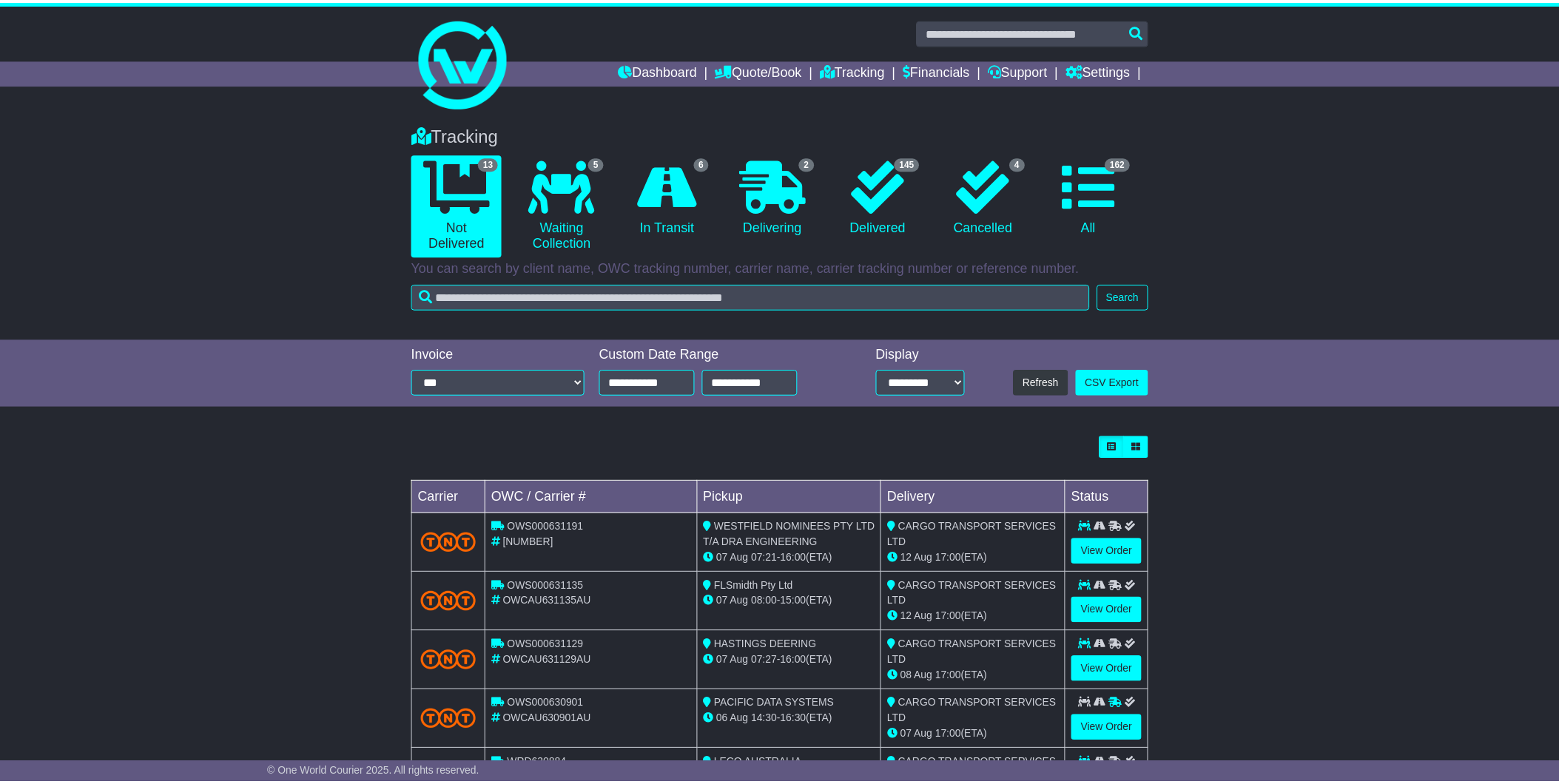 scroll, scrollTop: 0, scrollLeft: 0, axis: both 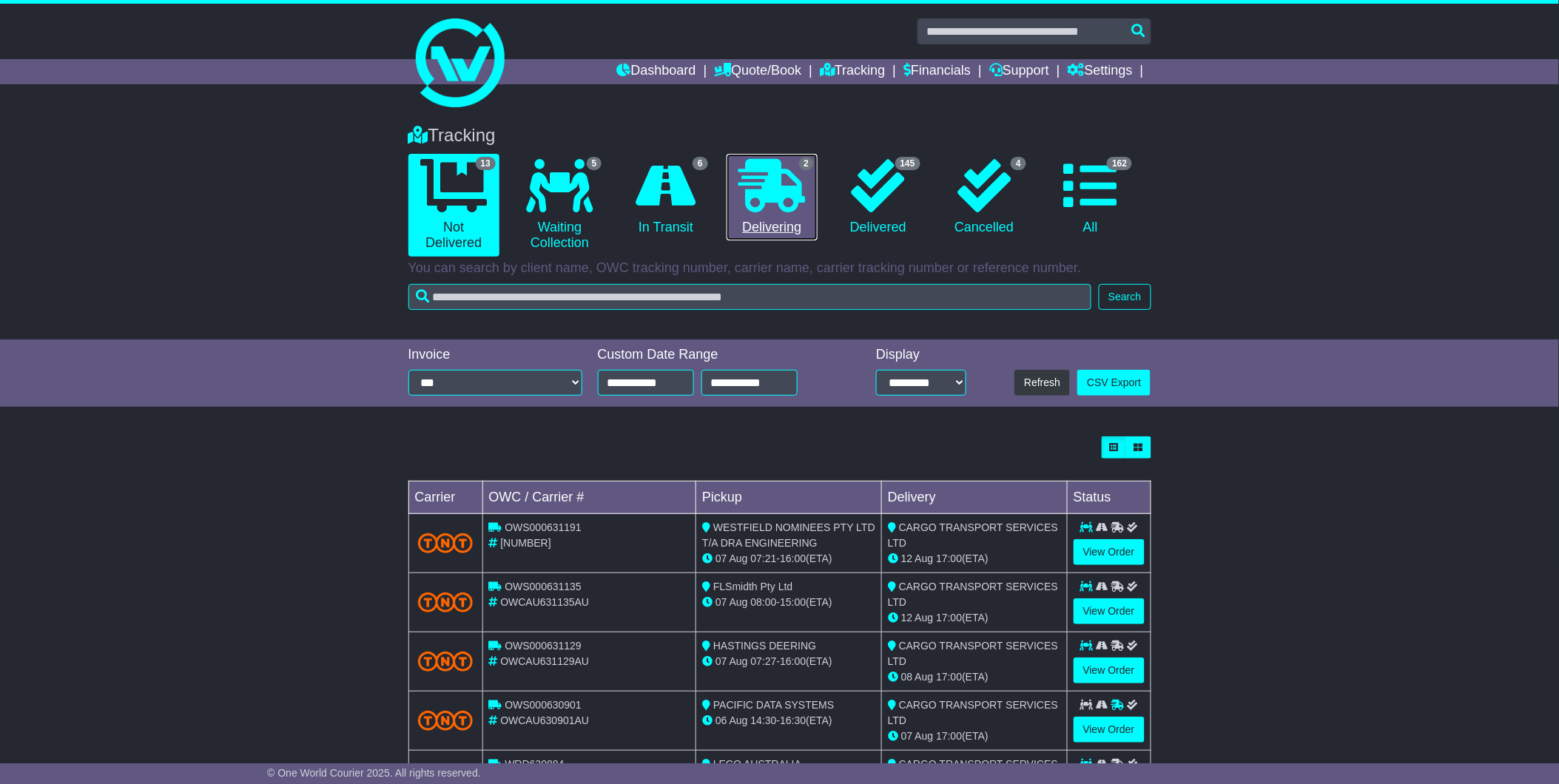 click on "2
Delivering" at bounding box center (772, 197) 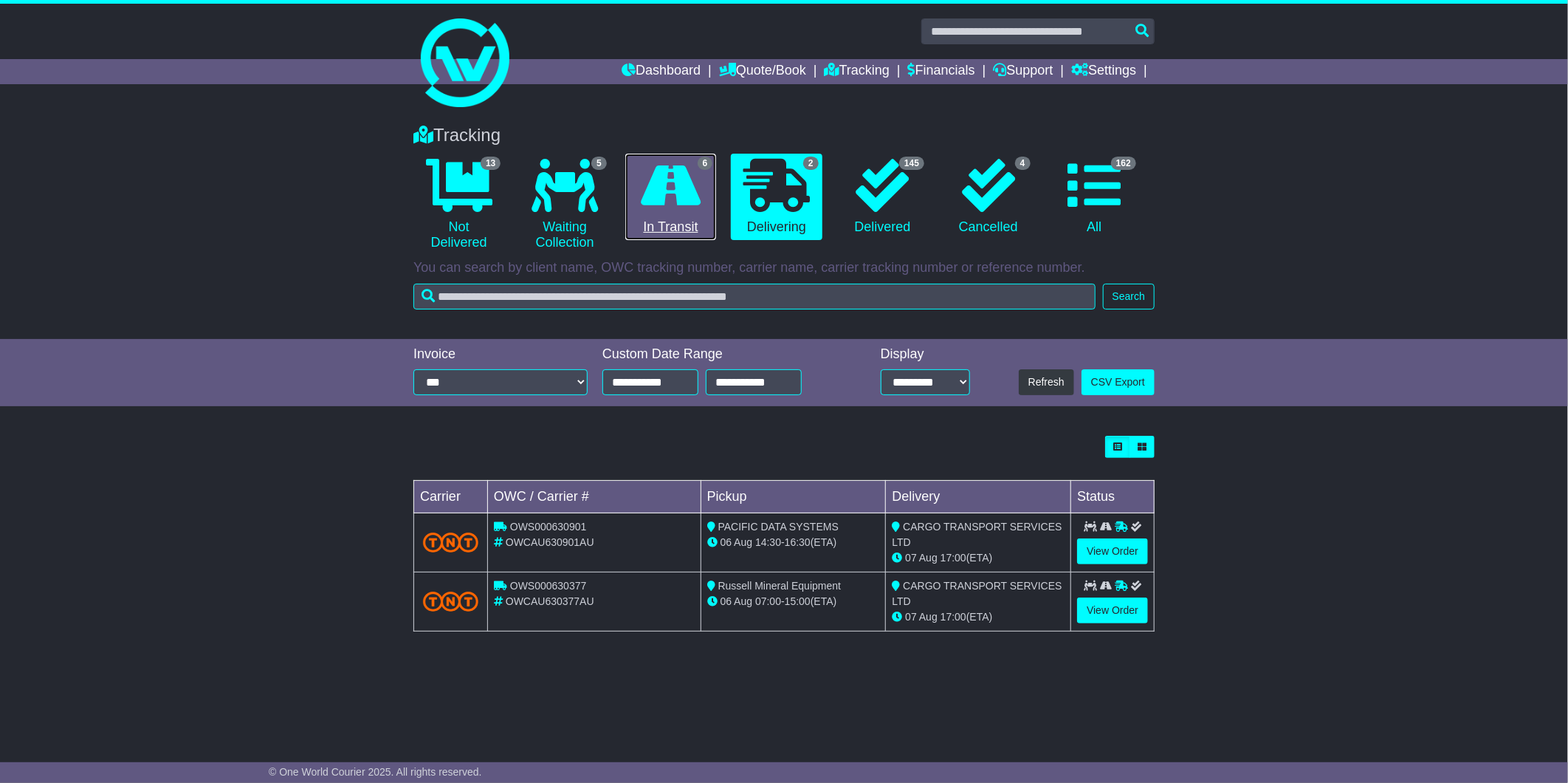 click at bounding box center (670, 185) 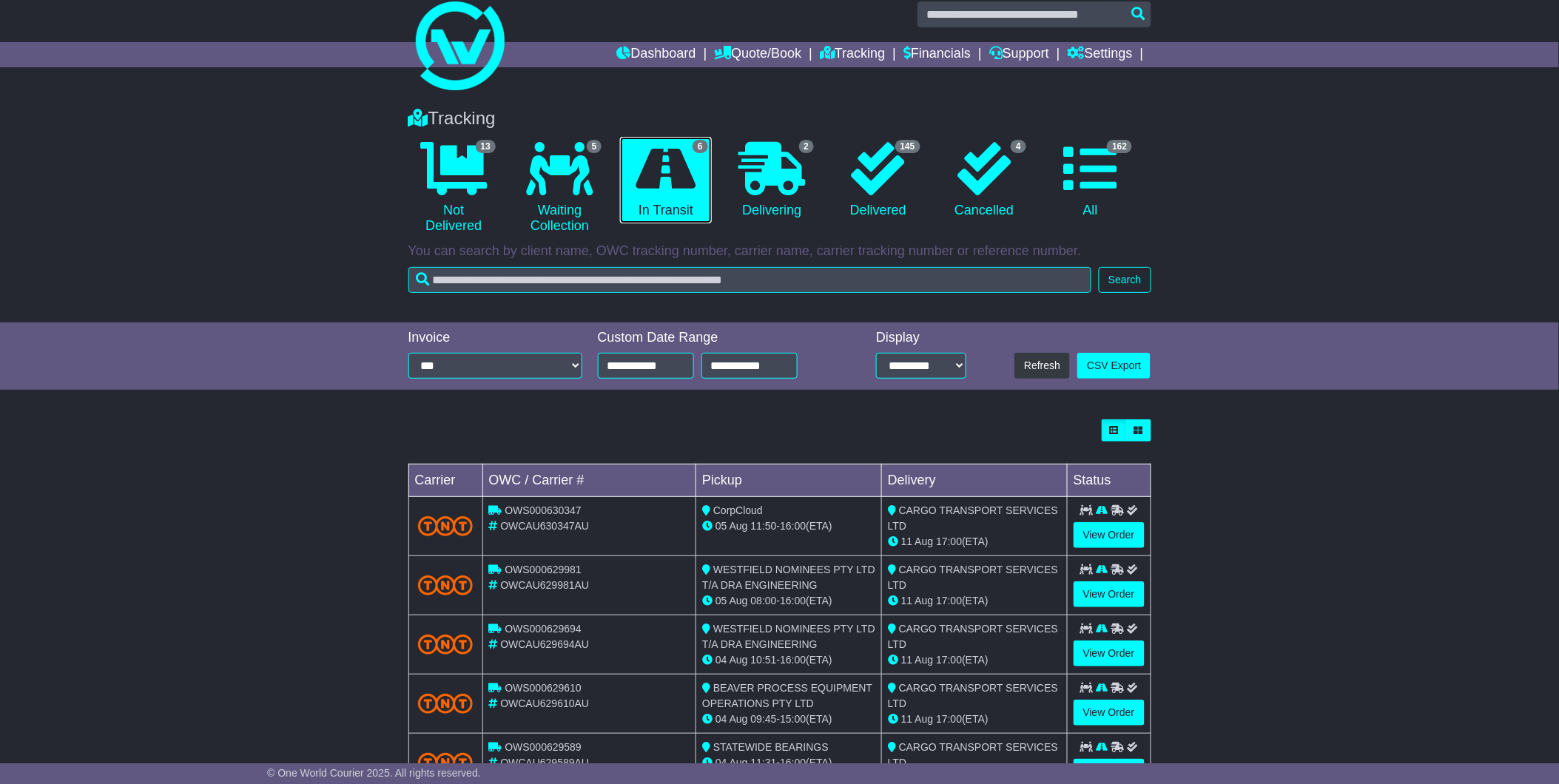 scroll, scrollTop: 0, scrollLeft: 0, axis: both 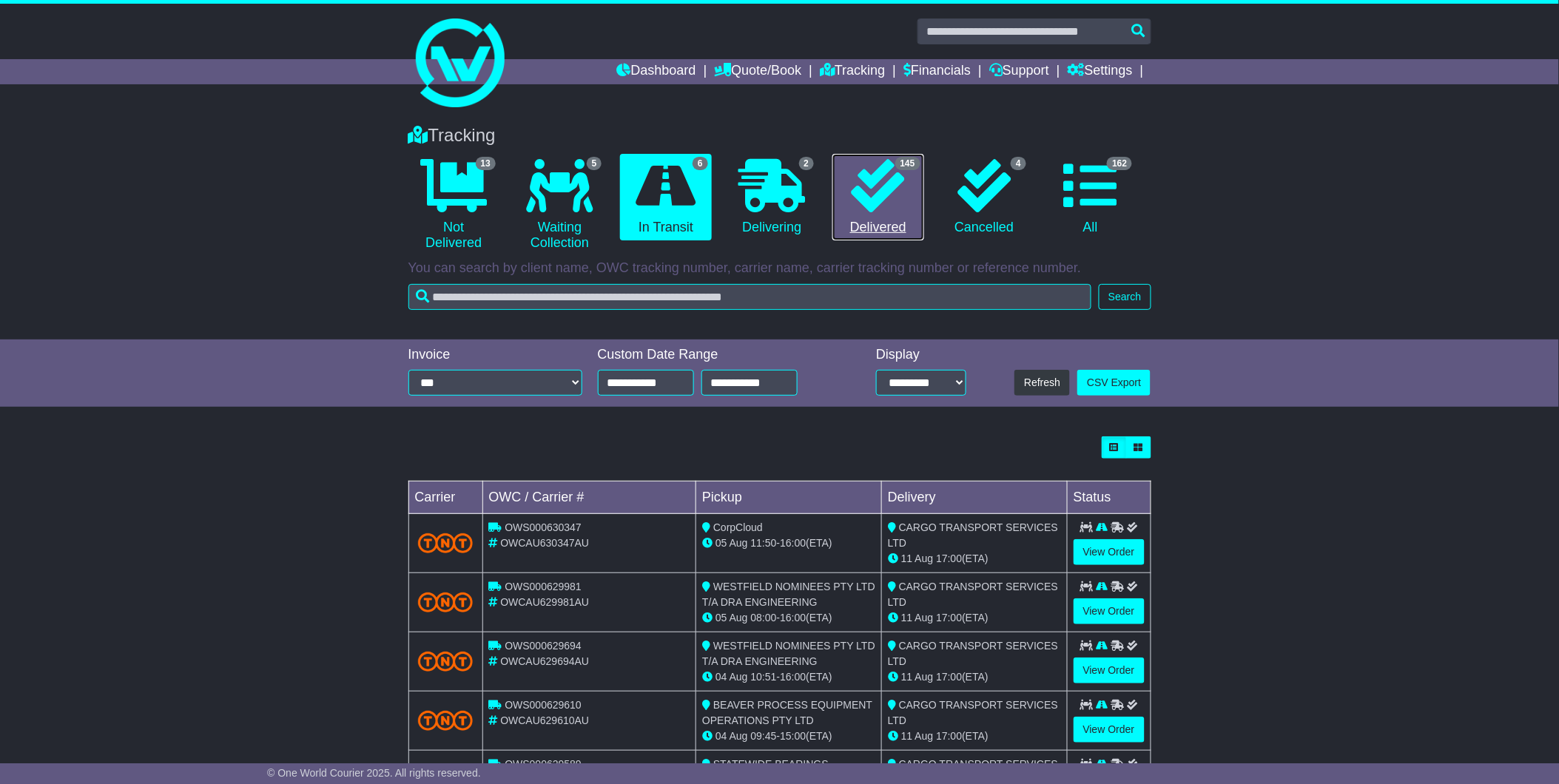 click on "145
Delivered" at bounding box center [878, 197] 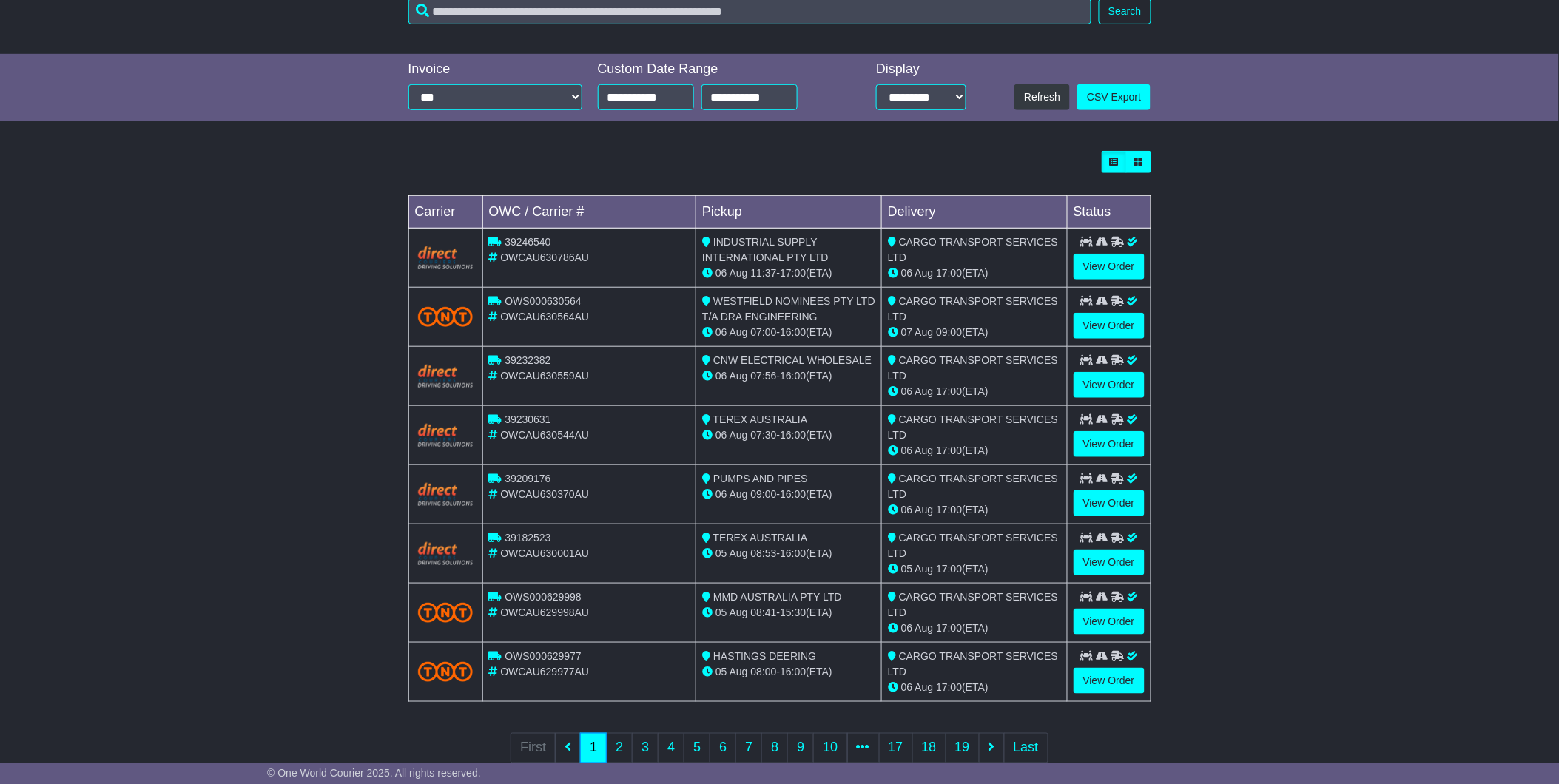 scroll, scrollTop: 321, scrollLeft: 0, axis: vertical 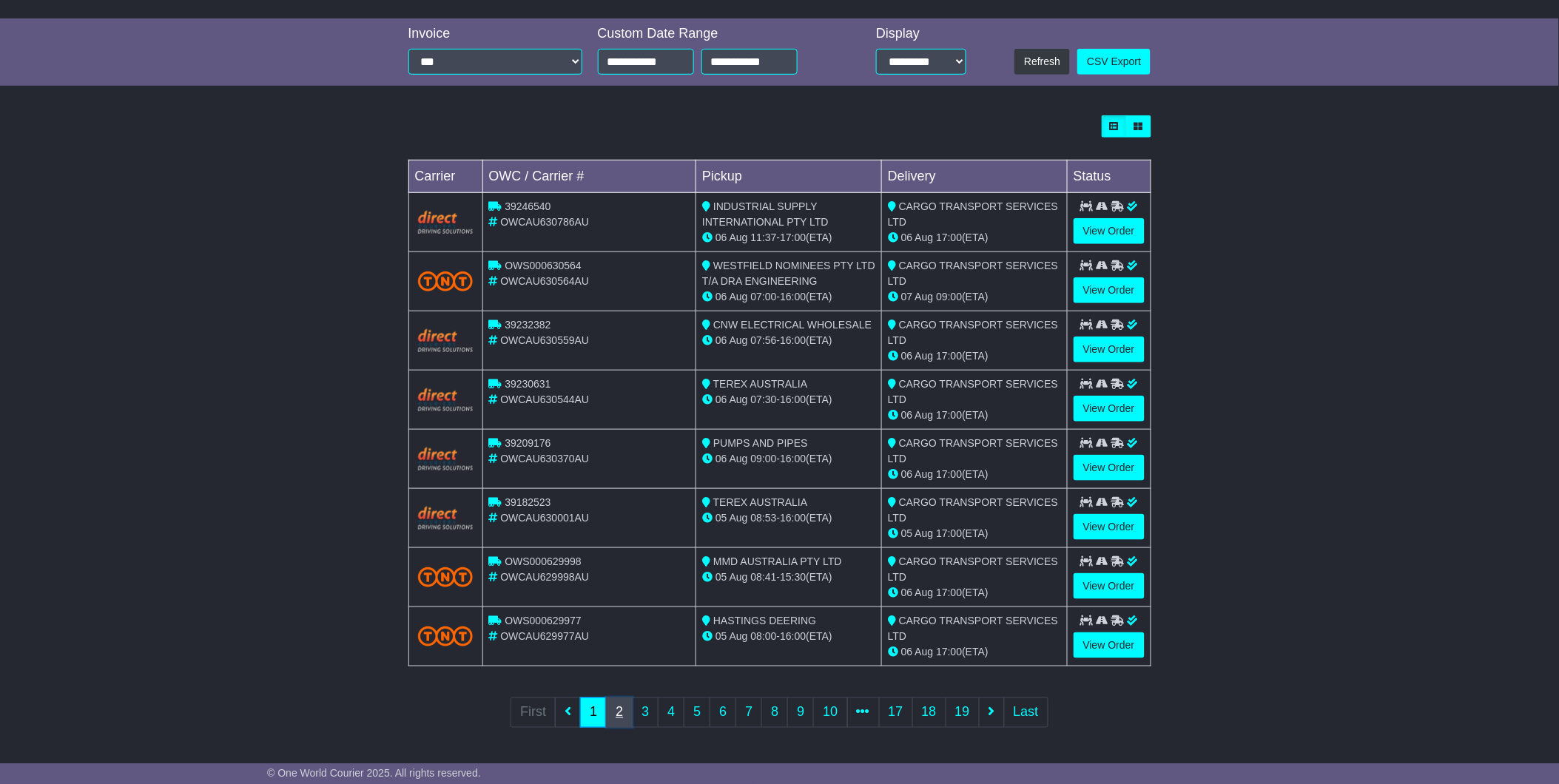 click on "2" at bounding box center [619, 712] 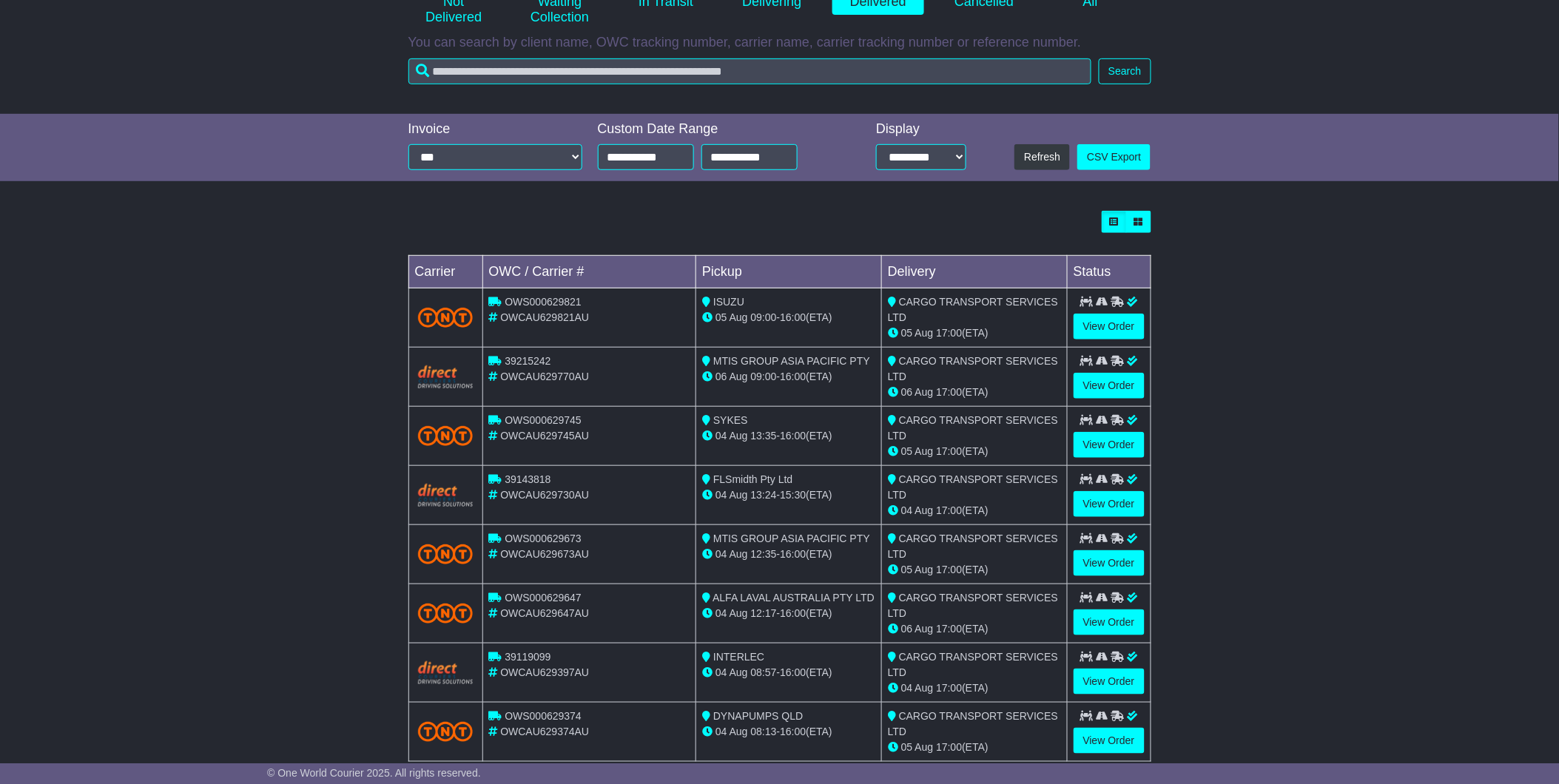scroll, scrollTop: 246, scrollLeft: 0, axis: vertical 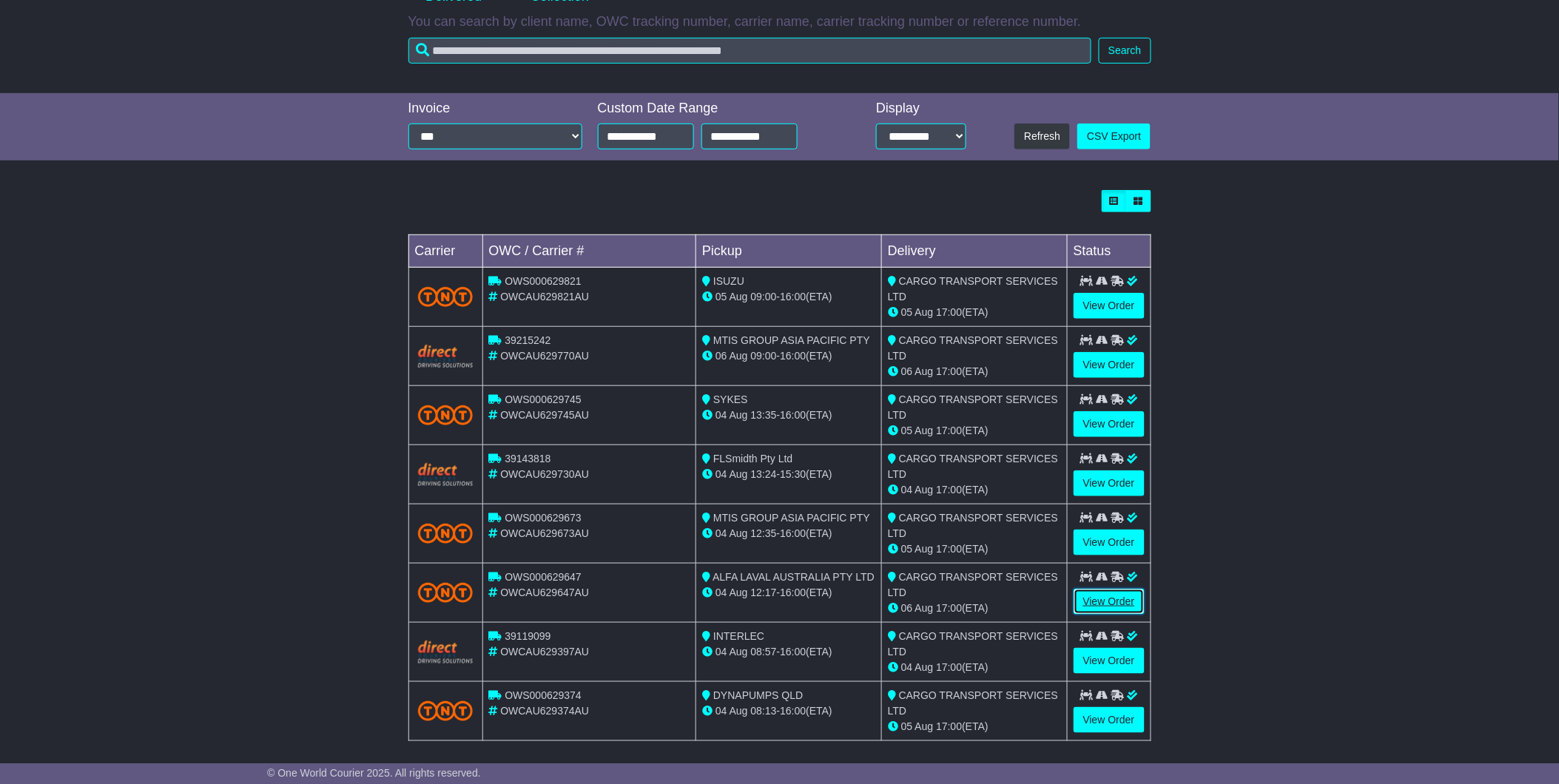 click on "View Order" at bounding box center [1109, 601] 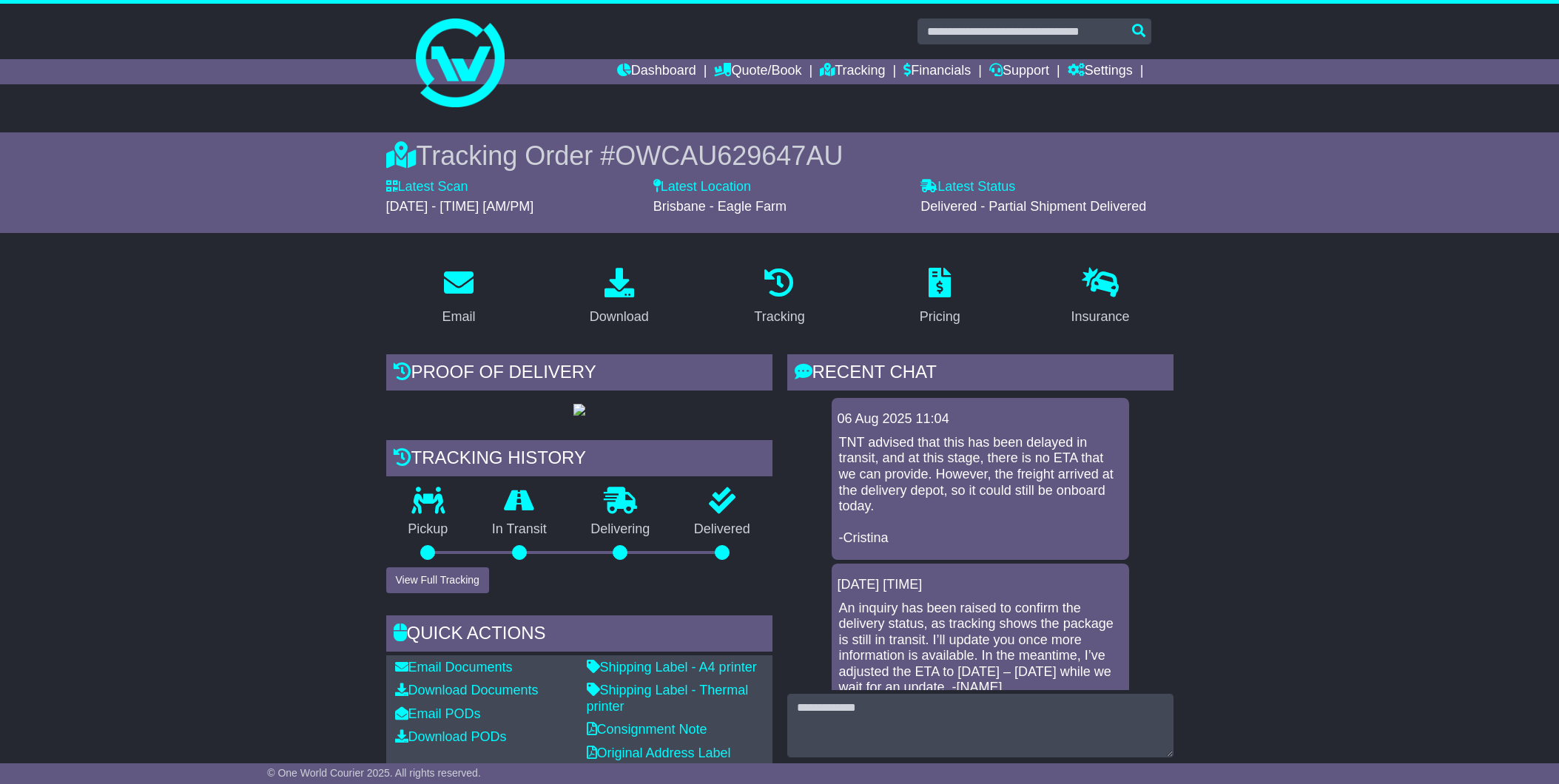 scroll, scrollTop: 0, scrollLeft: 0, axis: both 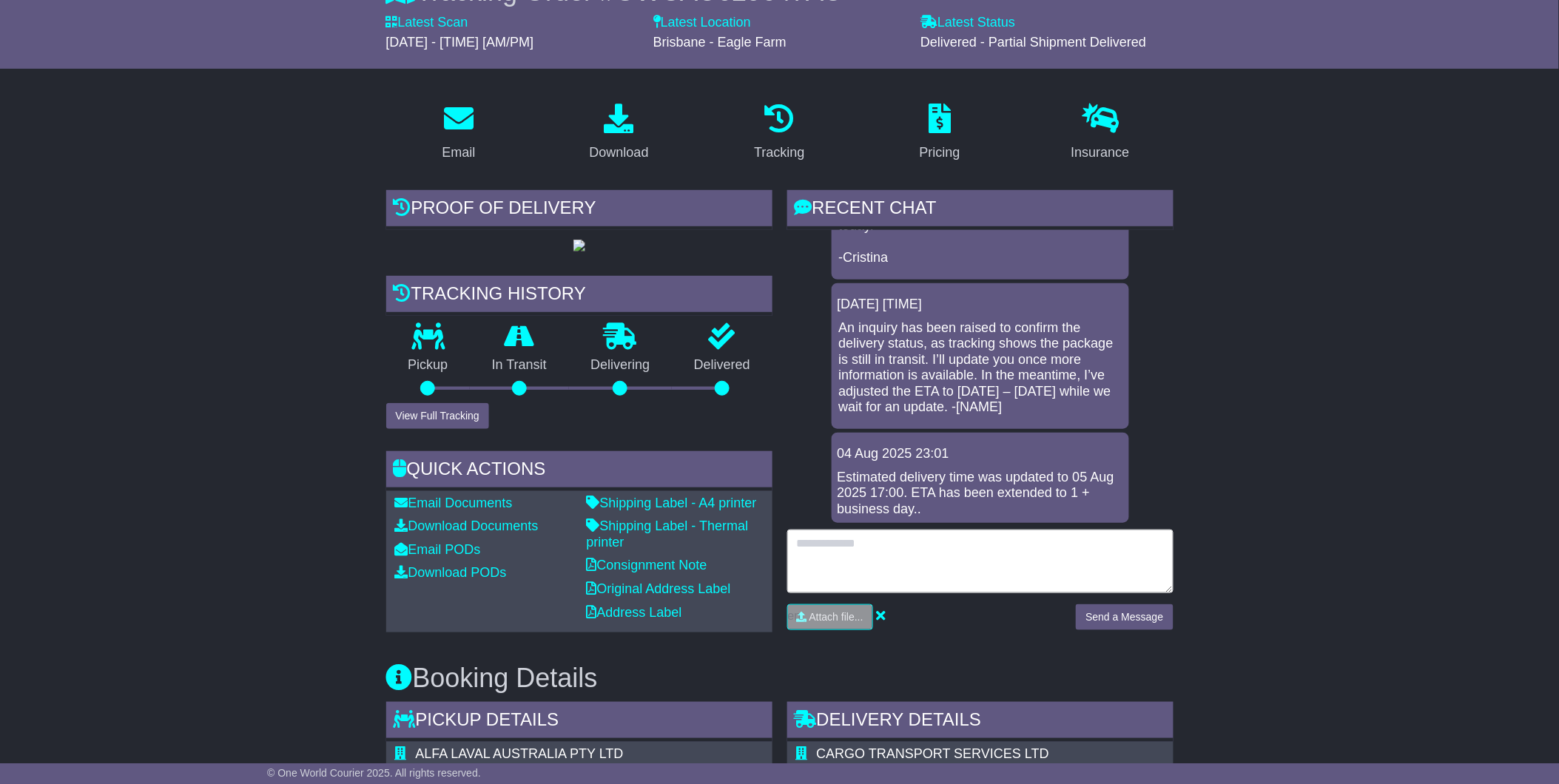 click at bounding box center (980, 561) 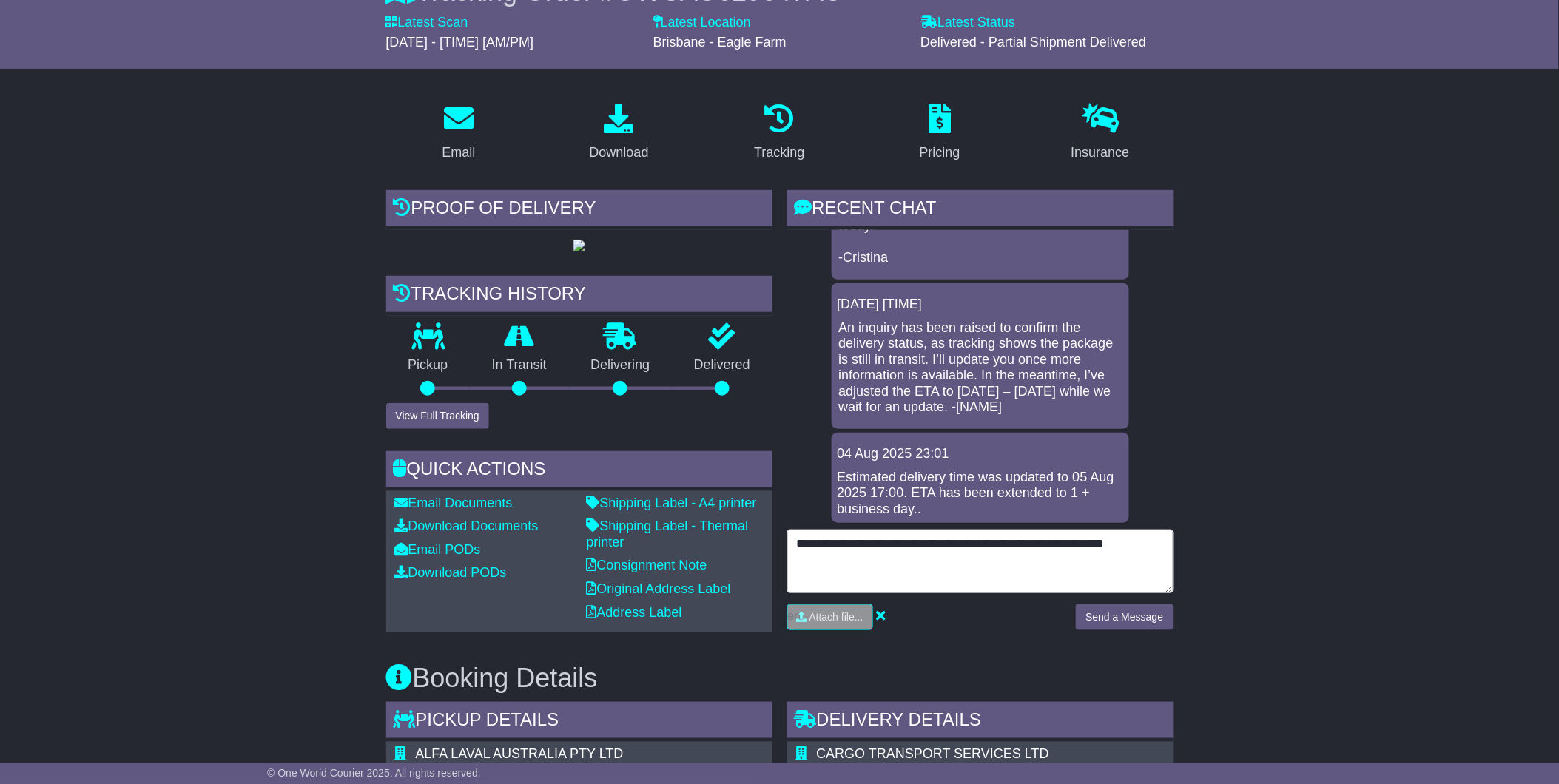 type on "**********" 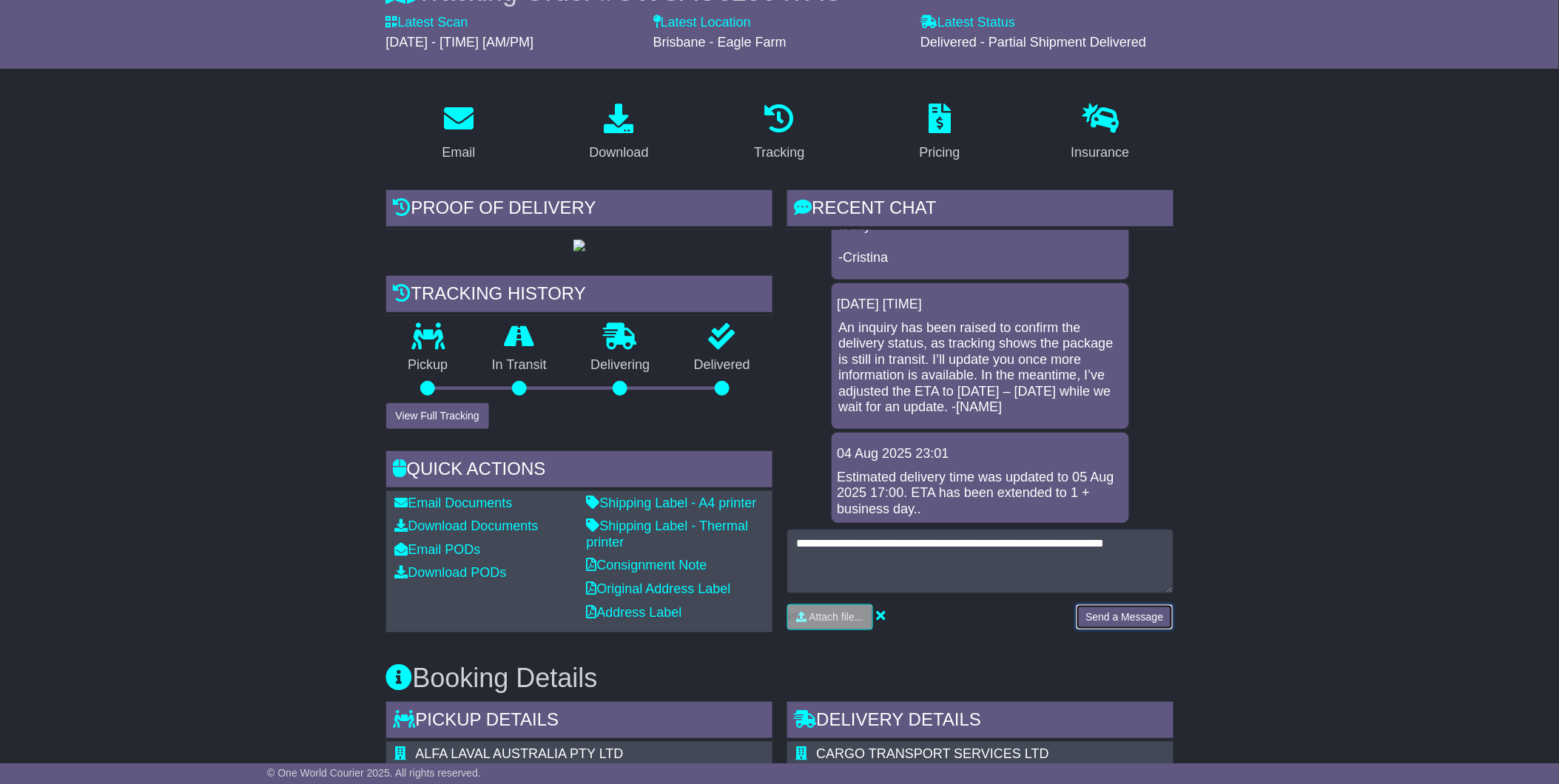 click on "Send a Message" at bounding box center (1124, 617) 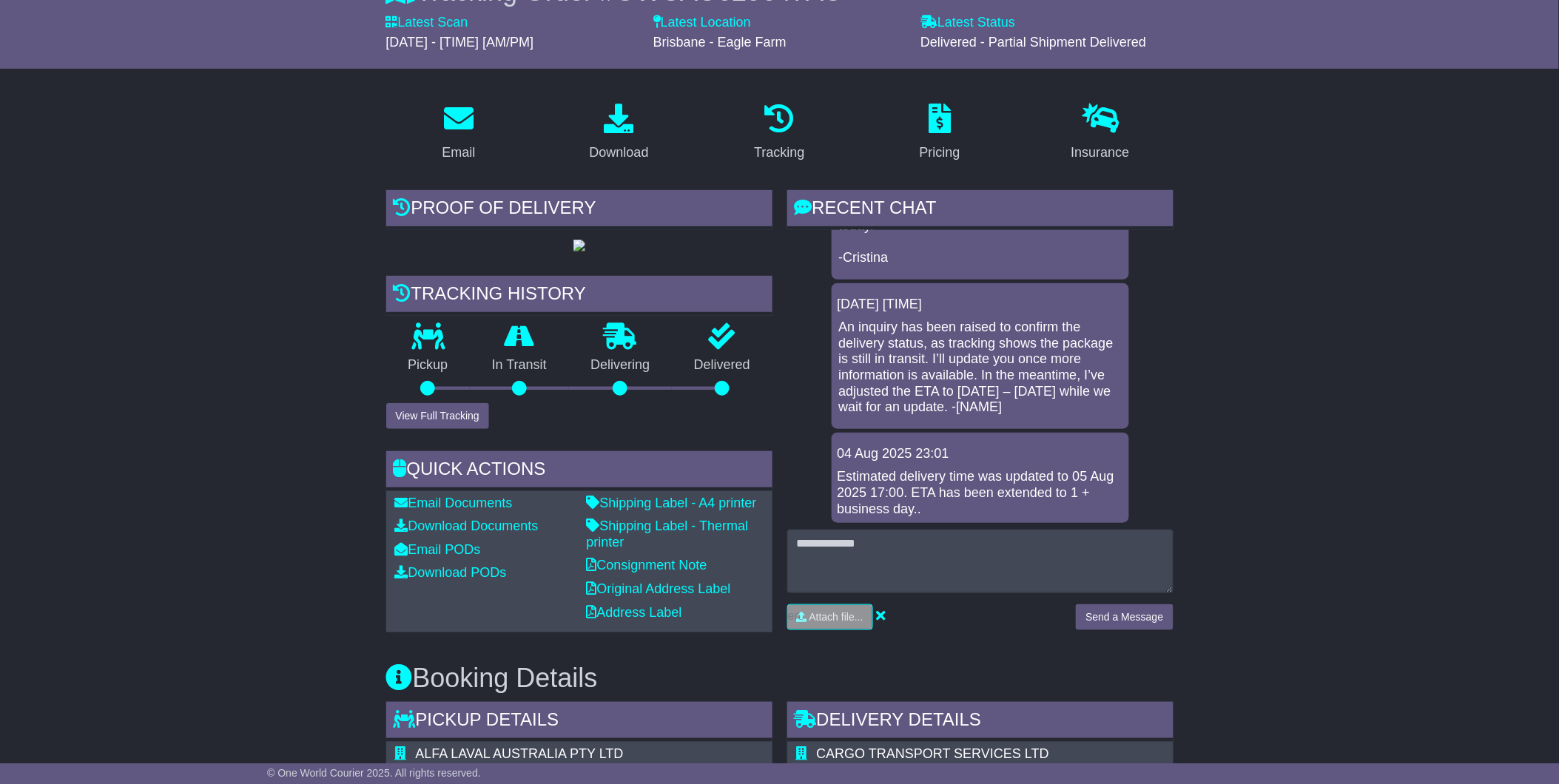 scroll, scrollTop: 0, scrollLeft: 0, axis: both 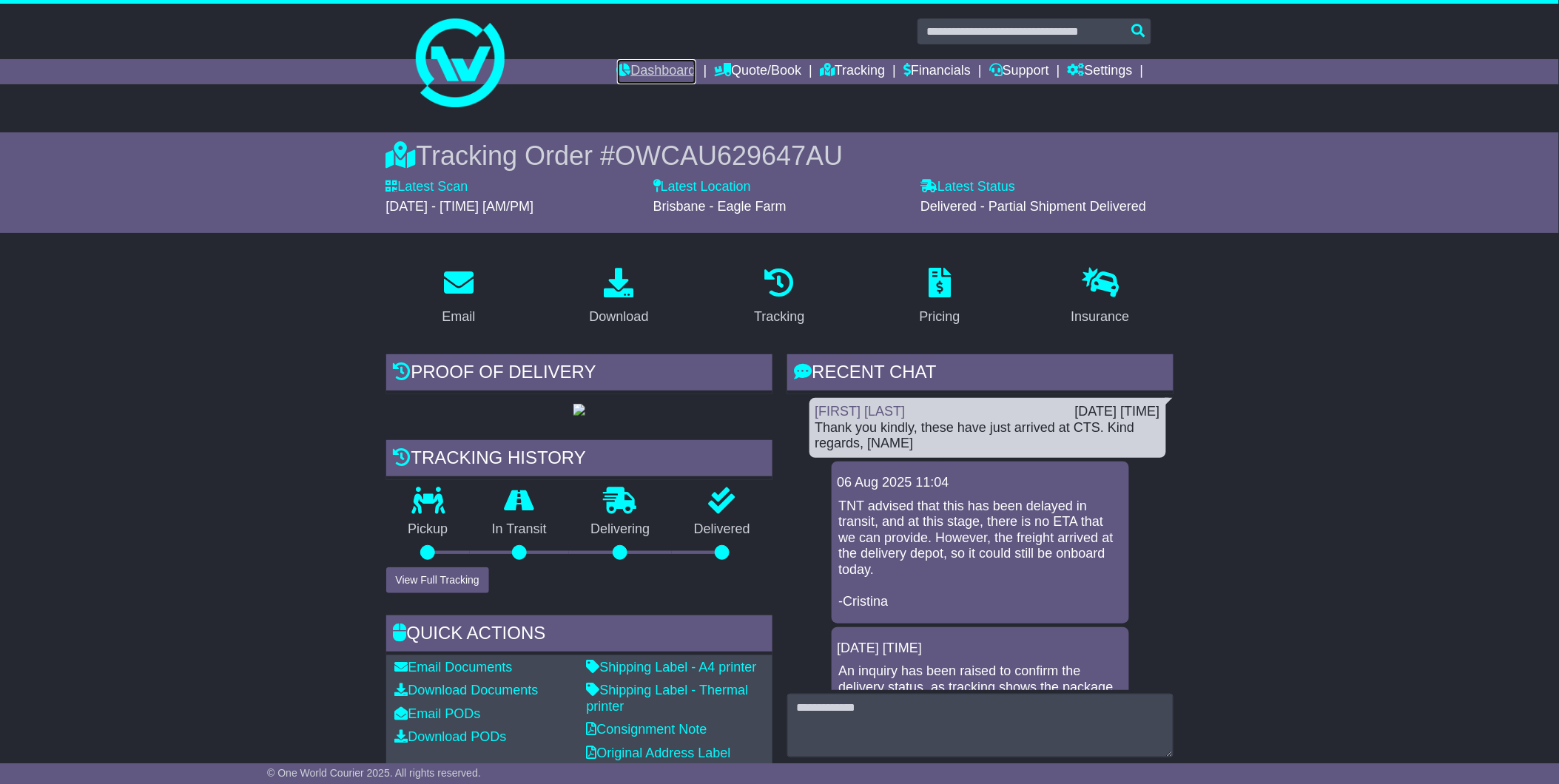 click on "Dashboard" at bounding box center (656, 72) 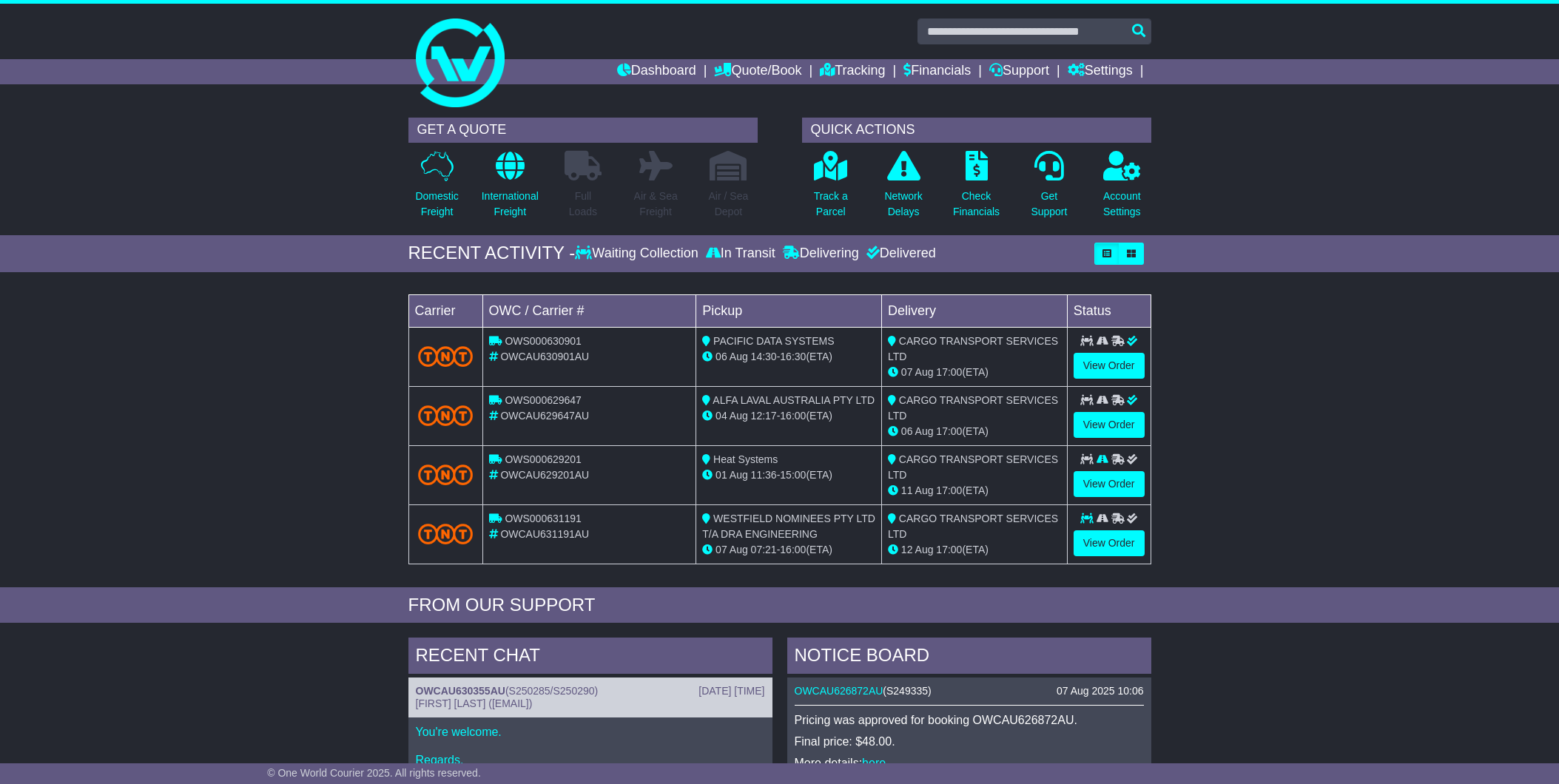 scroll, scrollTop: 0, scrollLeft: 0, axis: both 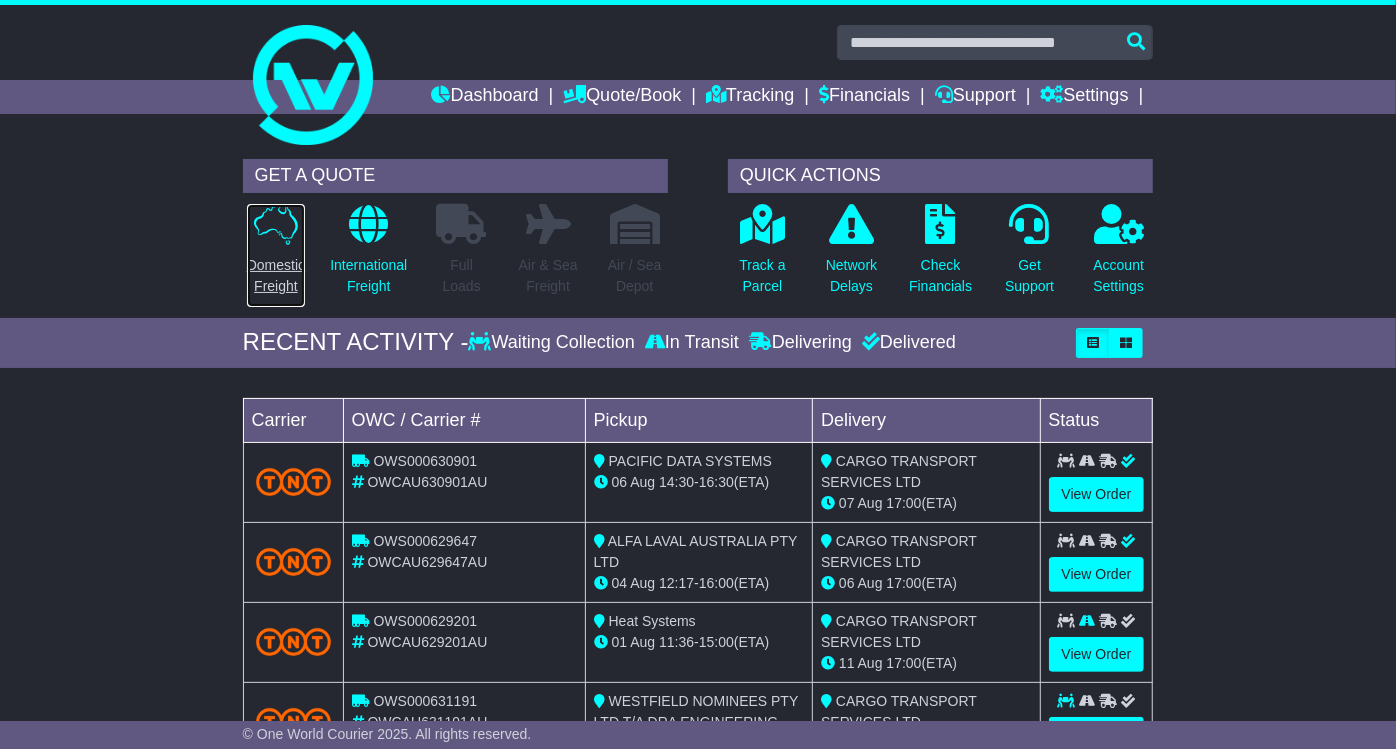 click on "Domestic Freight" at bounding box center (276, 276) 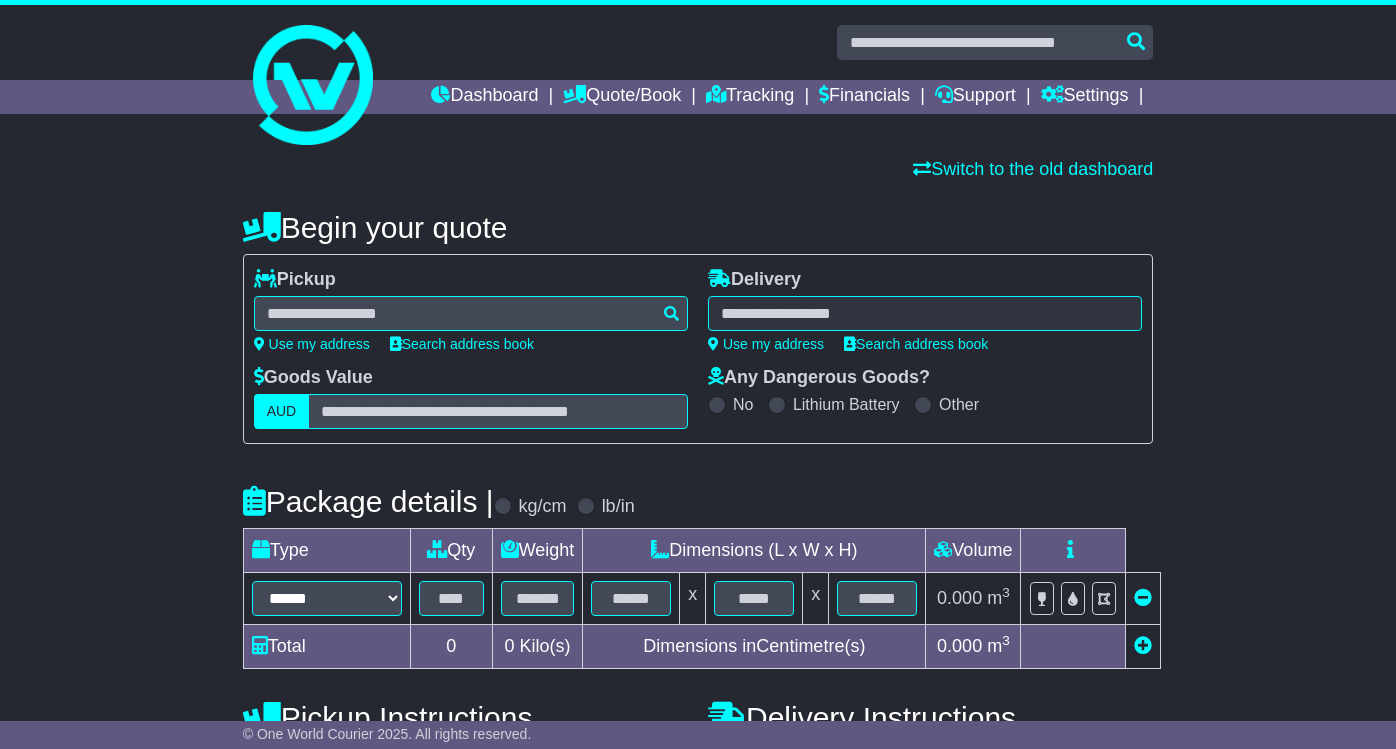 scroll, scrollTop: 0, scrollLeft: 0, axis: both 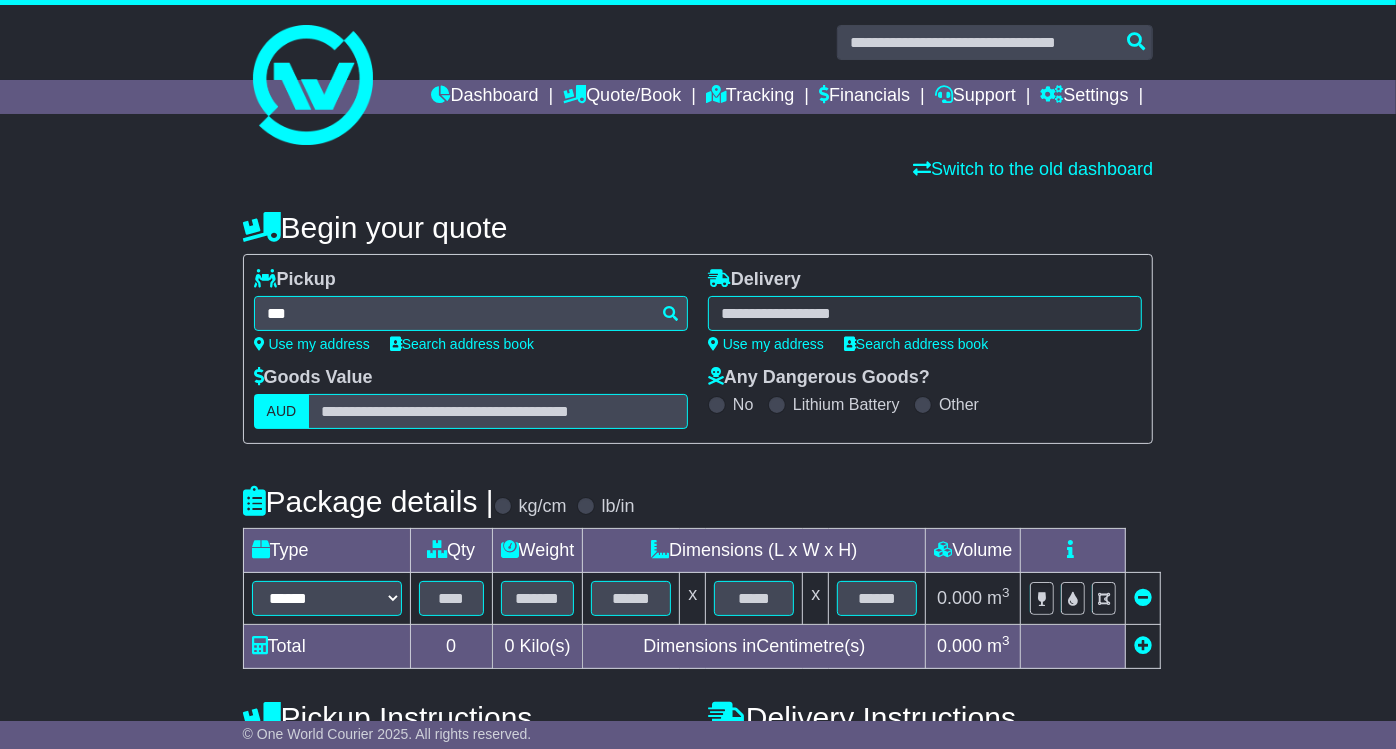 type on "****" 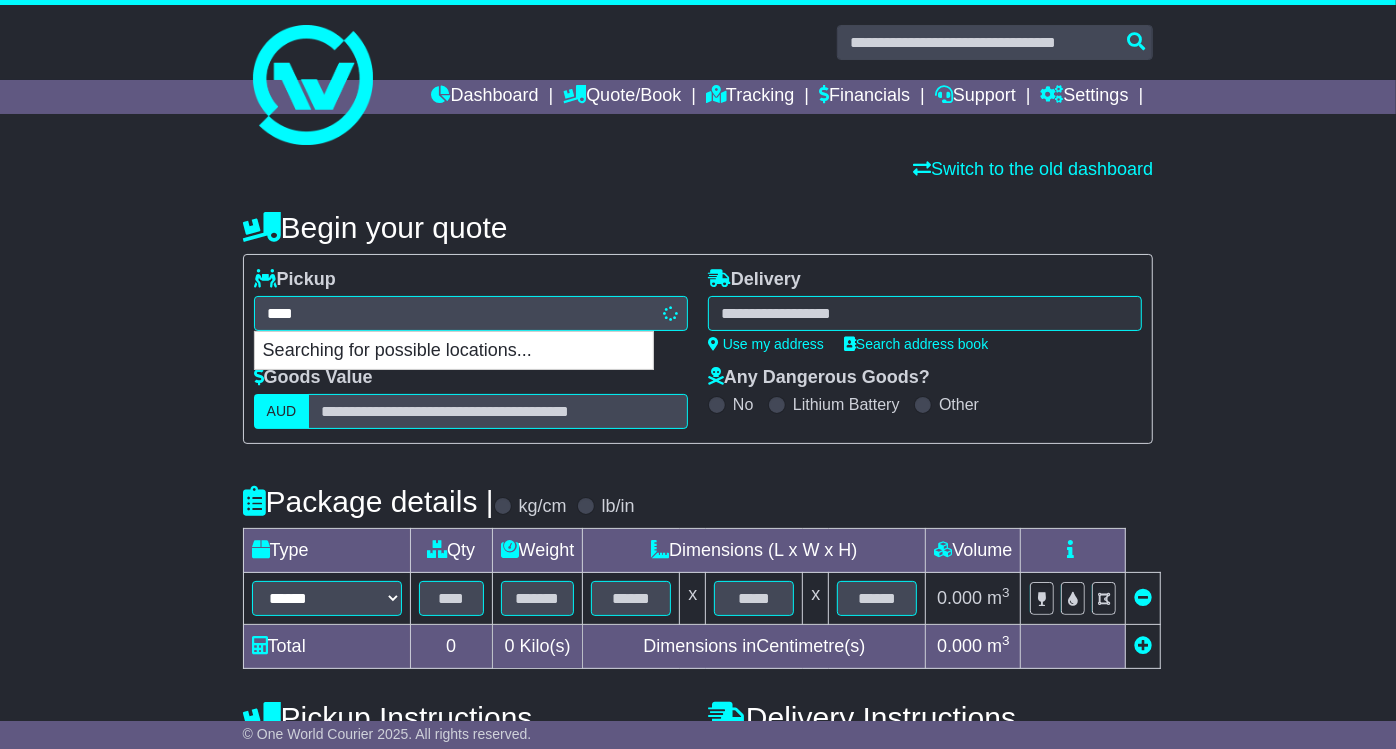 type on "*********" 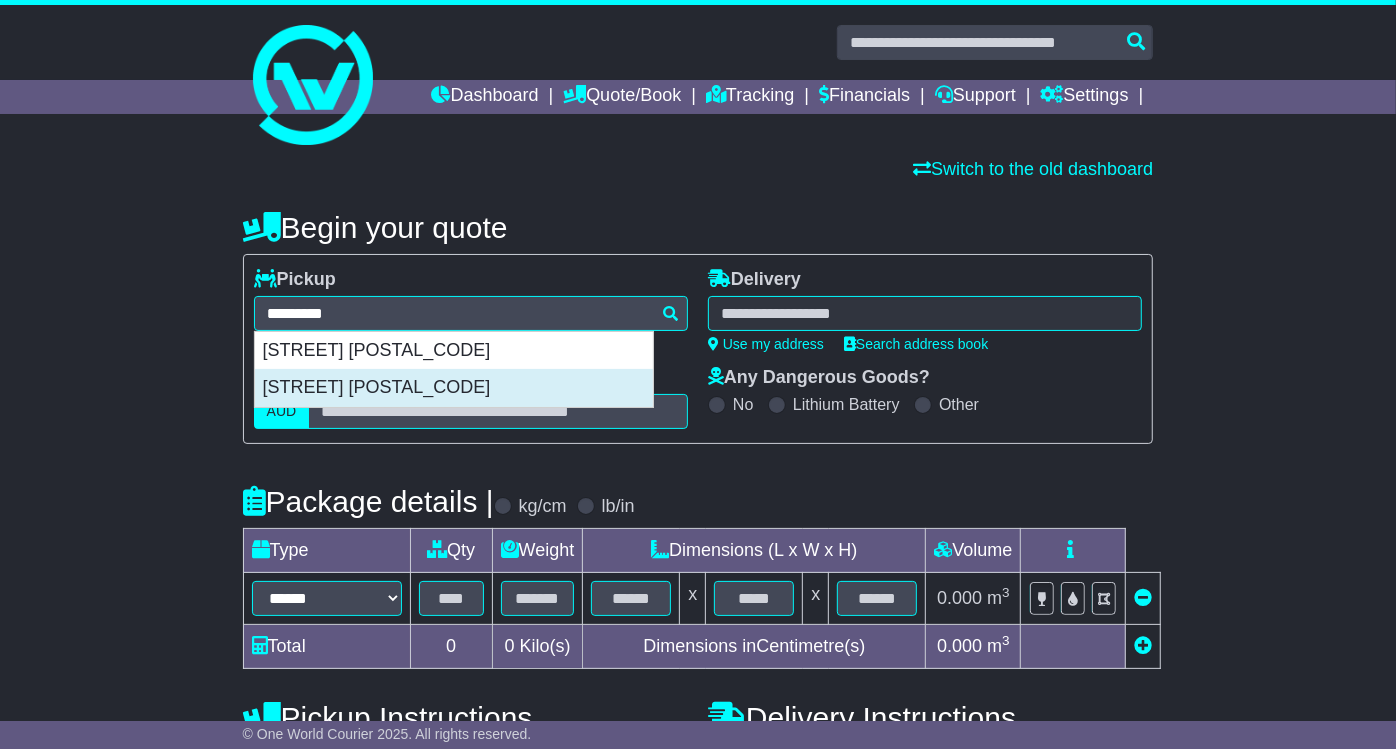 click on "STAPYLTON 4207" at bounding box center [454, 388] 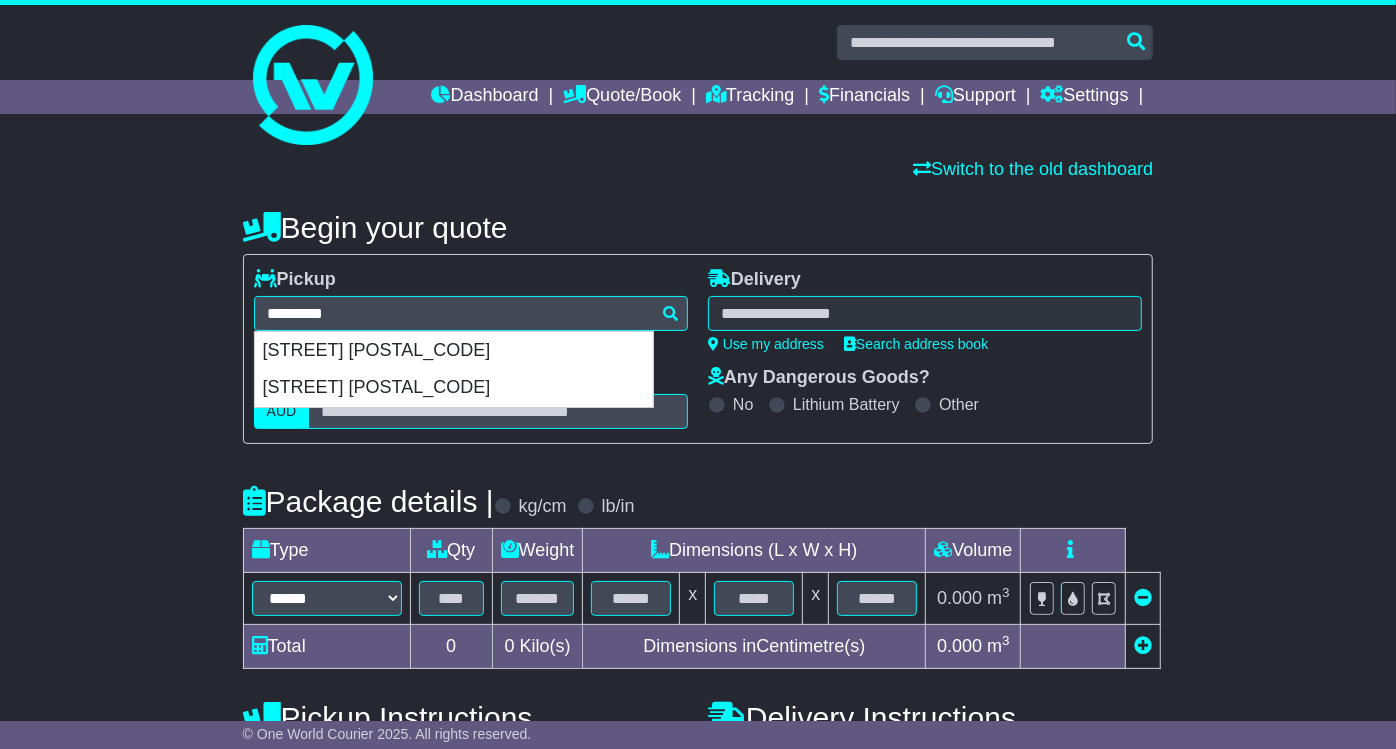 type on "**********" 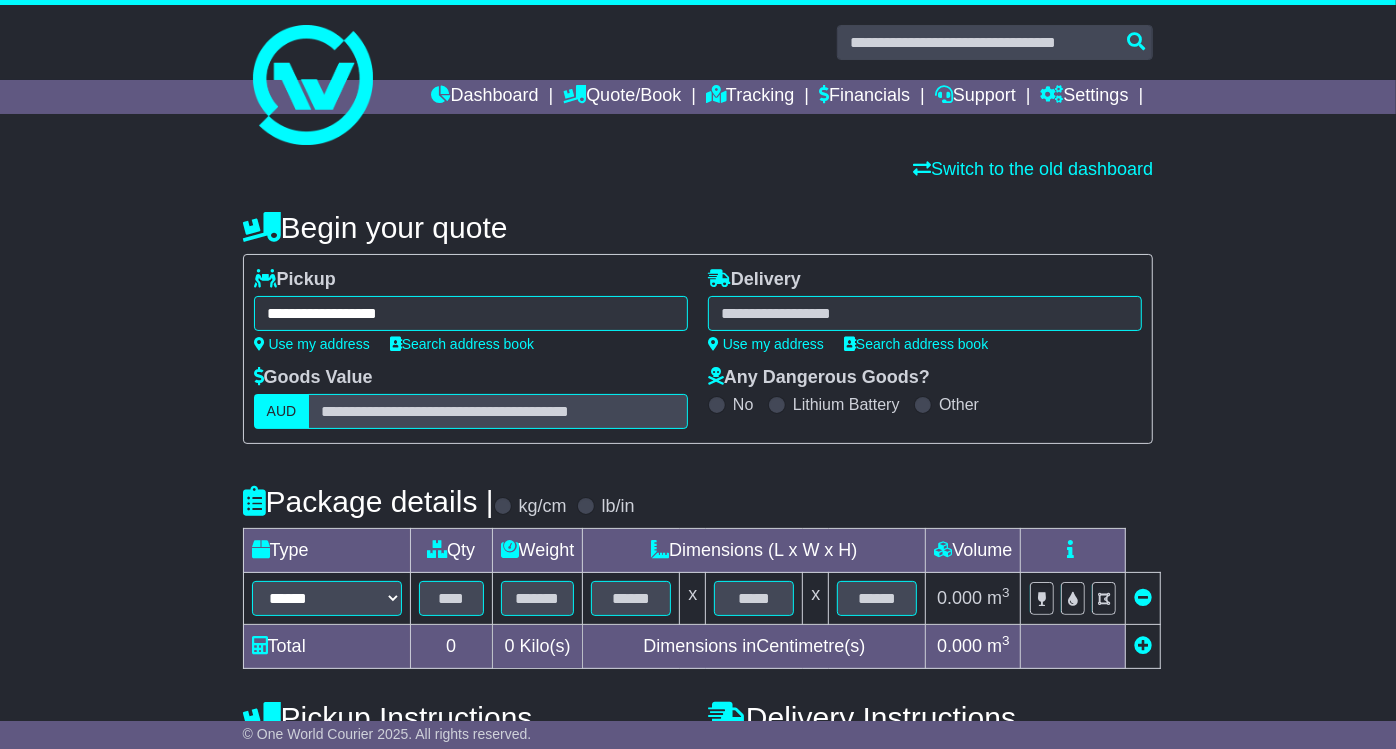 click at bounding box center [925, 313] 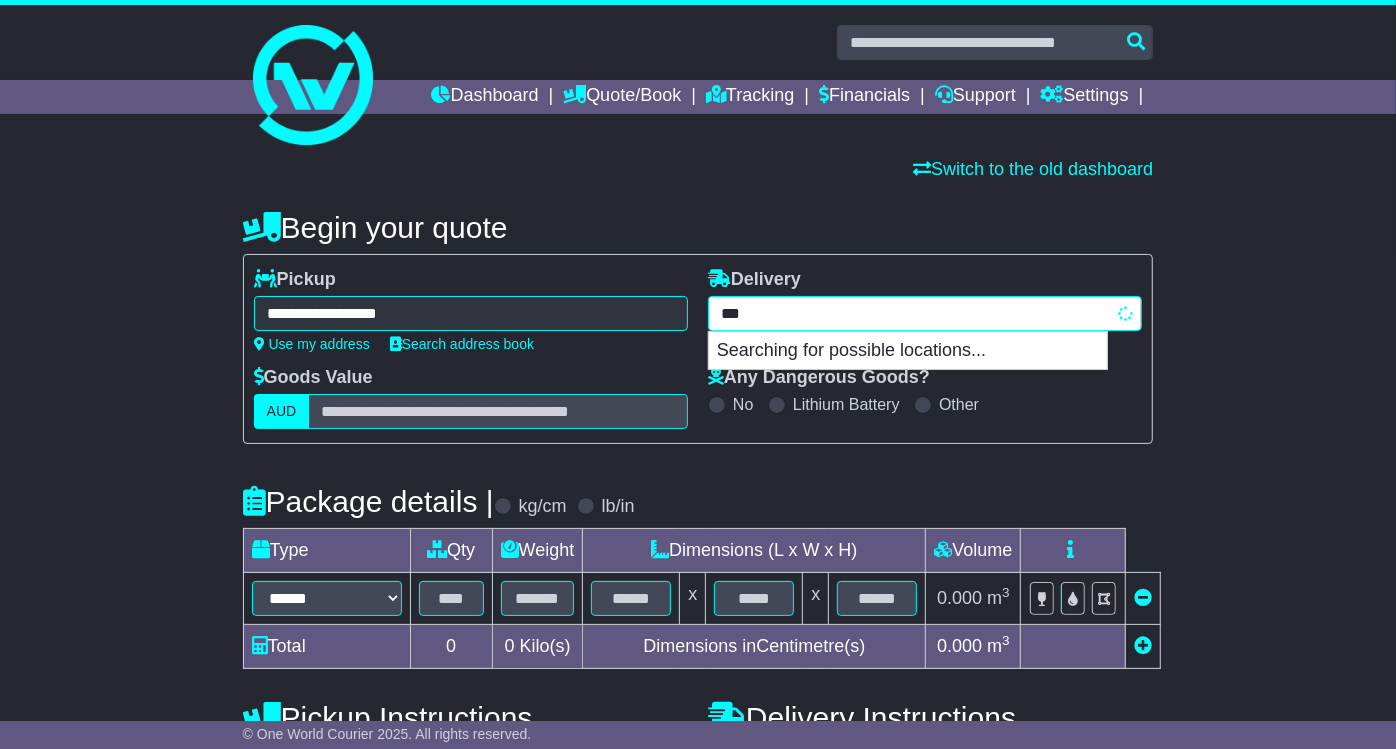 type on "****" 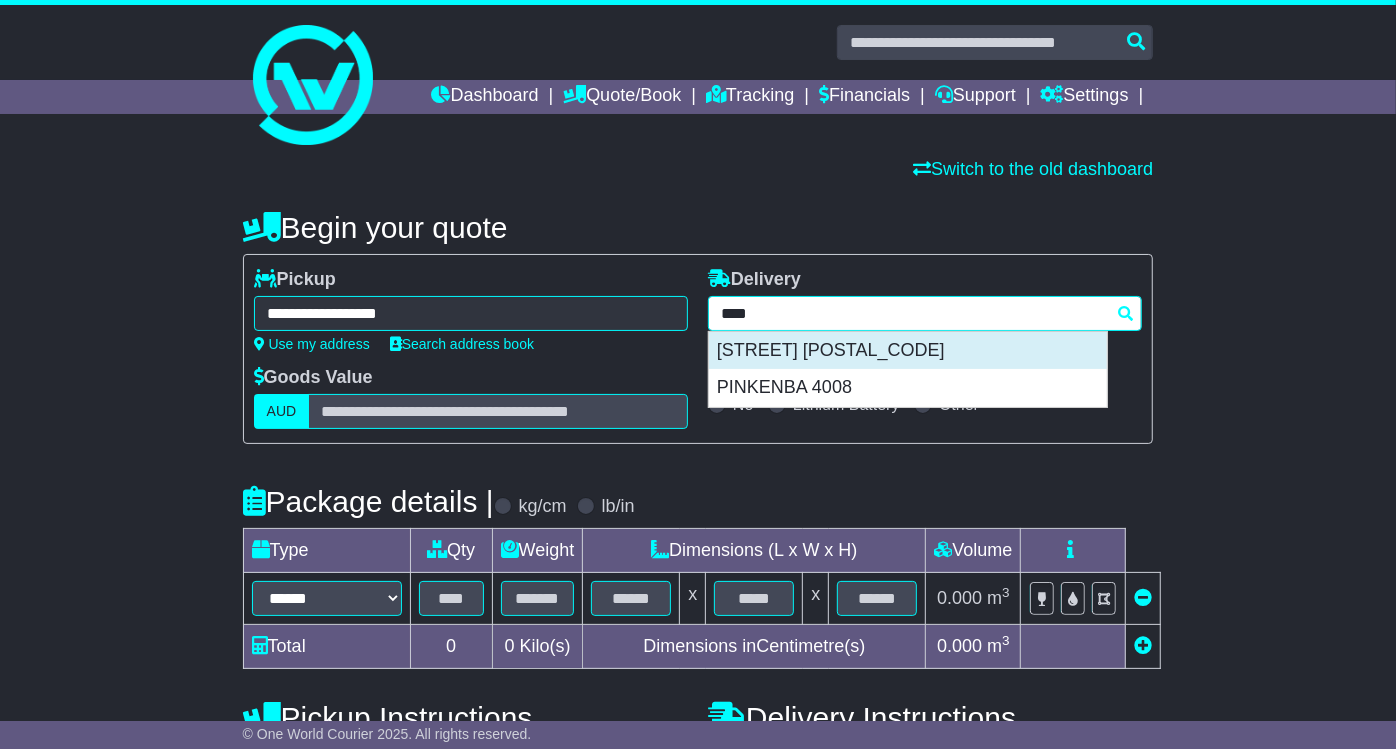 click on "BRISBANE AIRPORT 4008" at bounding box center [908, 351] 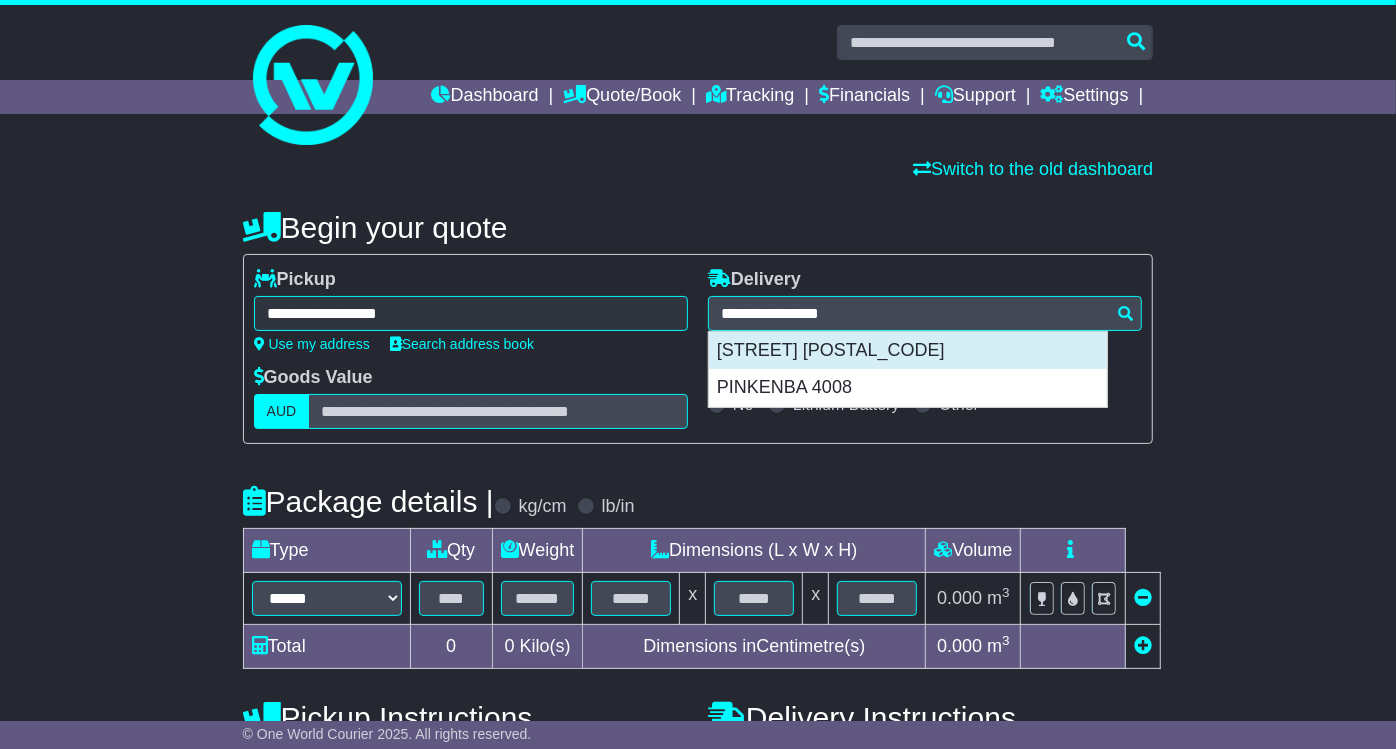 type on "**********" 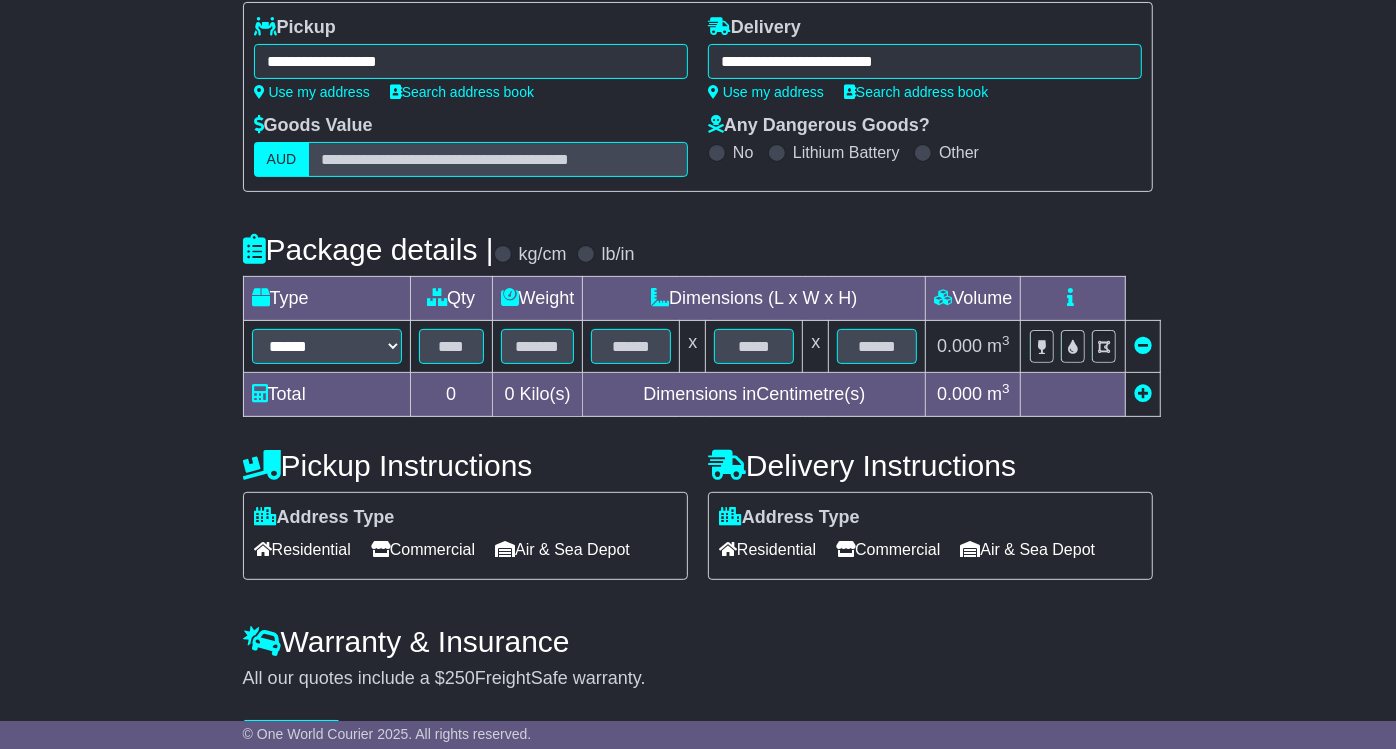 scroll, scrollTop: 304, scrollLeft: 0, axis: vertical 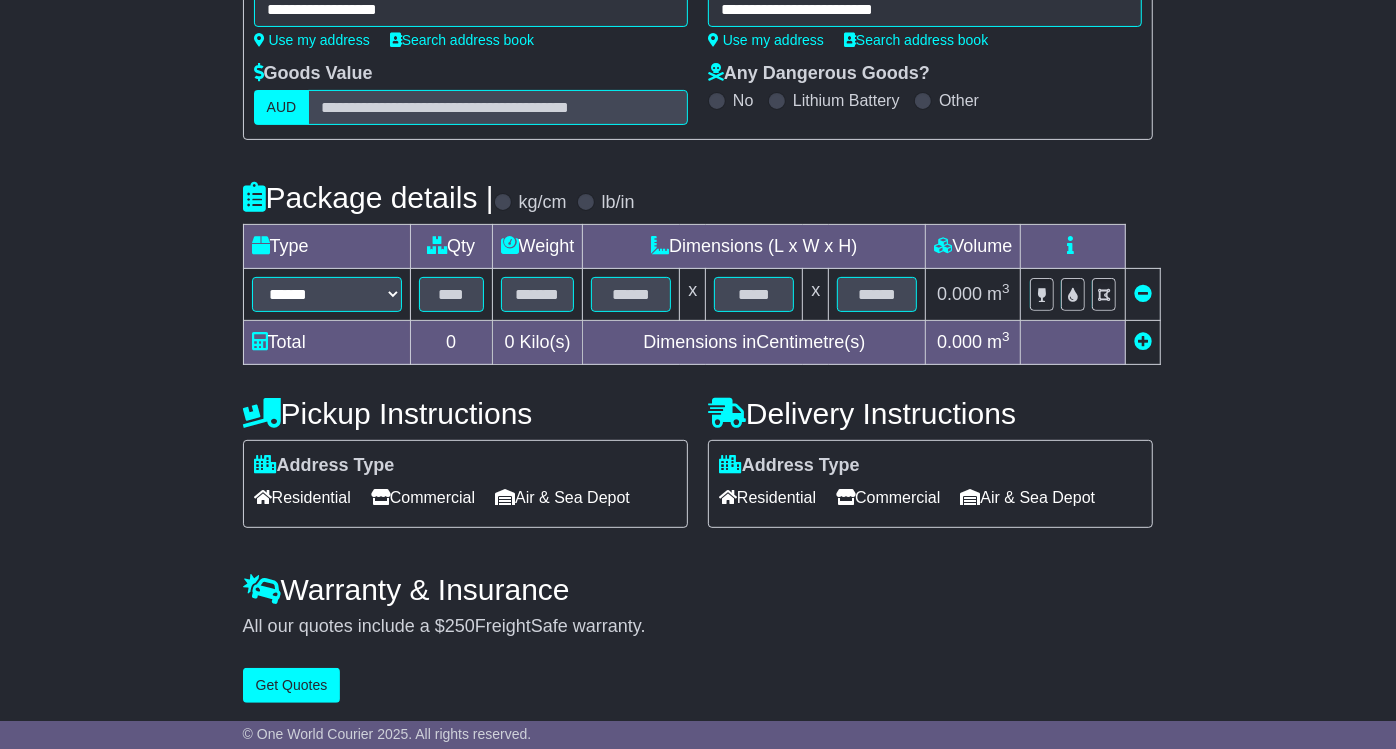 click on "****** ****** *** ******** ***** **** **** ****** *** *******" at bounding box center [326, 295] 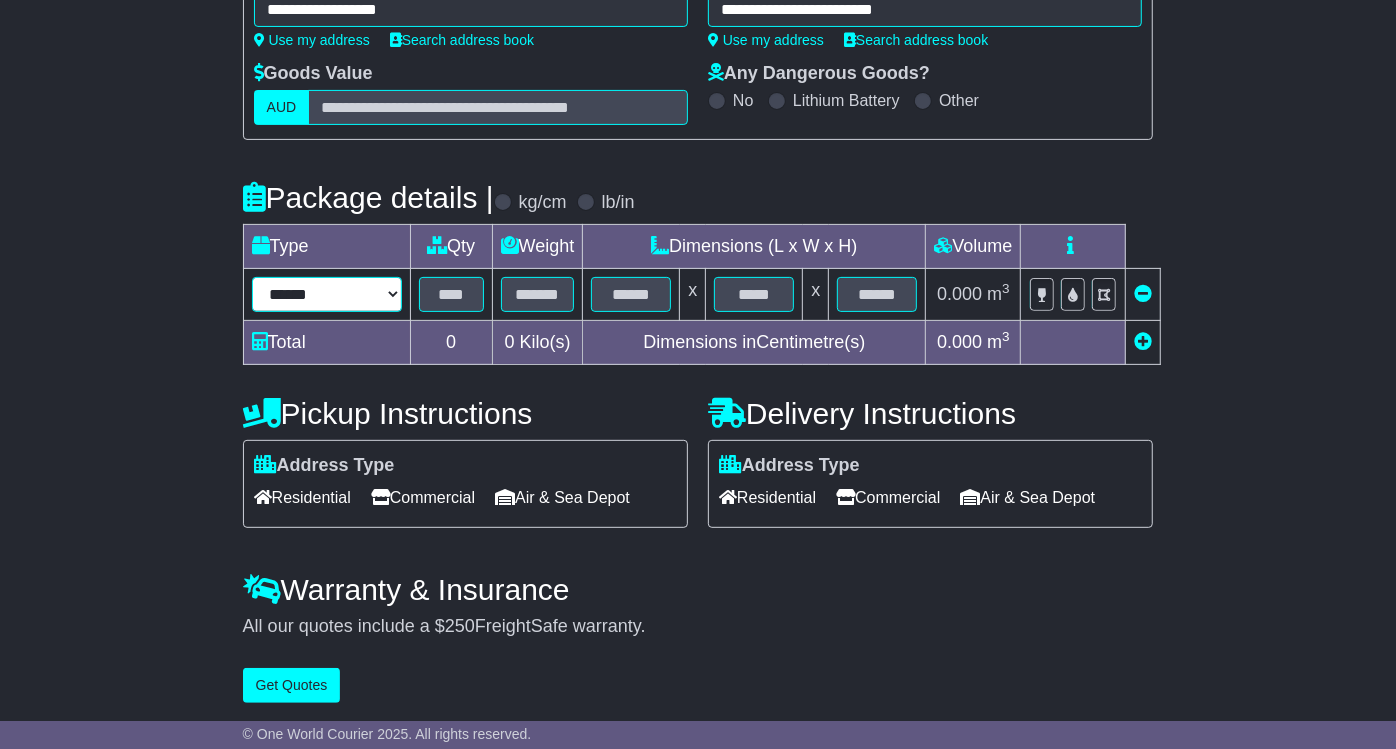 click on "****** ****** *** ******** ***** **** **** ****** *** *******" at bounding box center [327, 294] 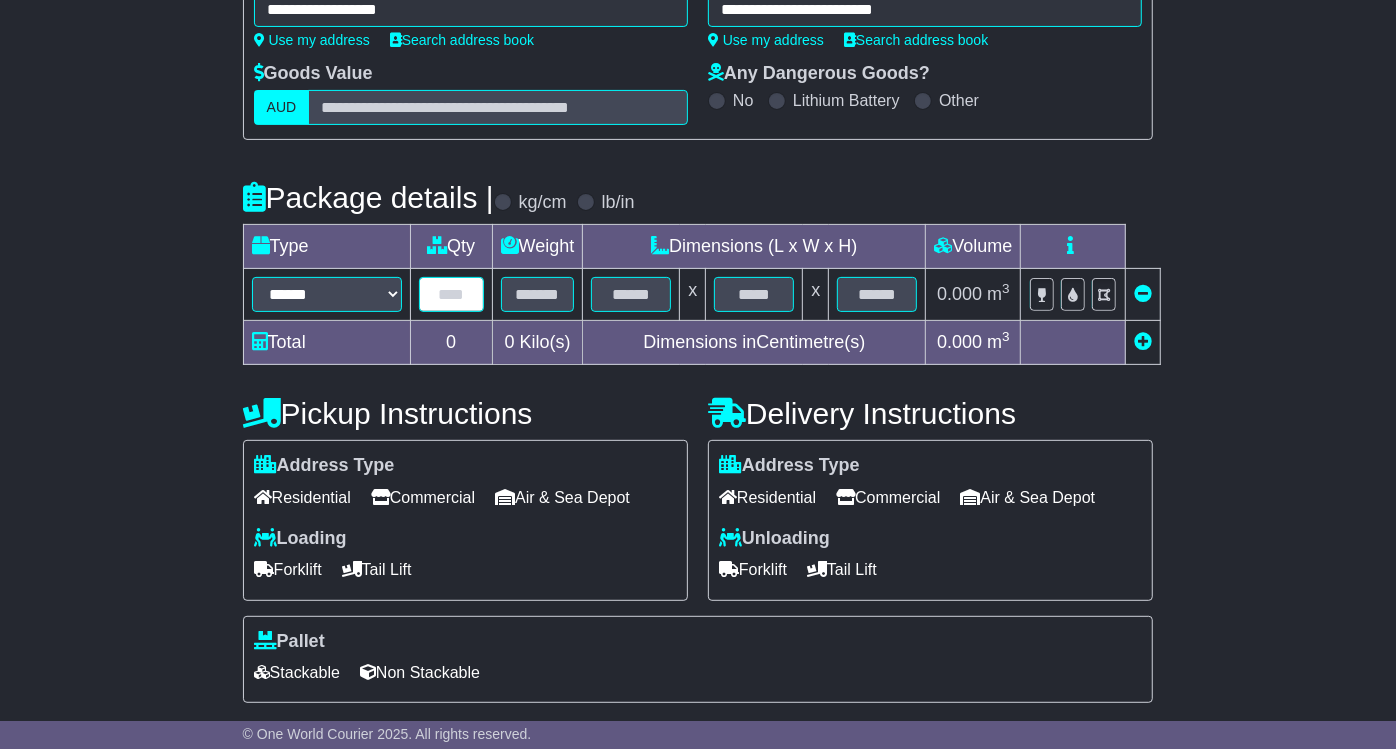 click at bounding box center (451, 294) 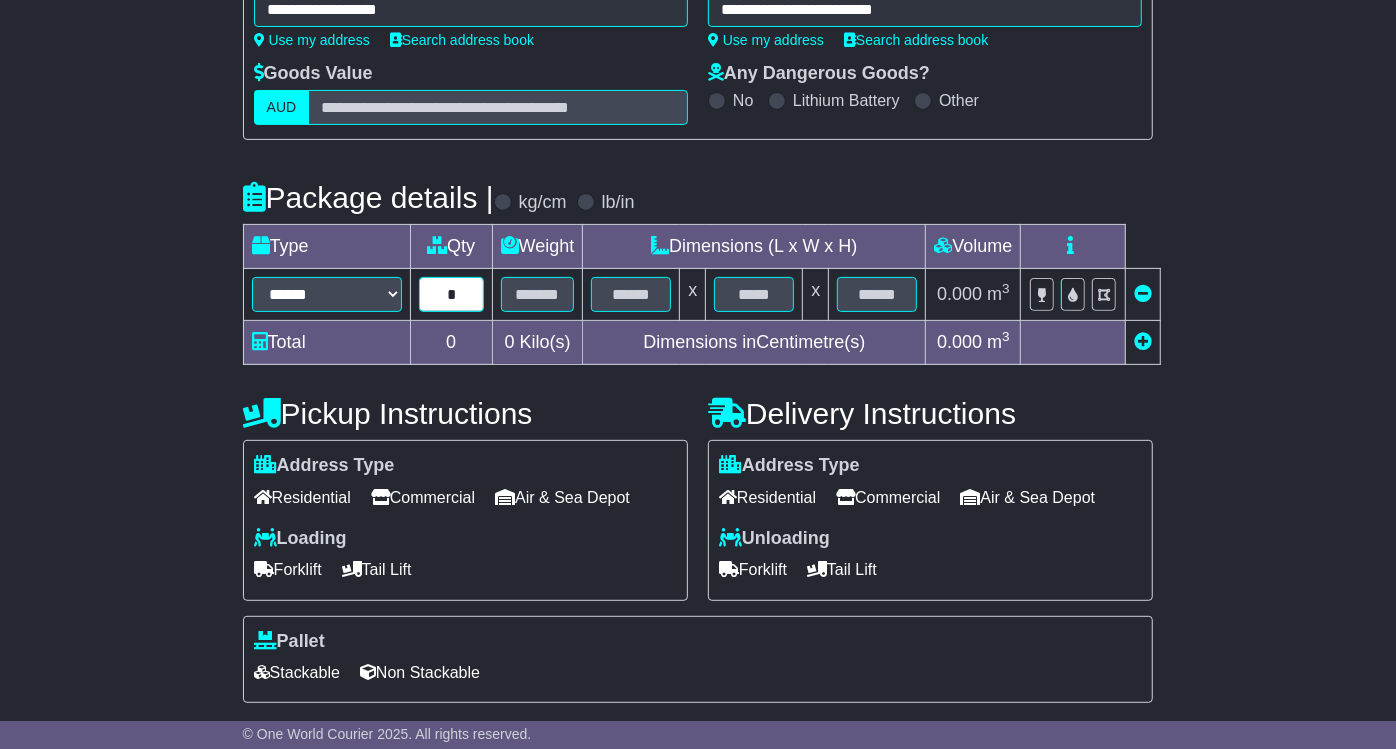 type on "*" 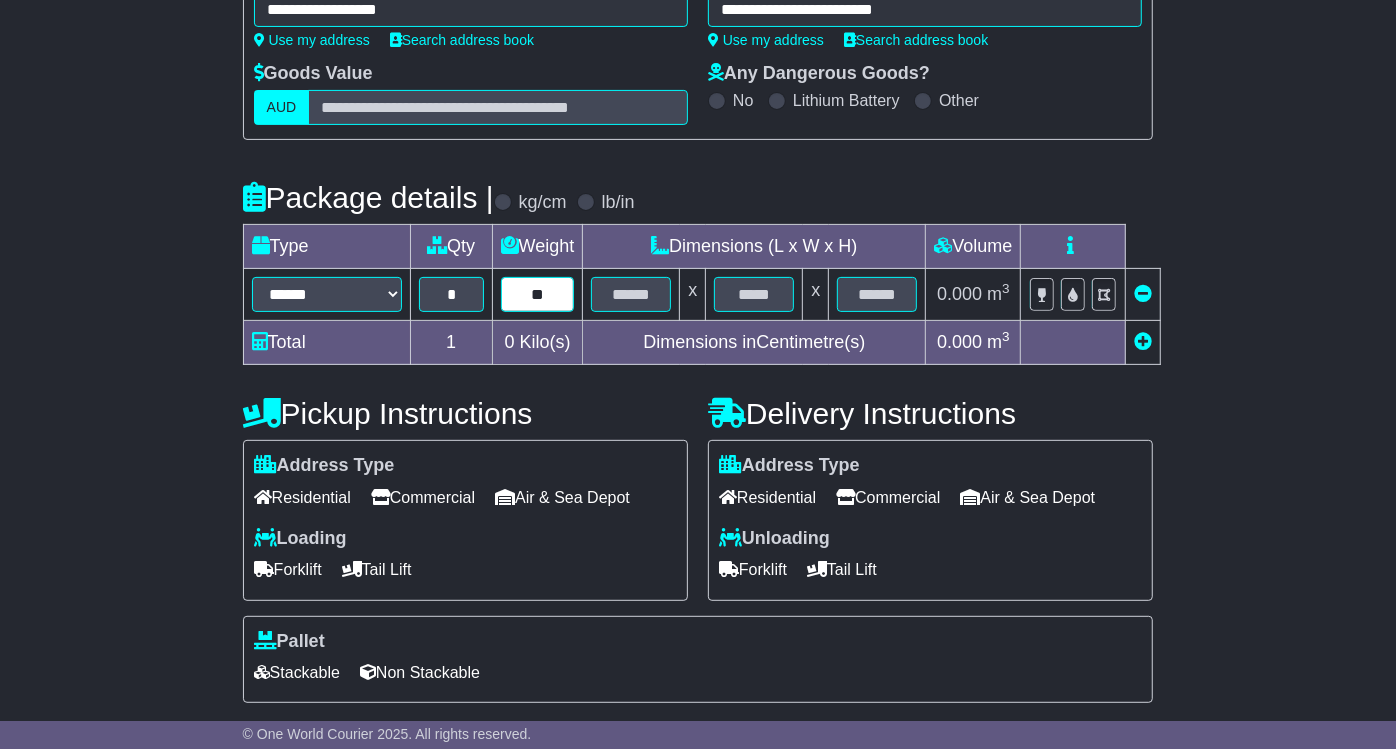 type on "**" 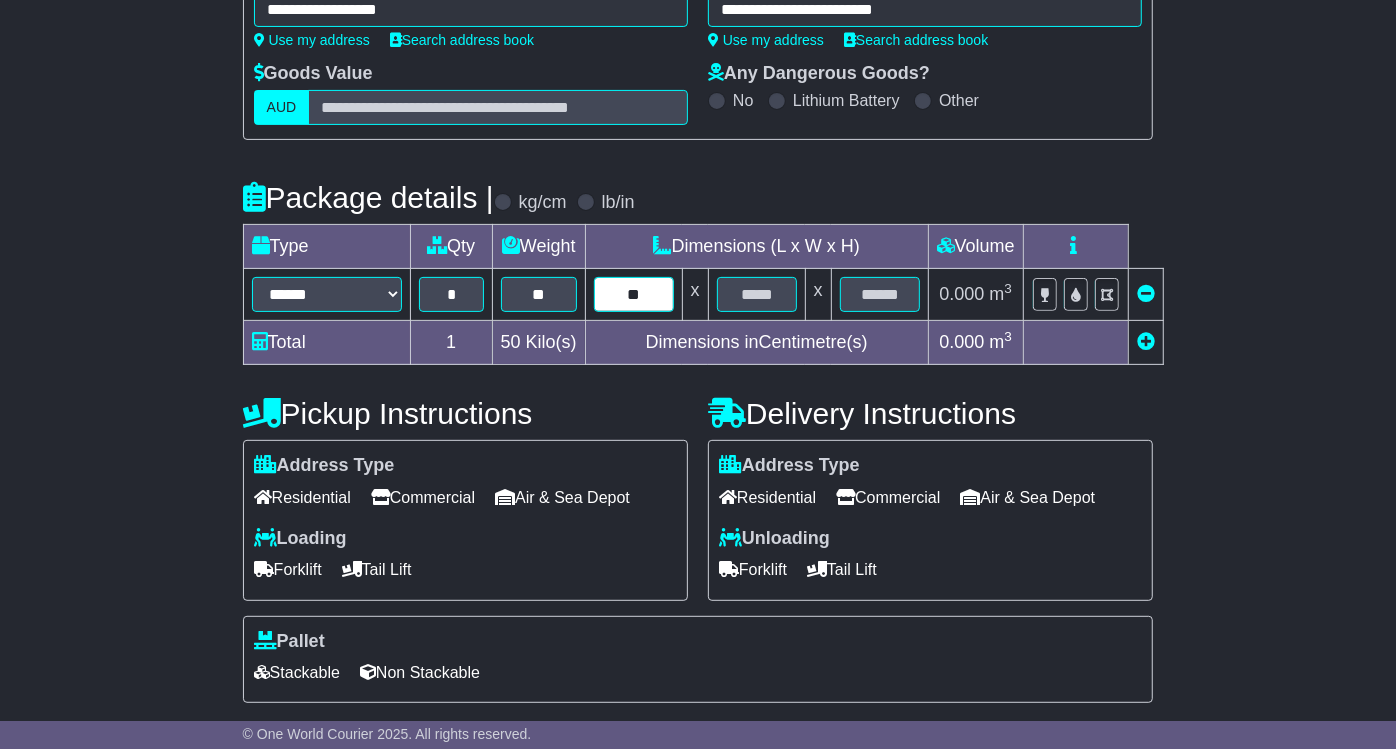 type on "**" 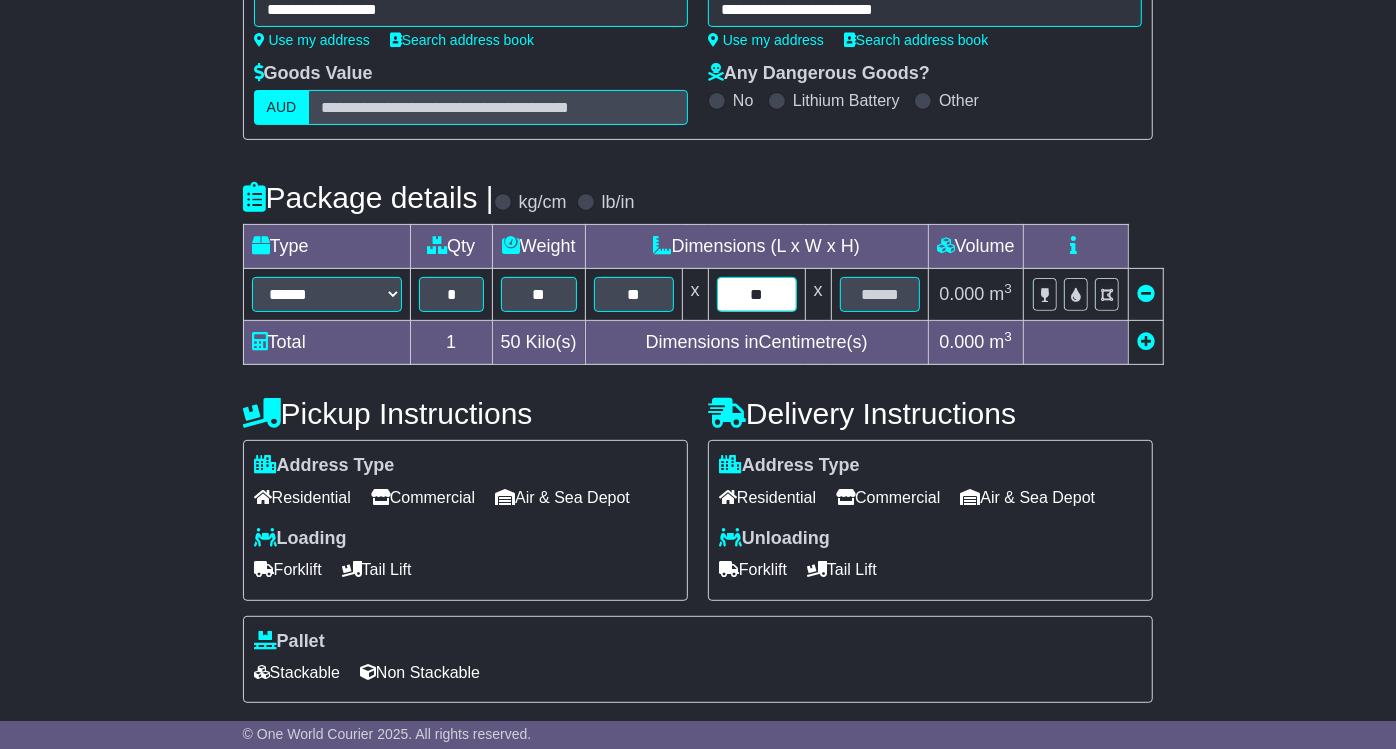 type on "**" 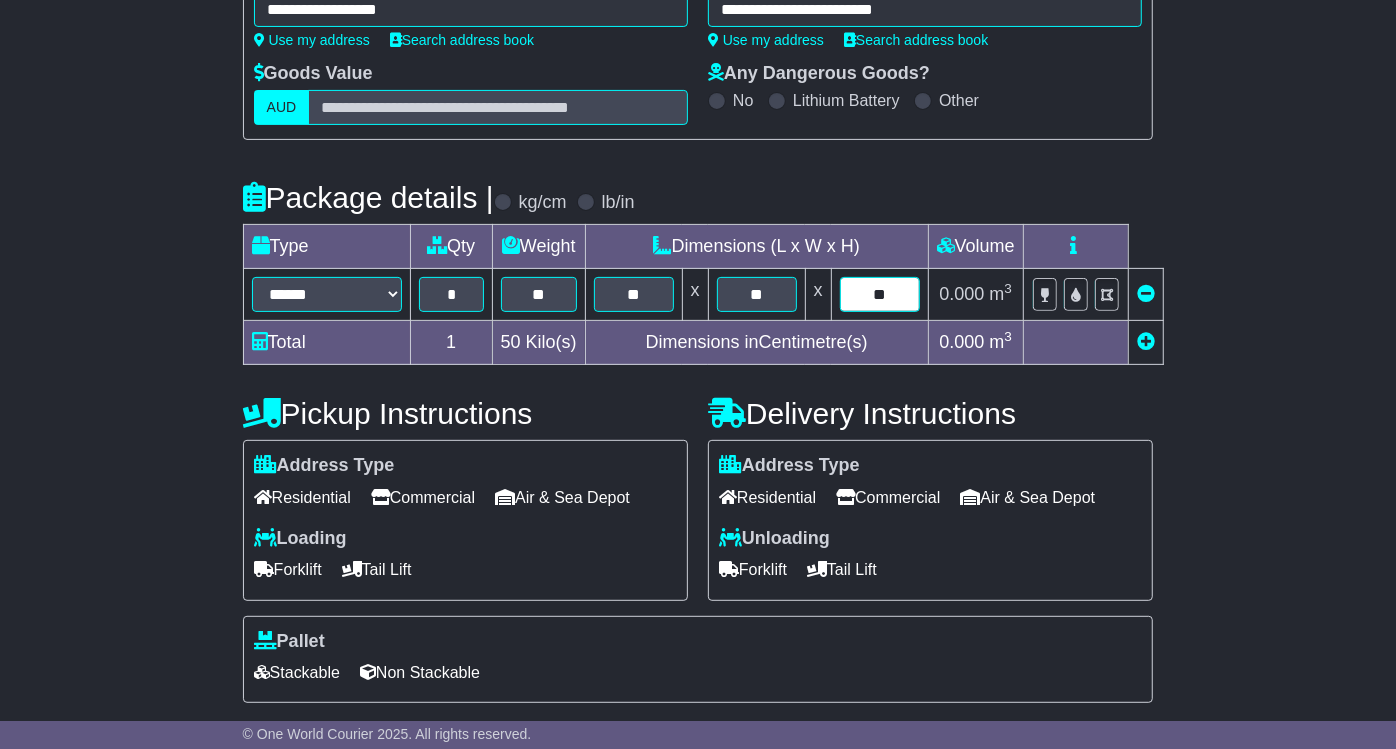 type on "**" 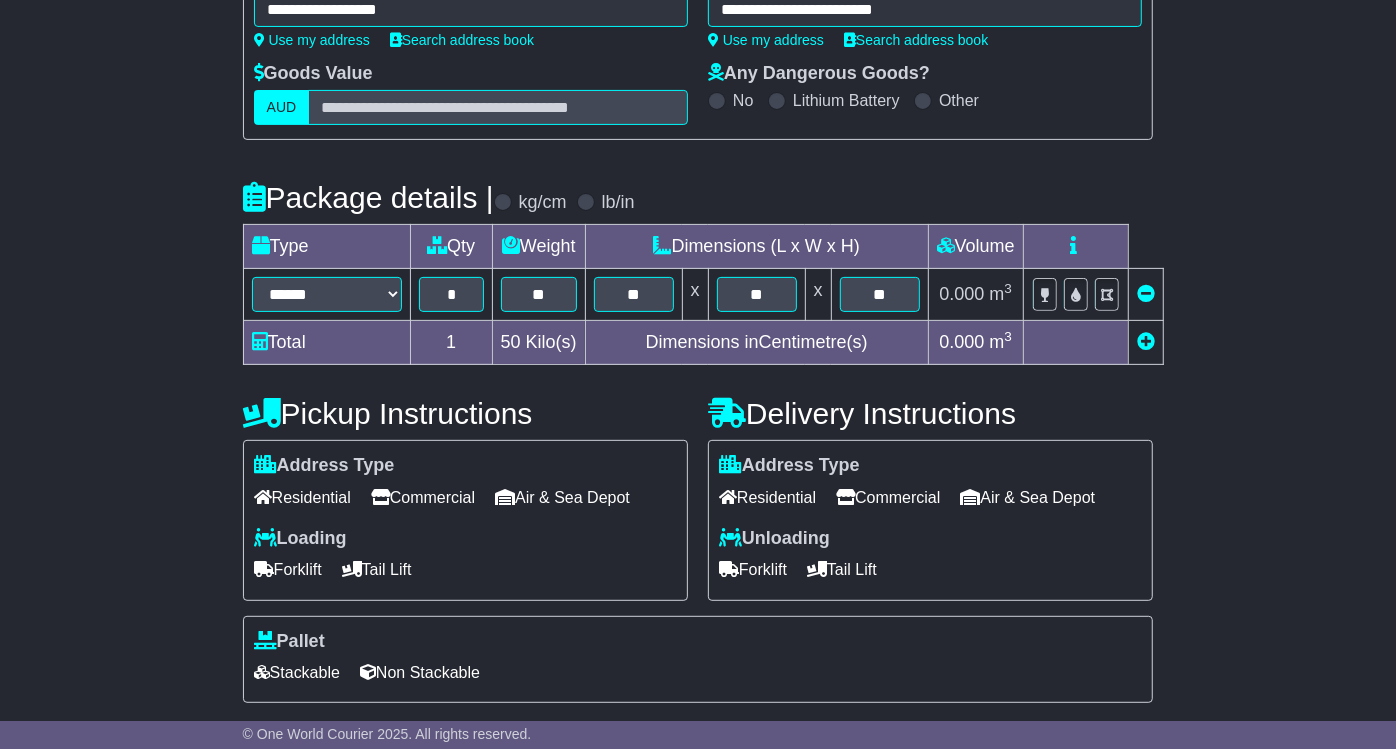 scroll, scrollTop: 479, scrollLeft: 0, axis: vertical 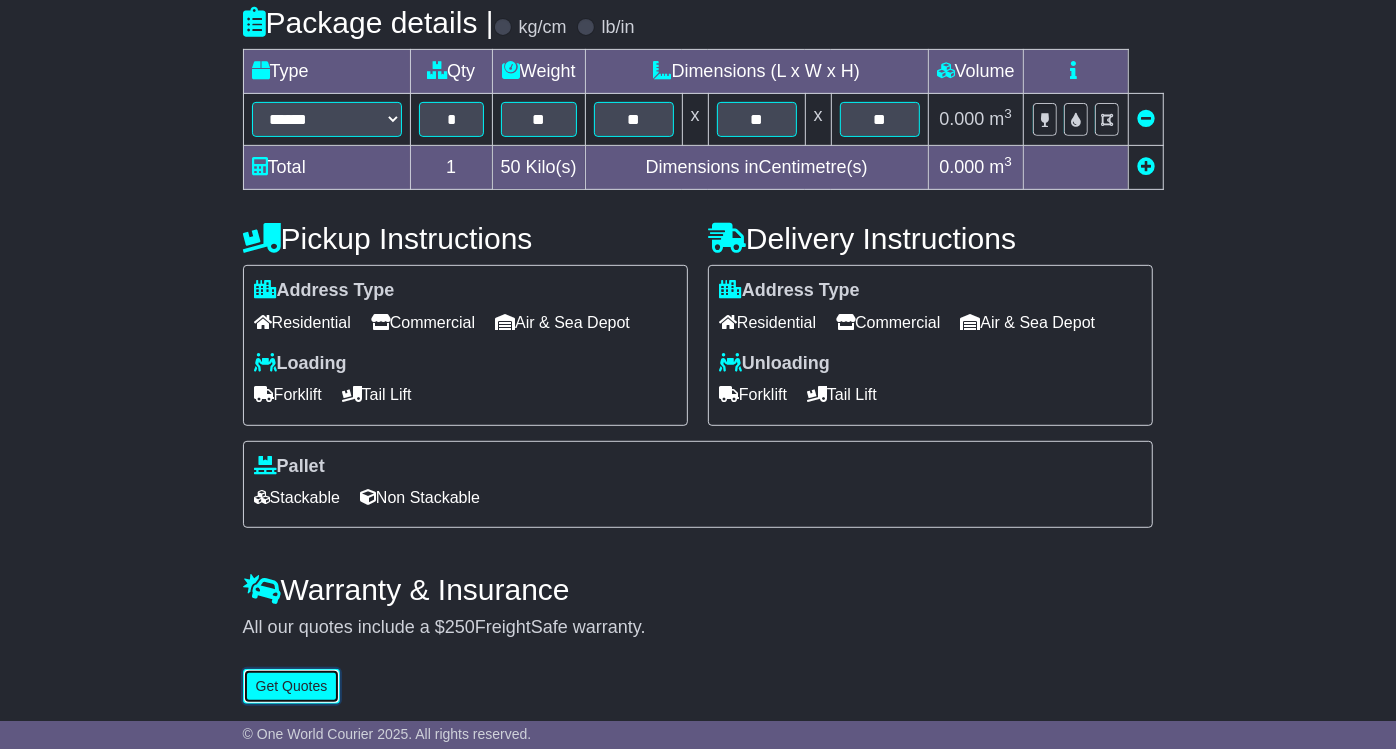 type 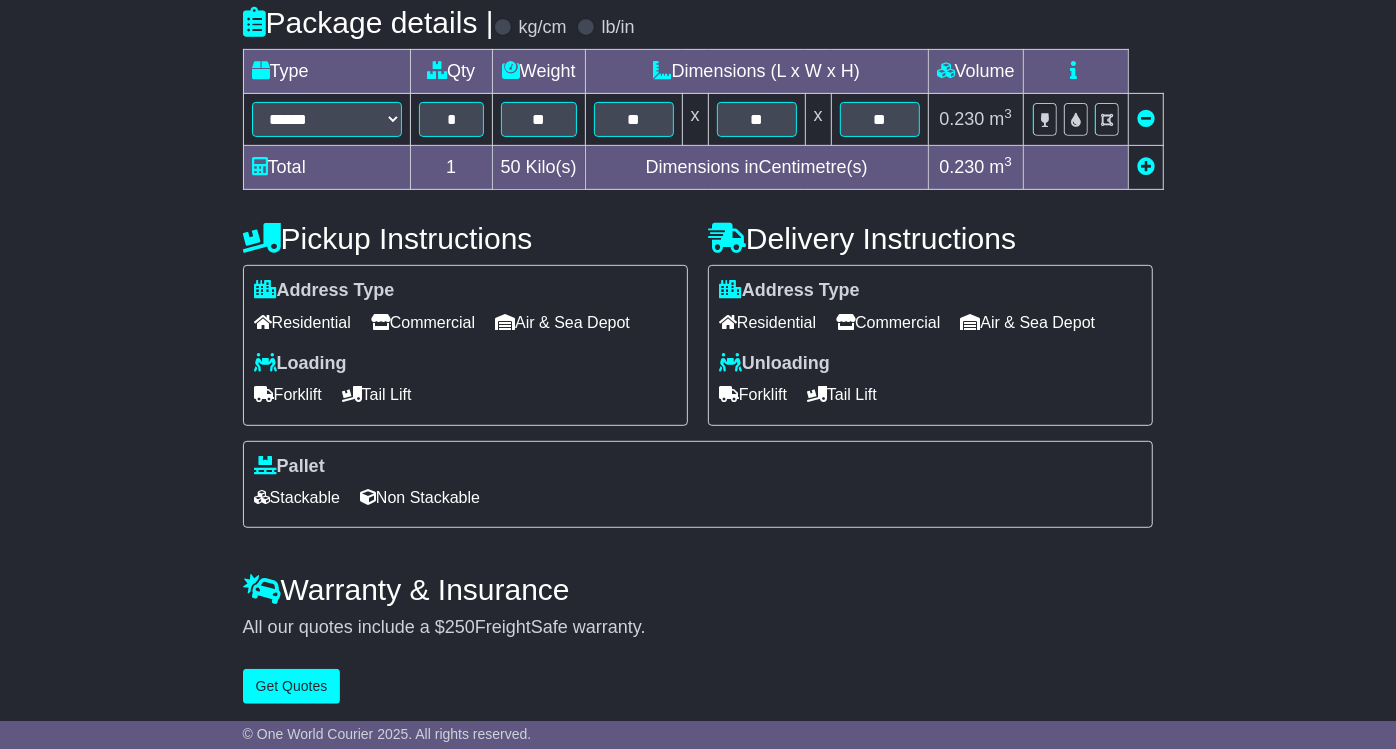 click on "Commercial" at bounding box center [423, 322] 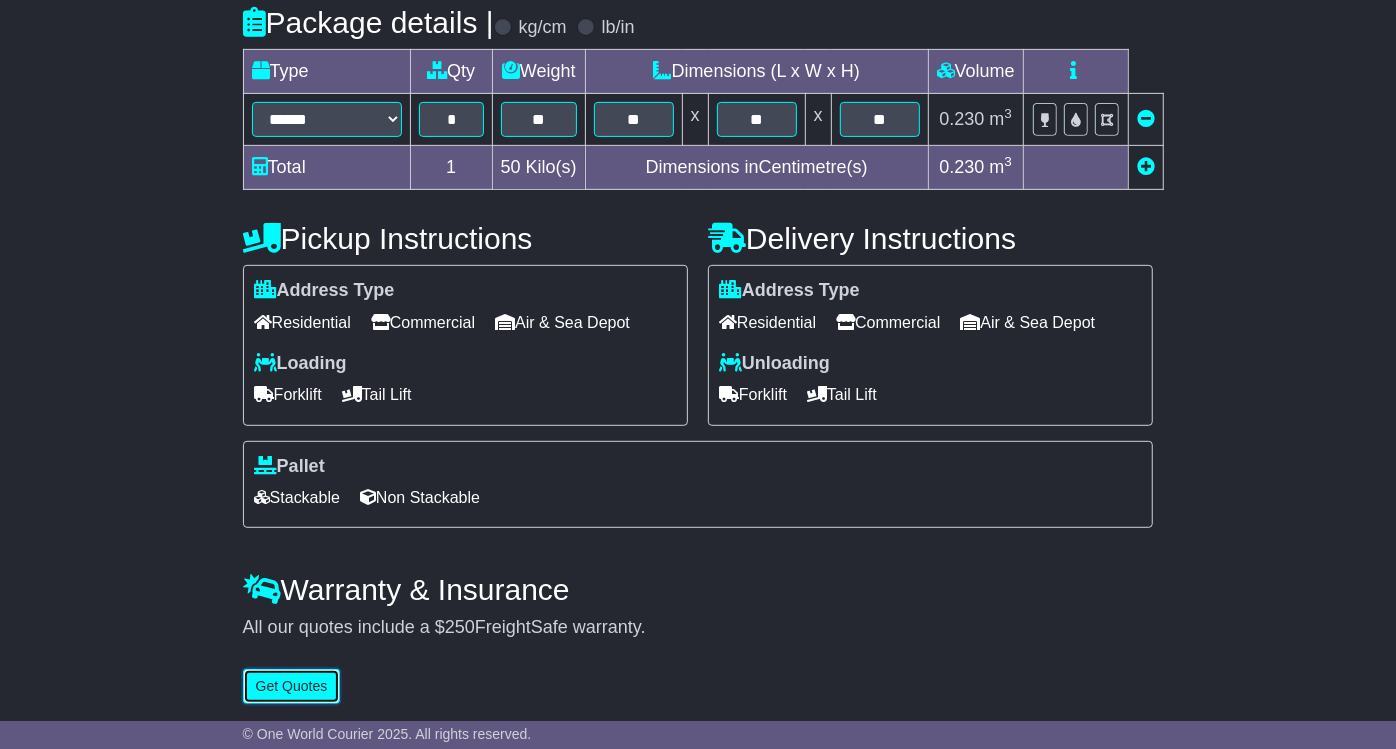click on "Get Quotes" at bounding box center (292, 686) 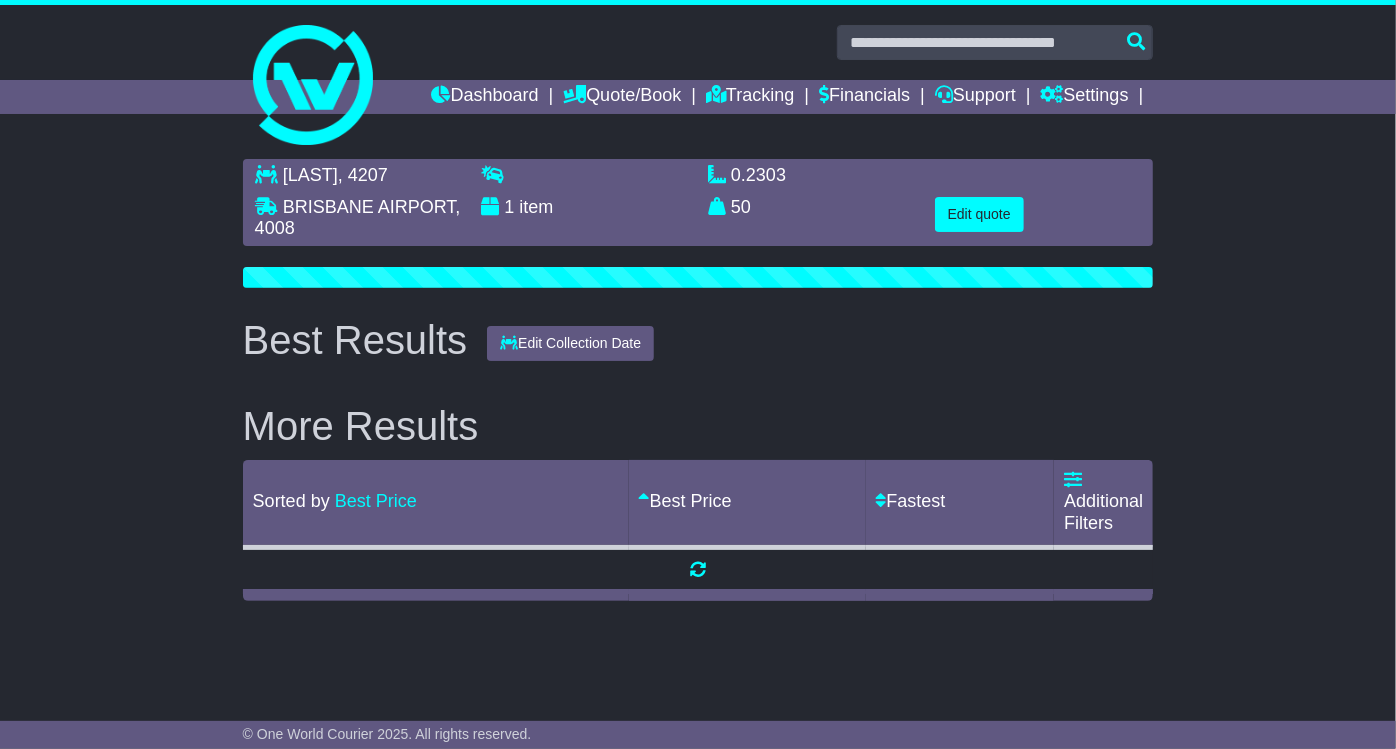 scroll, scrollTop: 0, scrollLeft: 0, axis: both 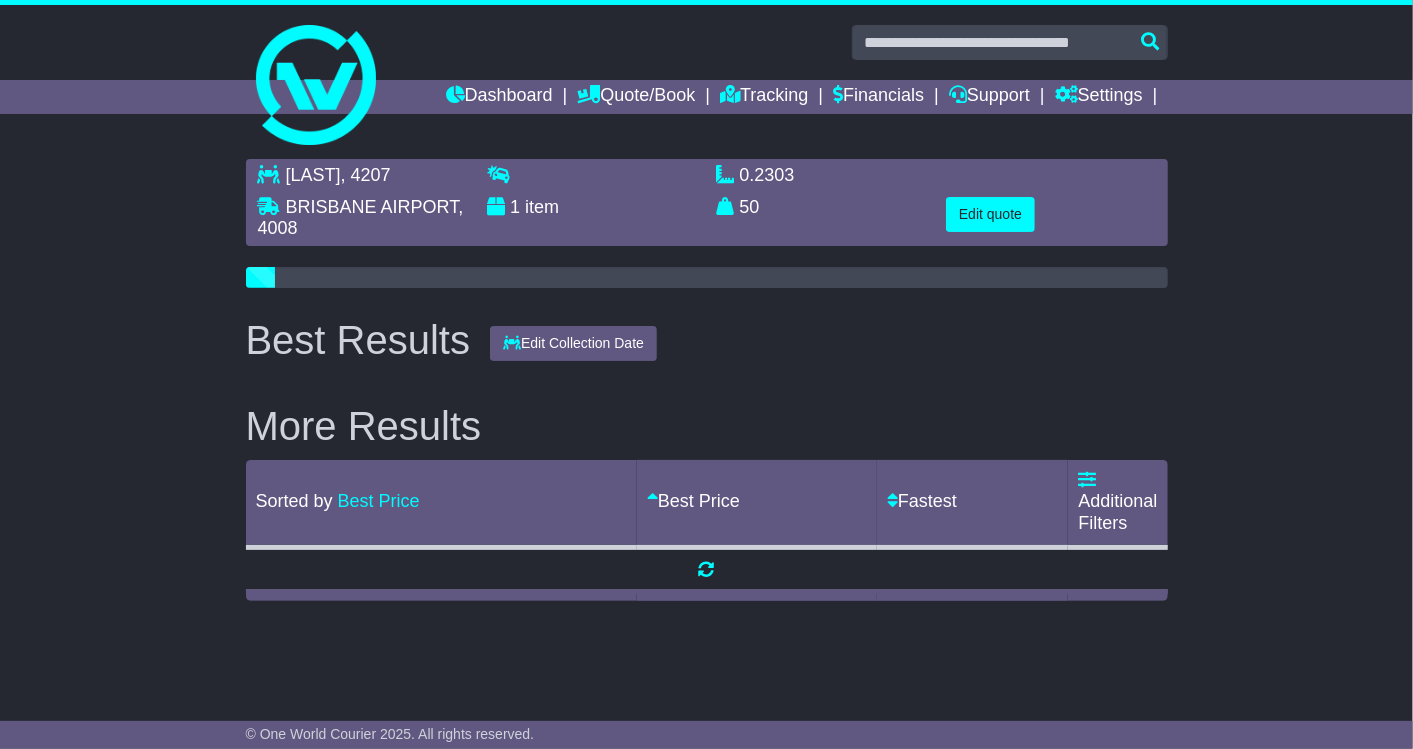 click on "STAPYLTON , 4207
BRISBANE AIRPORT , 4008
1   item
0.2303
m 3
in 3
50  kg(s)  lb(s)" at bounding box center [706, 380] 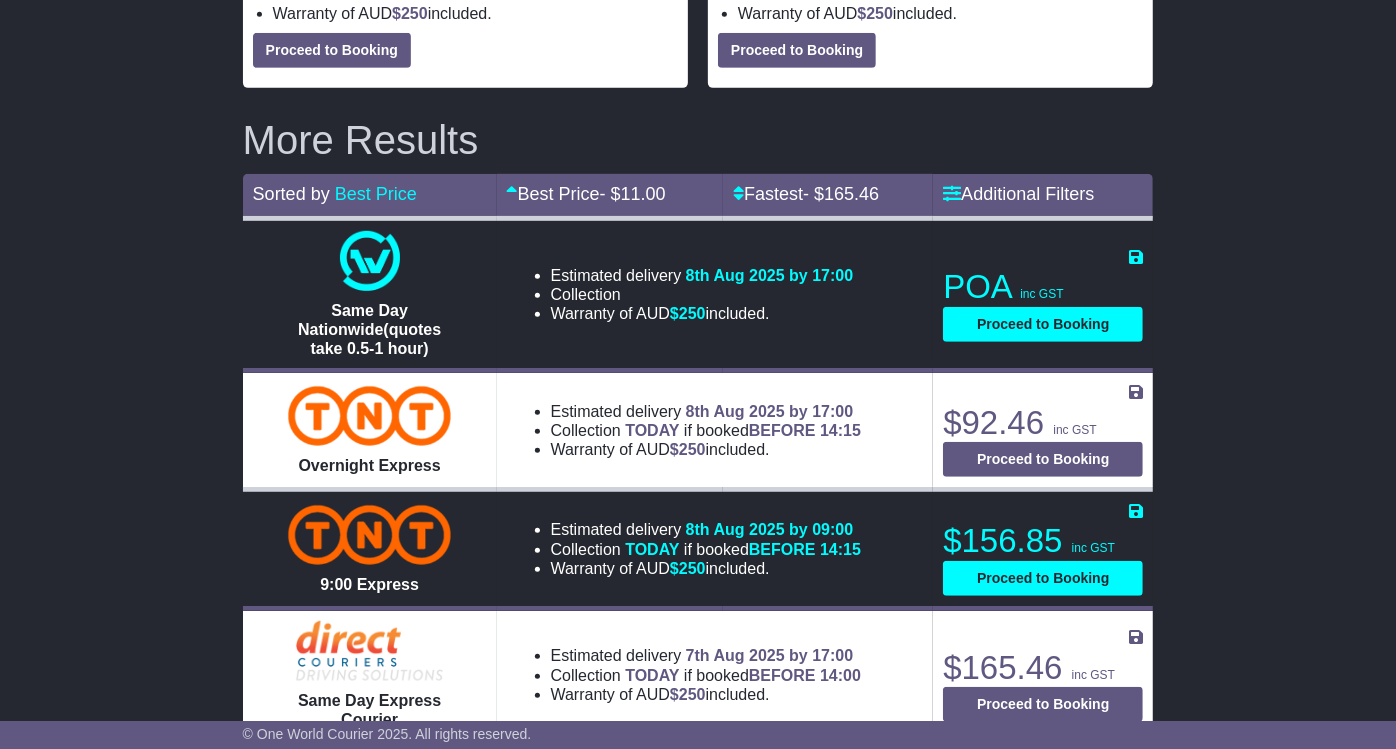 scroll, scrollTop: 155, scrollLeft: 0, axis: vertical 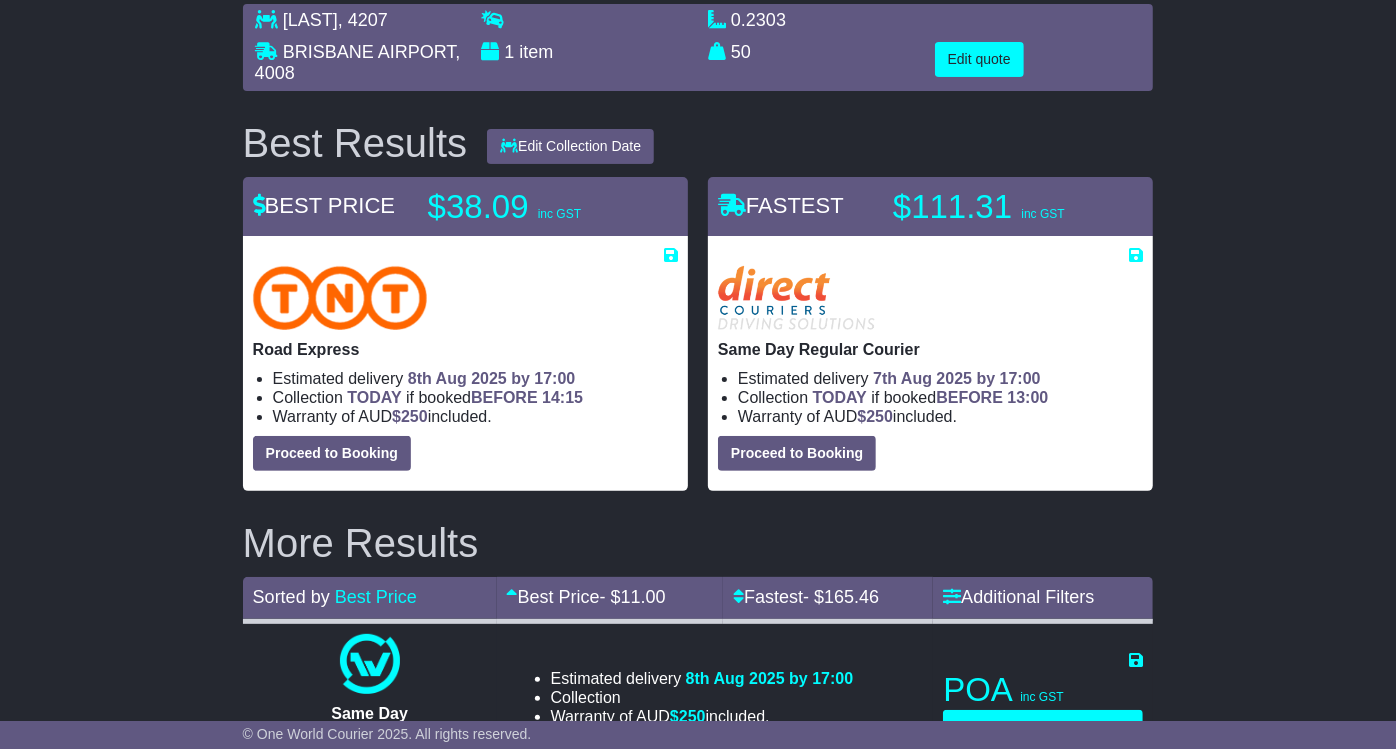 click on "STAPYLTON , 4207
BRISBANE AIRPORT , 4008
1   item
0.2303
m 3
in 3
50  kg(s)  lb(s)" at bounding box center (698, 639) 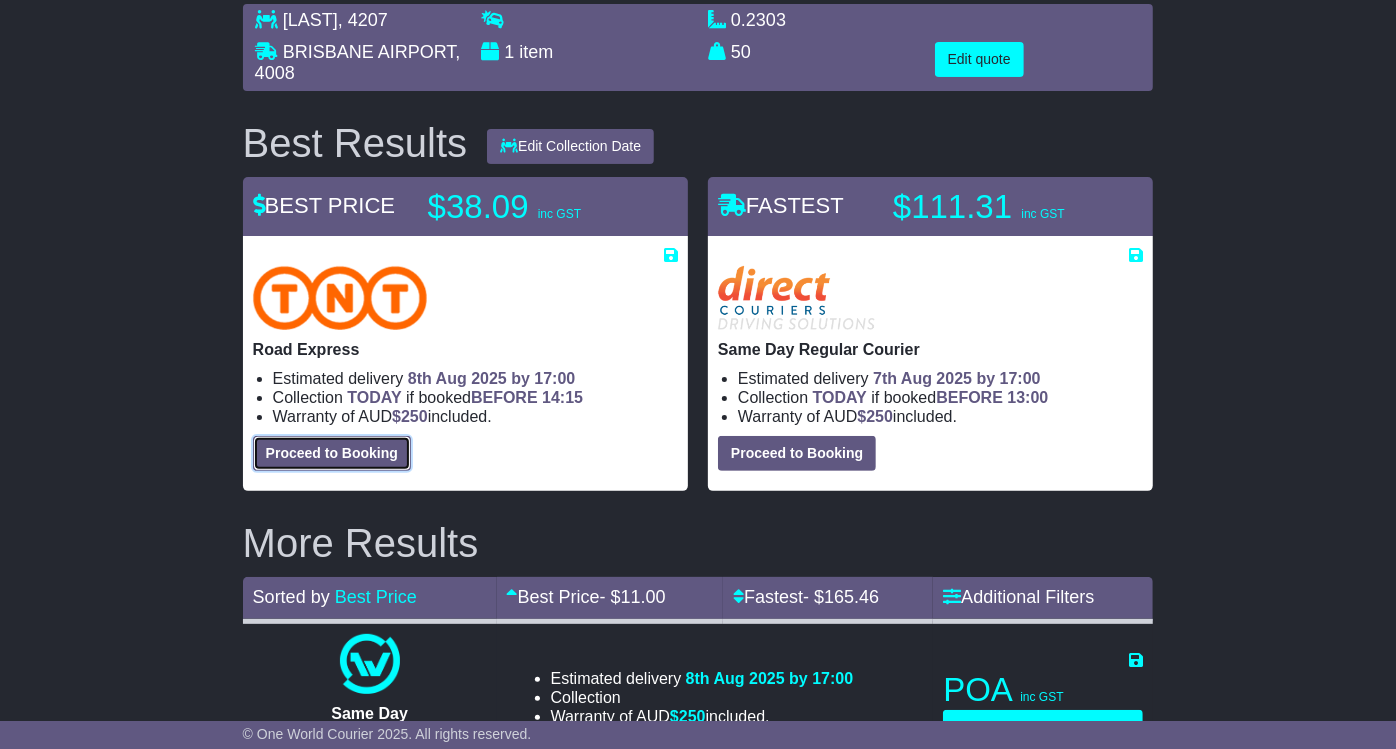 click on "Proceed to Booking" at bounding box center [332, 453] 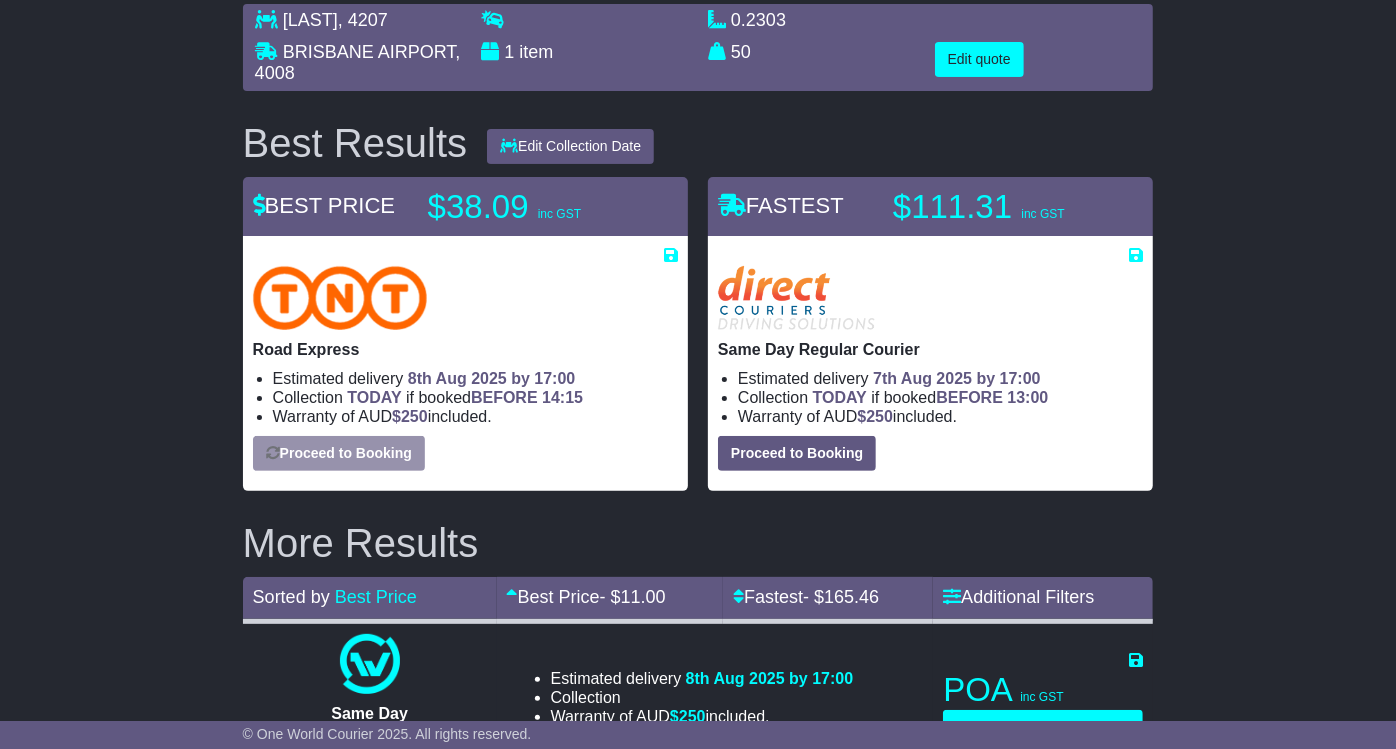 select on "*****" 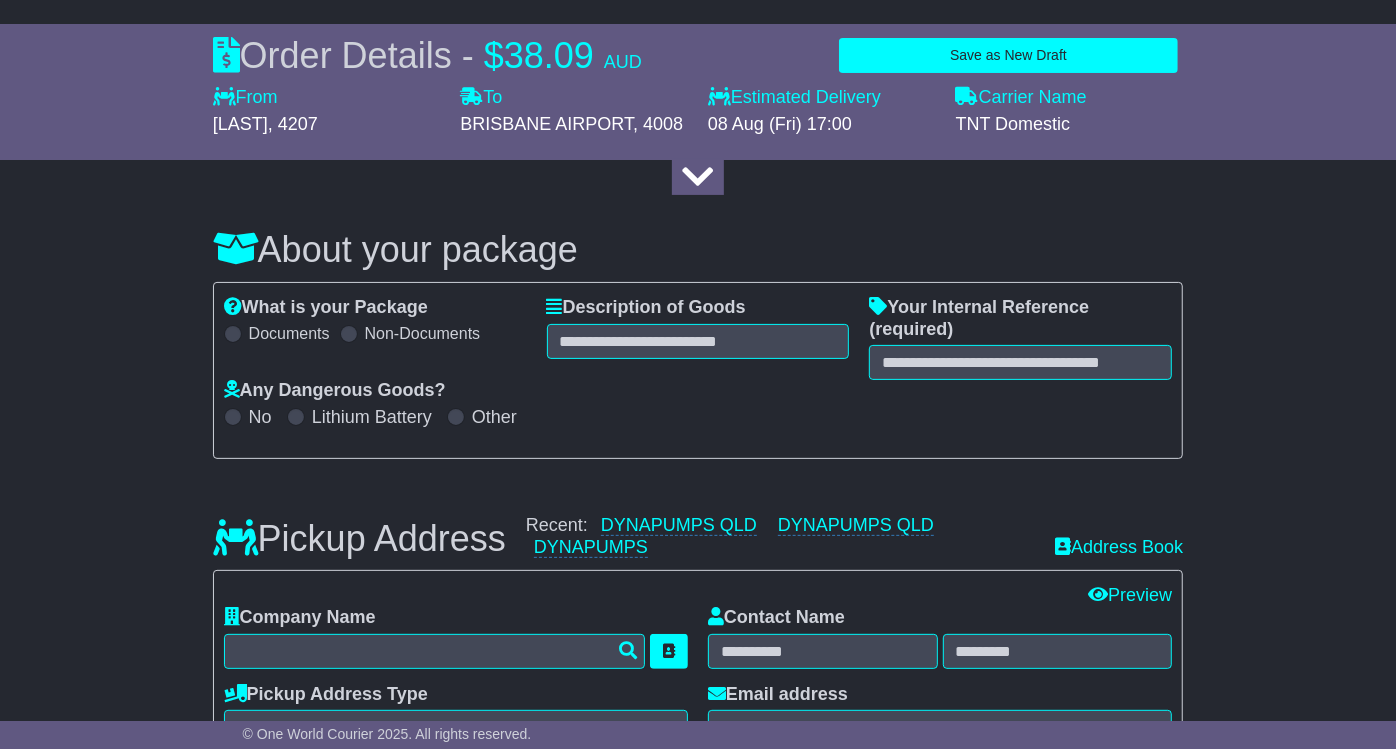 select 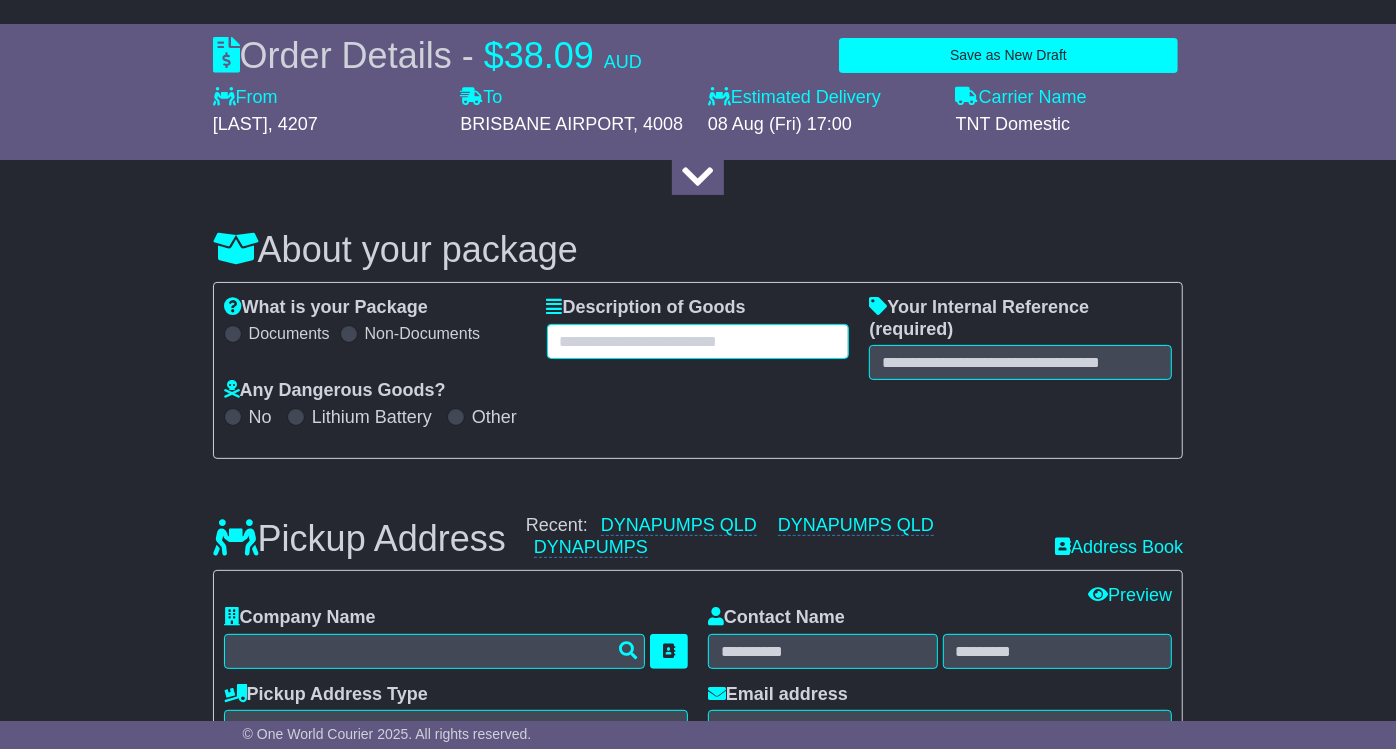 click at bounding box center (698, 341) 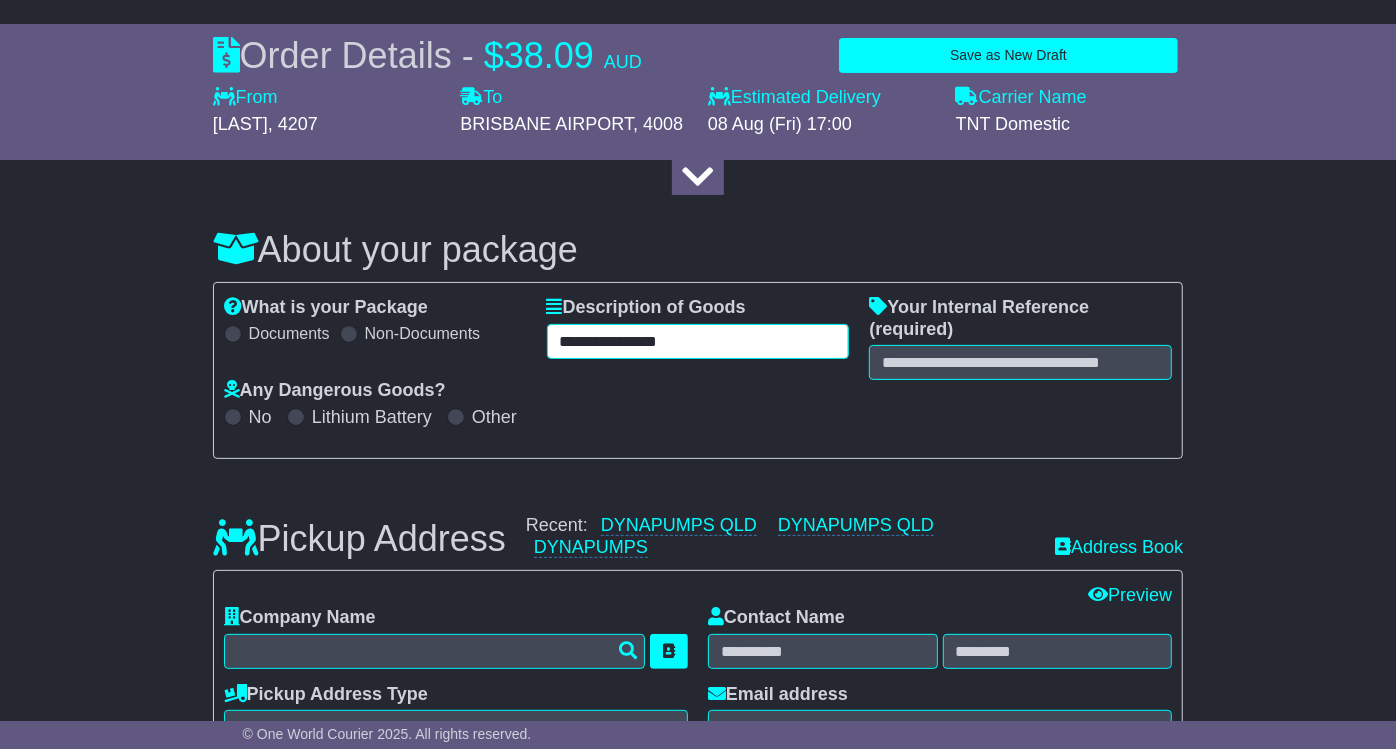 type on "**********" 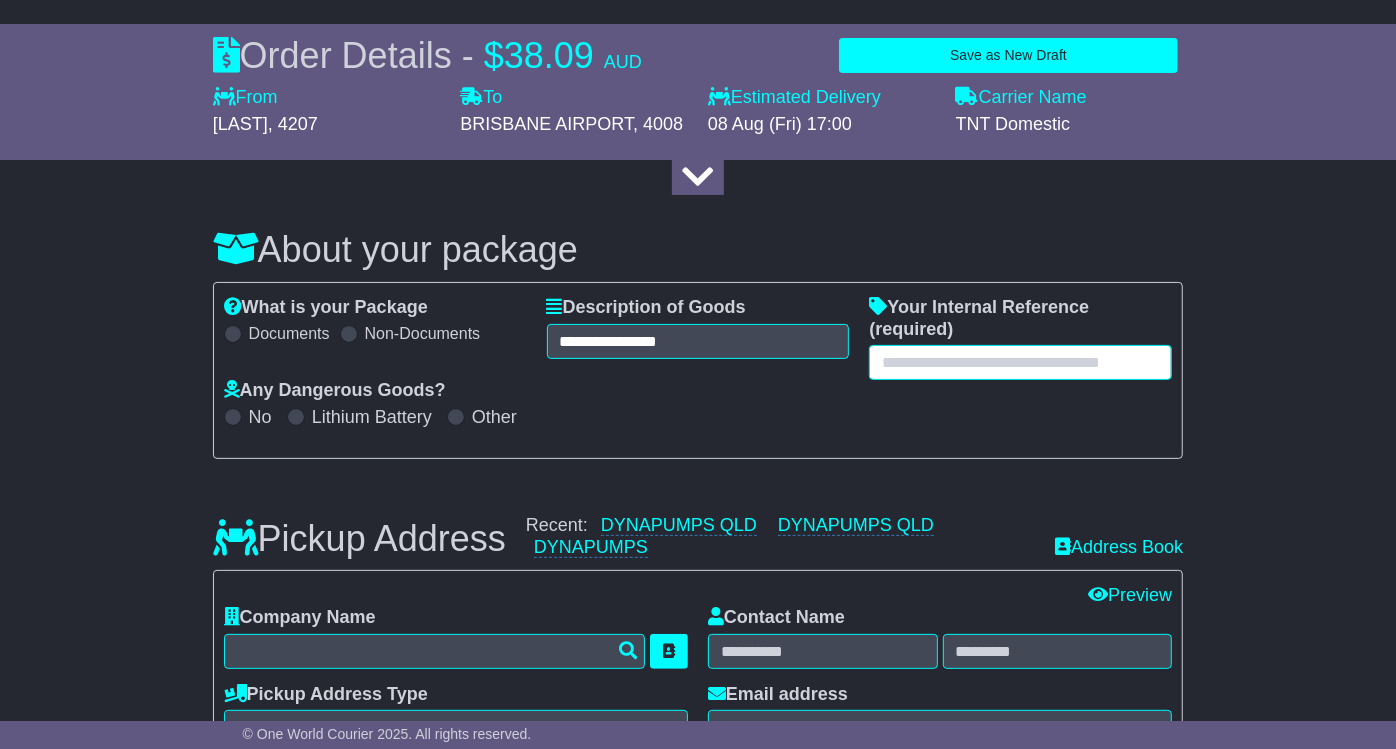 click at bounding box center (1020, 362) 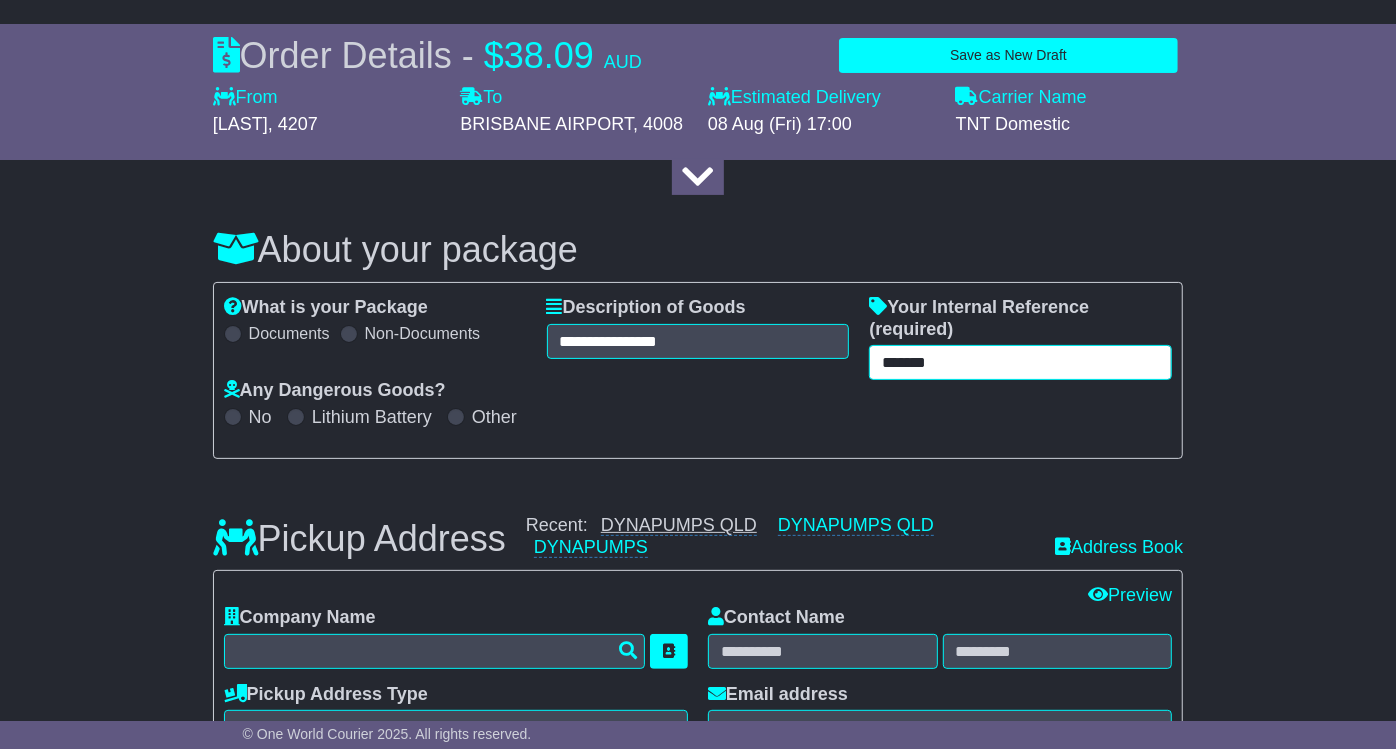 type on "*******" 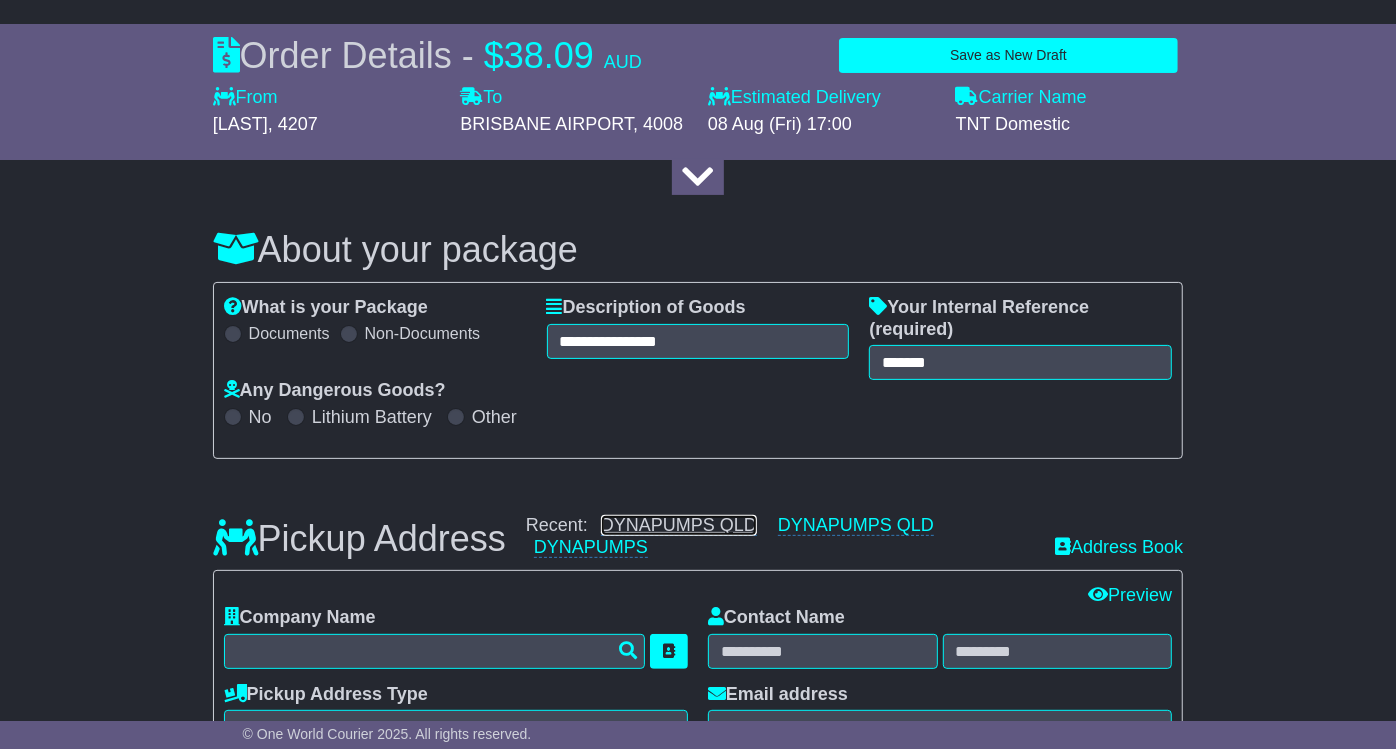 click on "DYNAPUMPS QLD" at bounding box center [679, 525] 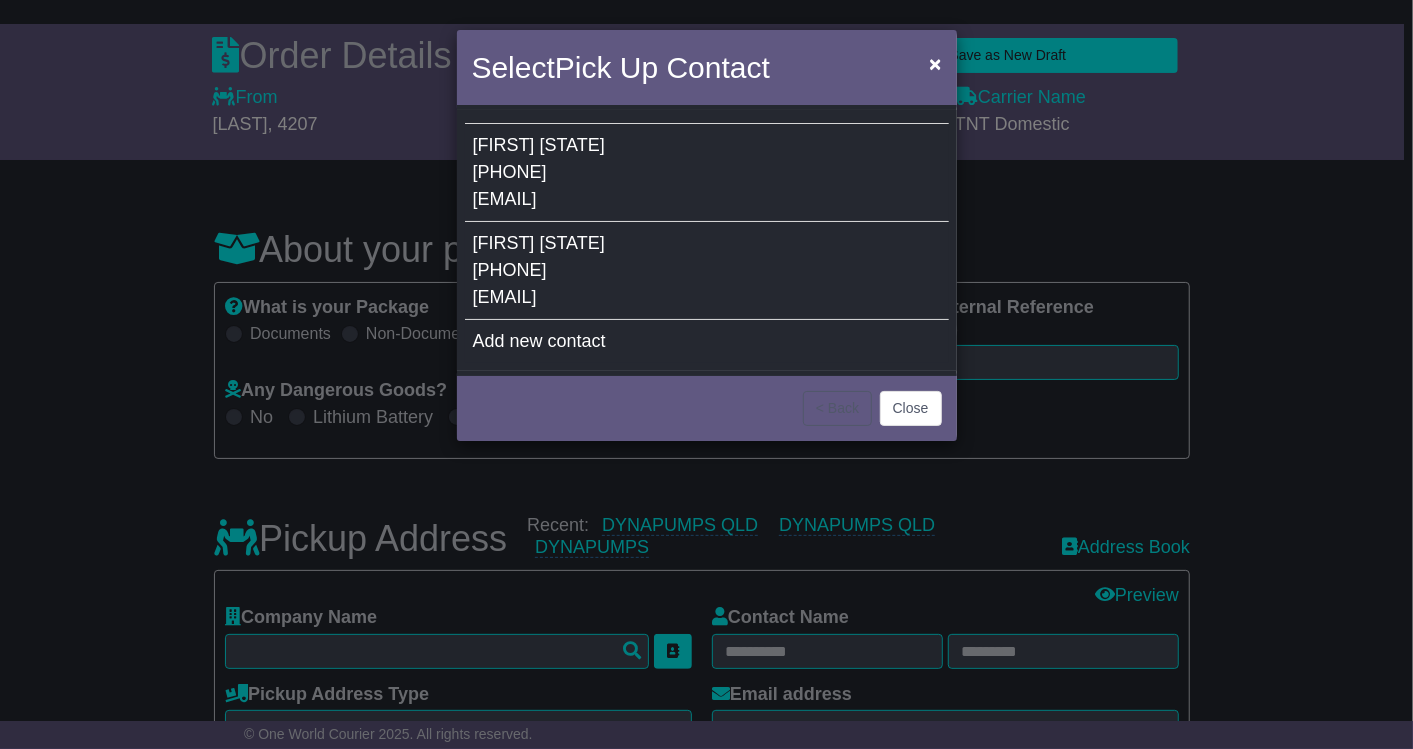 click on "DEREK   TATE
61 7 5546 7777
Derek.Tate@dynapumps.com.au" at bounding box center (707, 271) 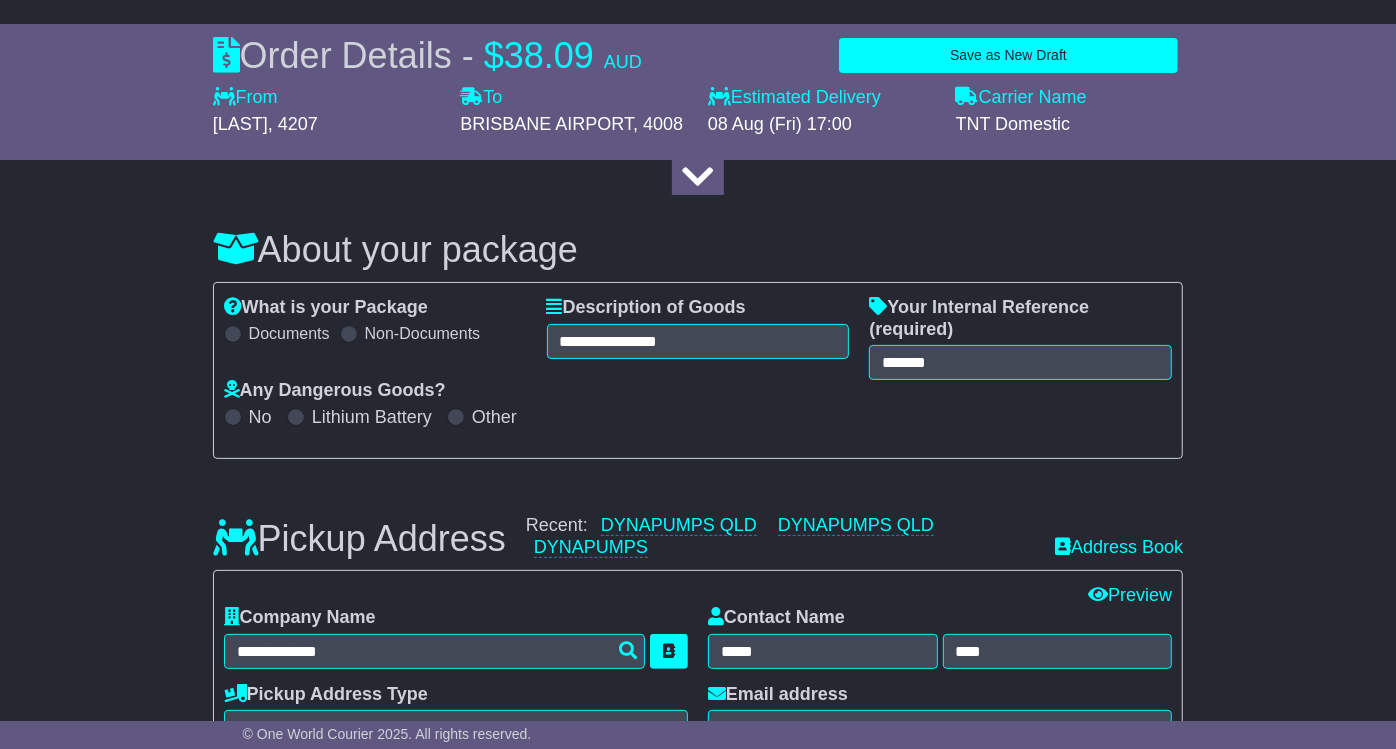 scroll, scrollTop: 600, scrollLeft: 0, axis: vertical 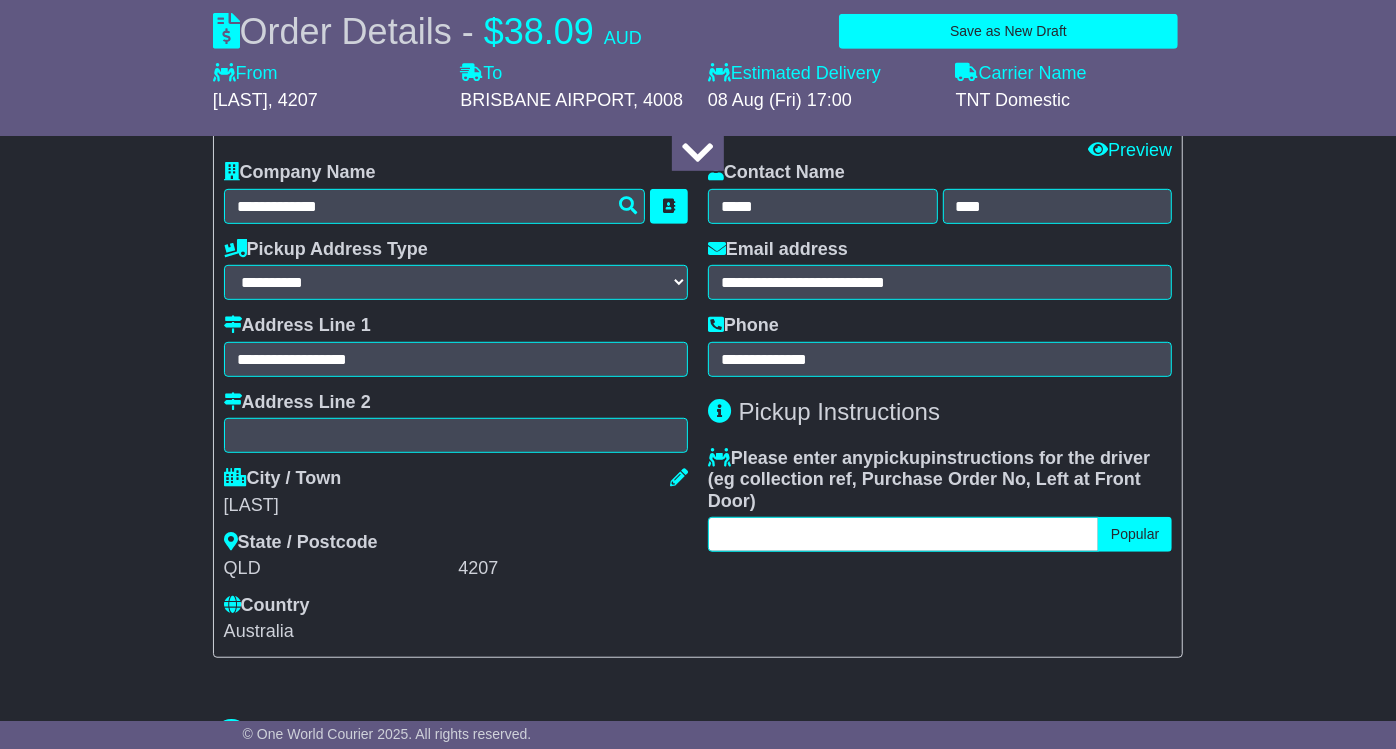 click at bounding box center [903, 534] 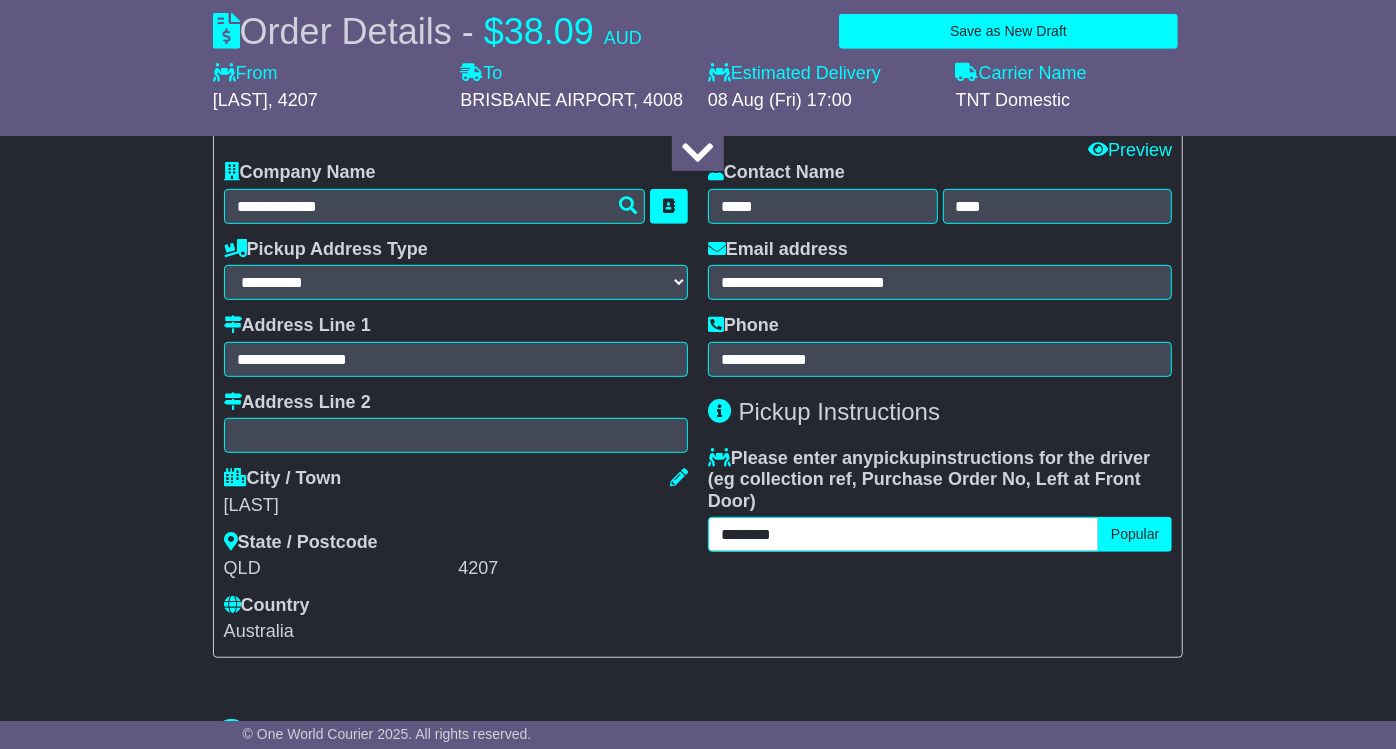 type on "********" 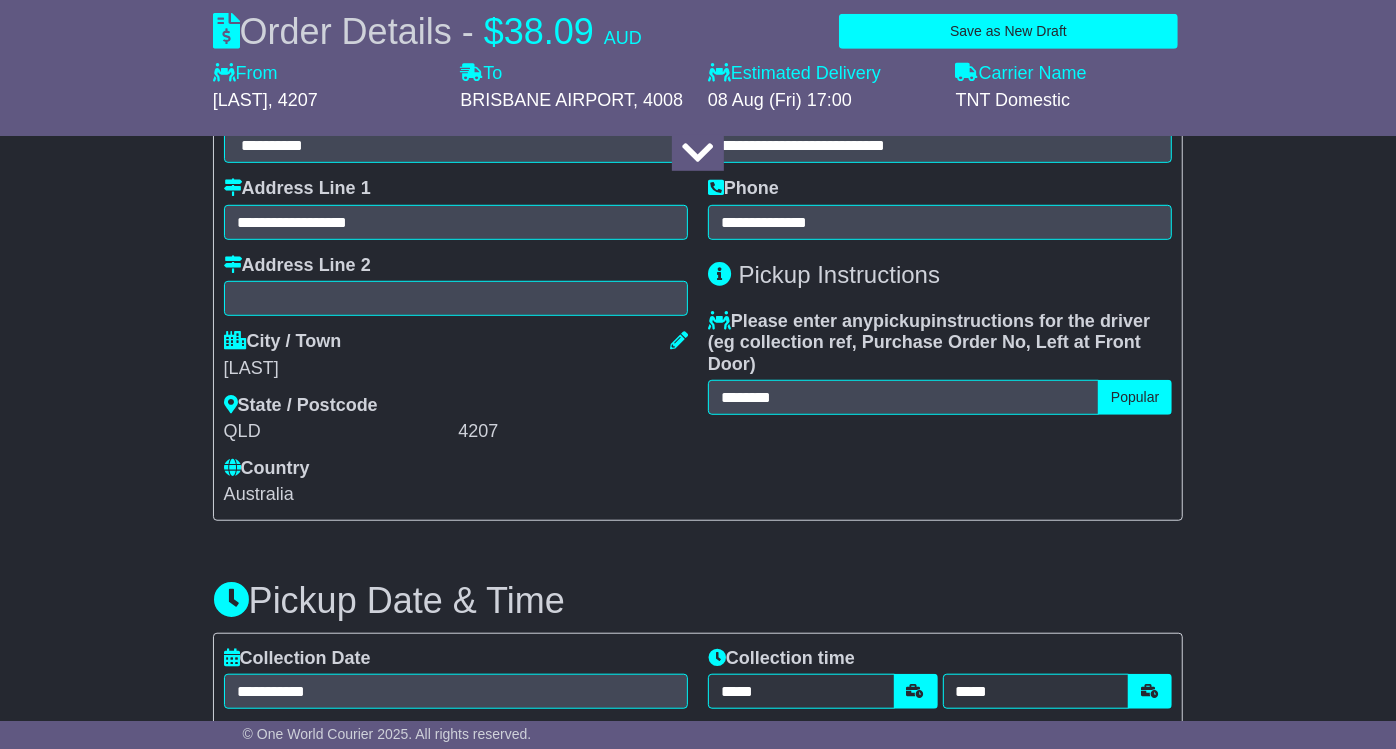 scroll, scrollTop: 1044, scrollLeft: 0, axis: vertical 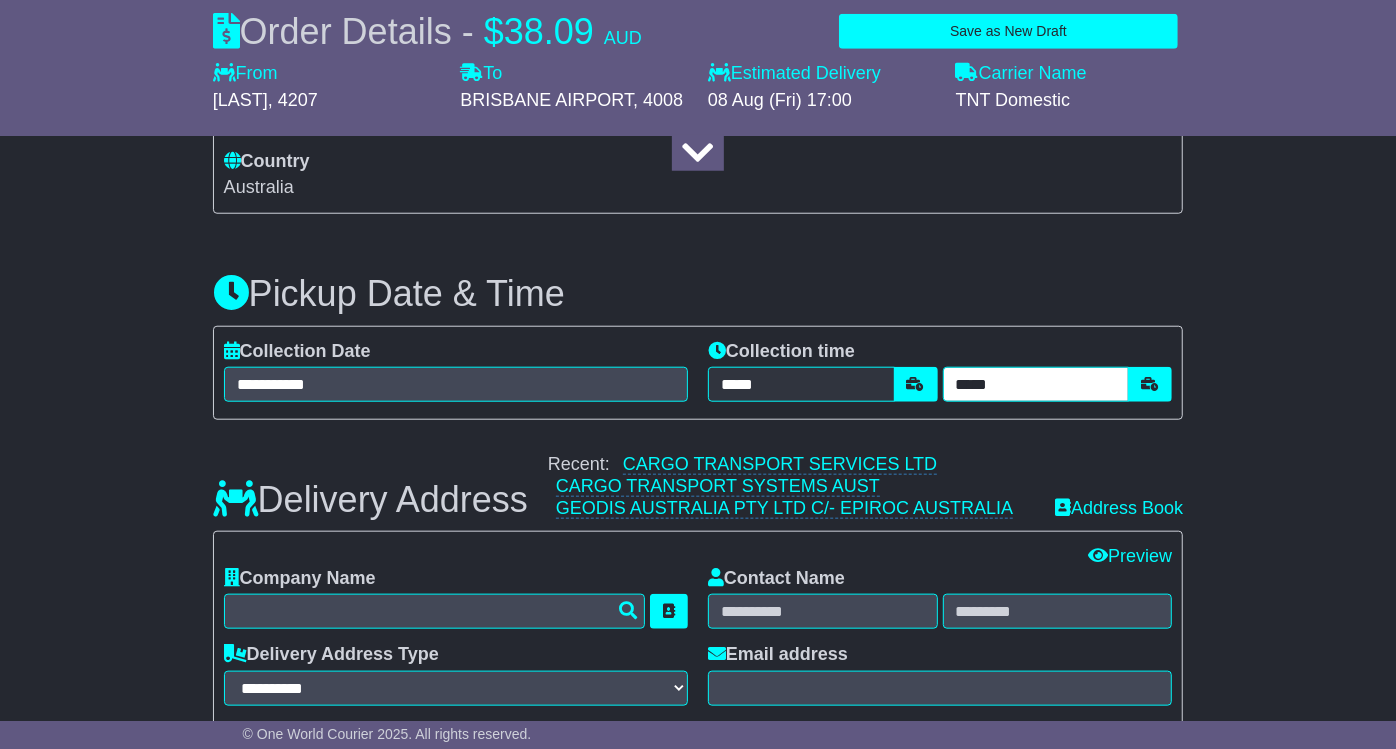click on "*****" at bounding box center (1036, 384) 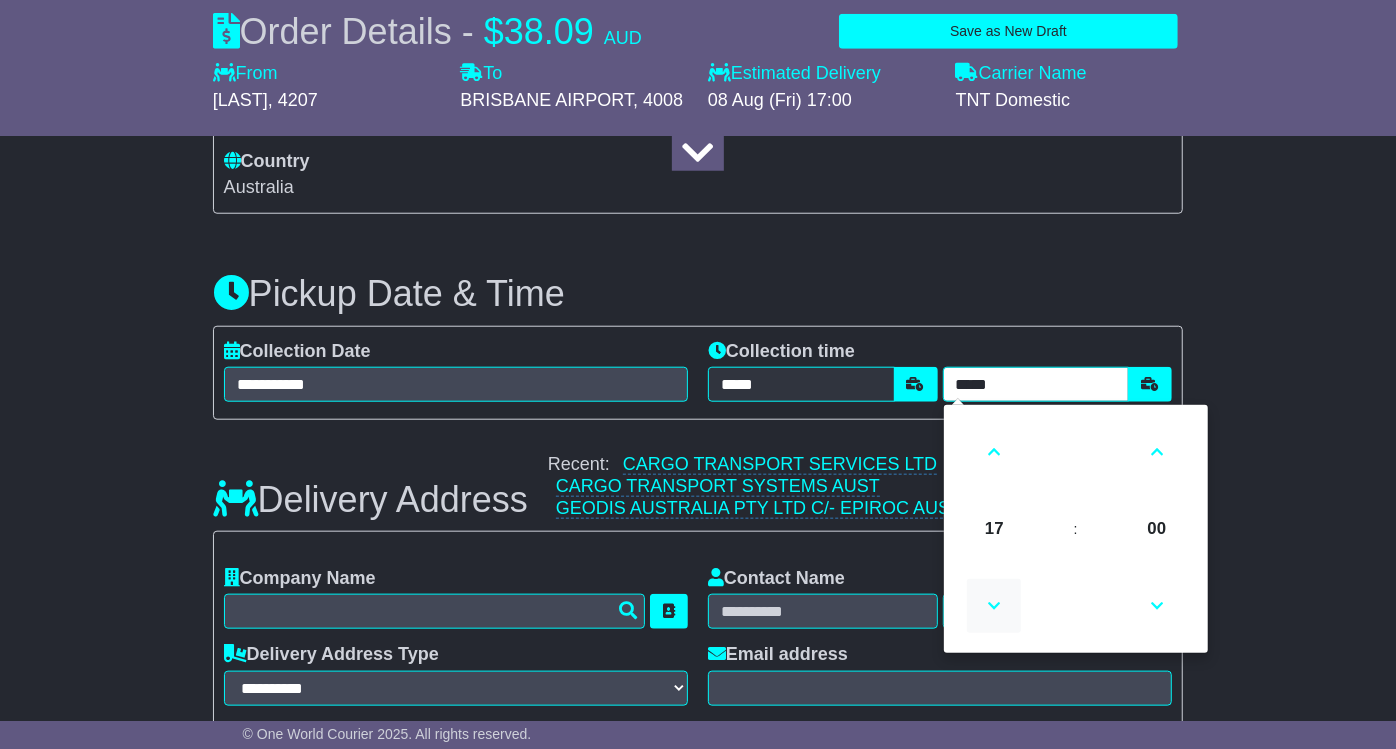 click at bounding box center [994, 606] 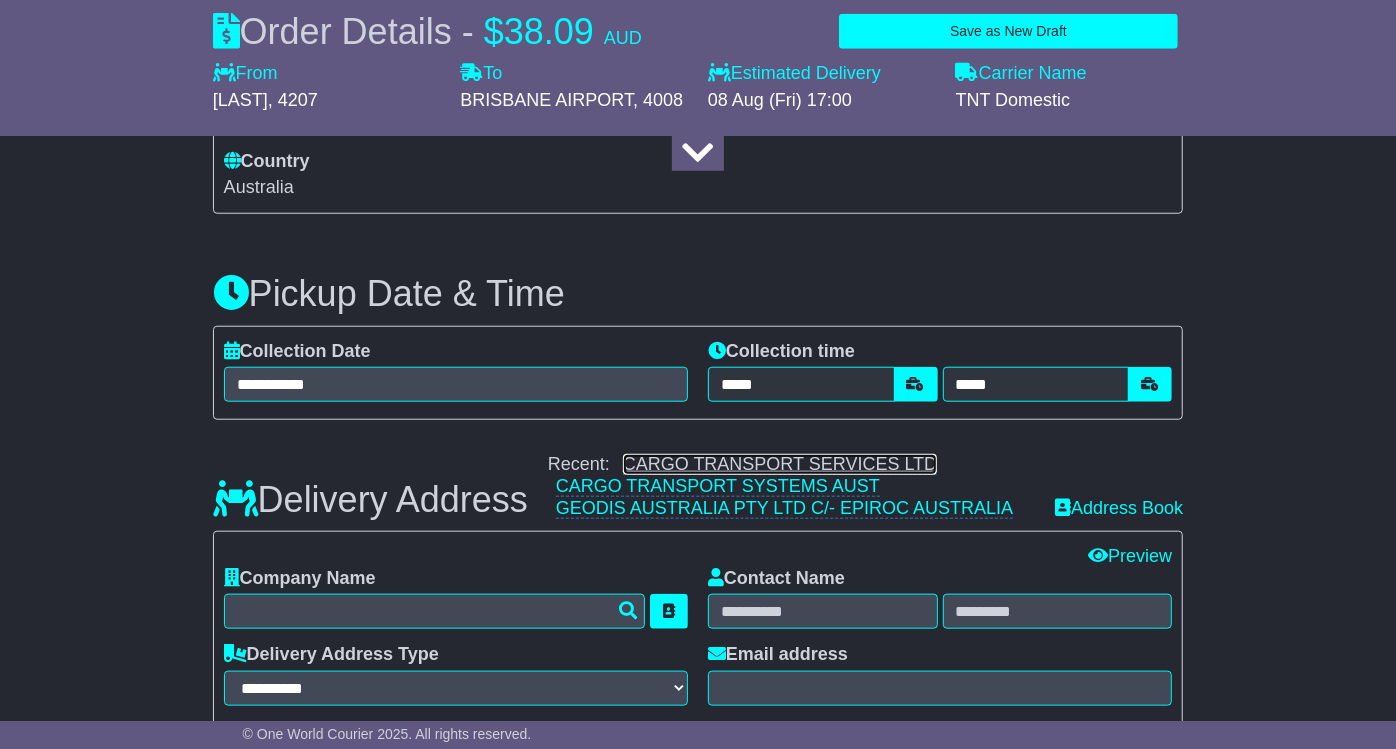 click on "CARGO TRANSPORT SERVICES LTD" at bounding box center (780, 464) 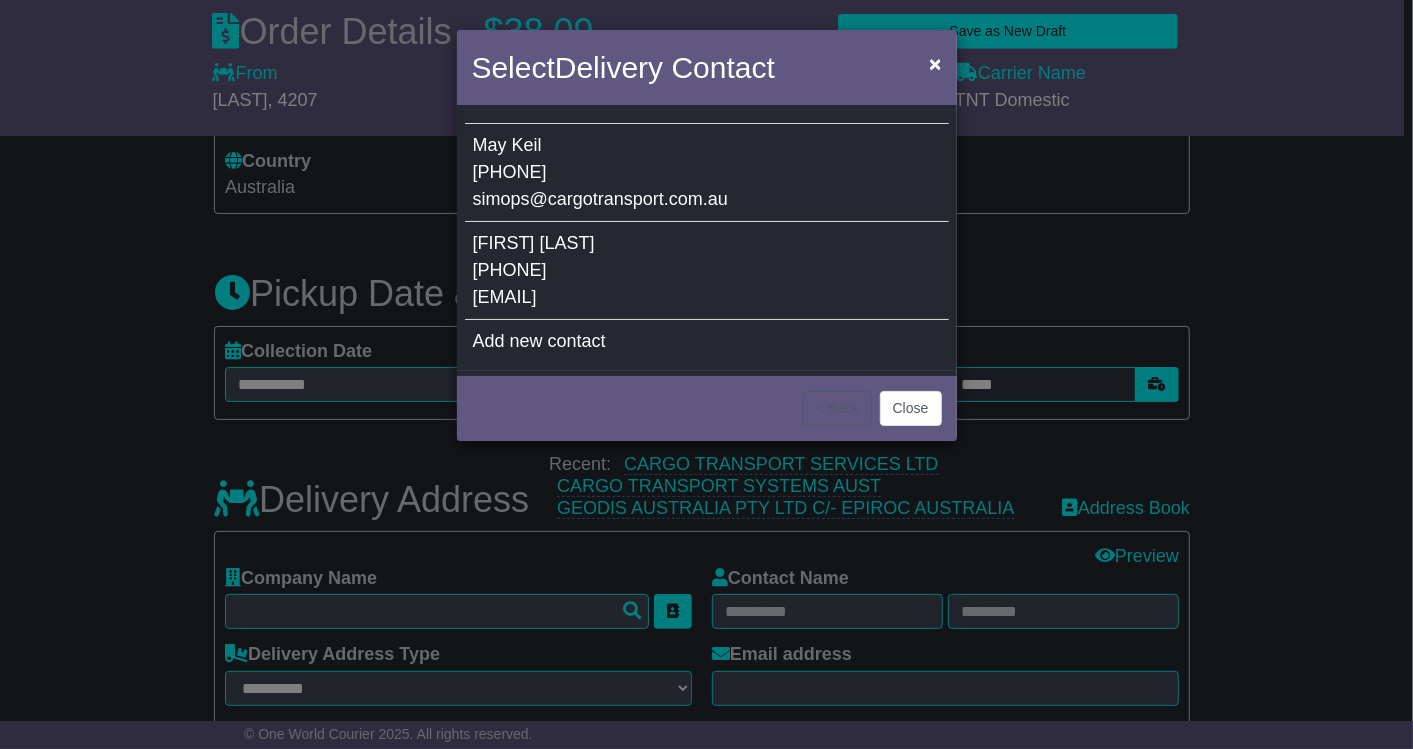 click on "JULIE   MCKINNEY
0487215806
jvmckinneyphoto@gmail.com" at bounding box center [707, 271] 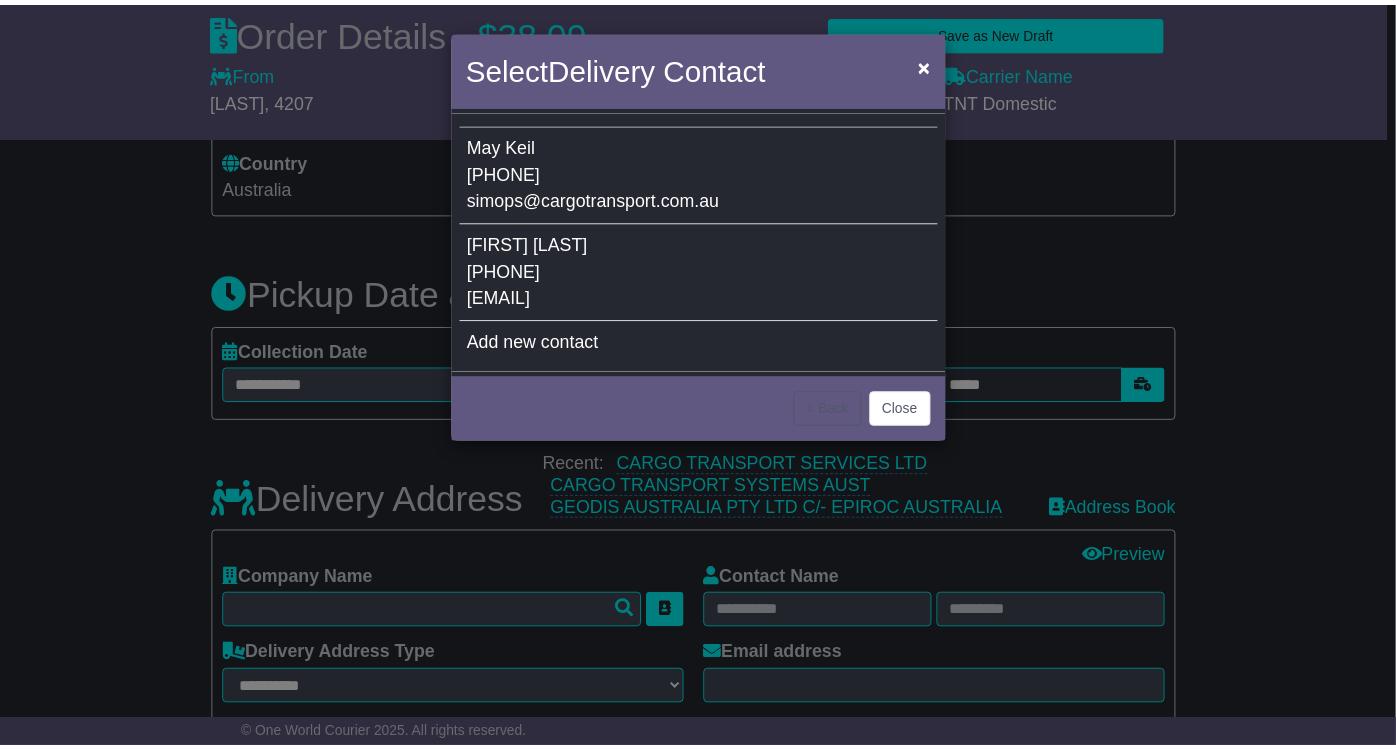 type on "**********" 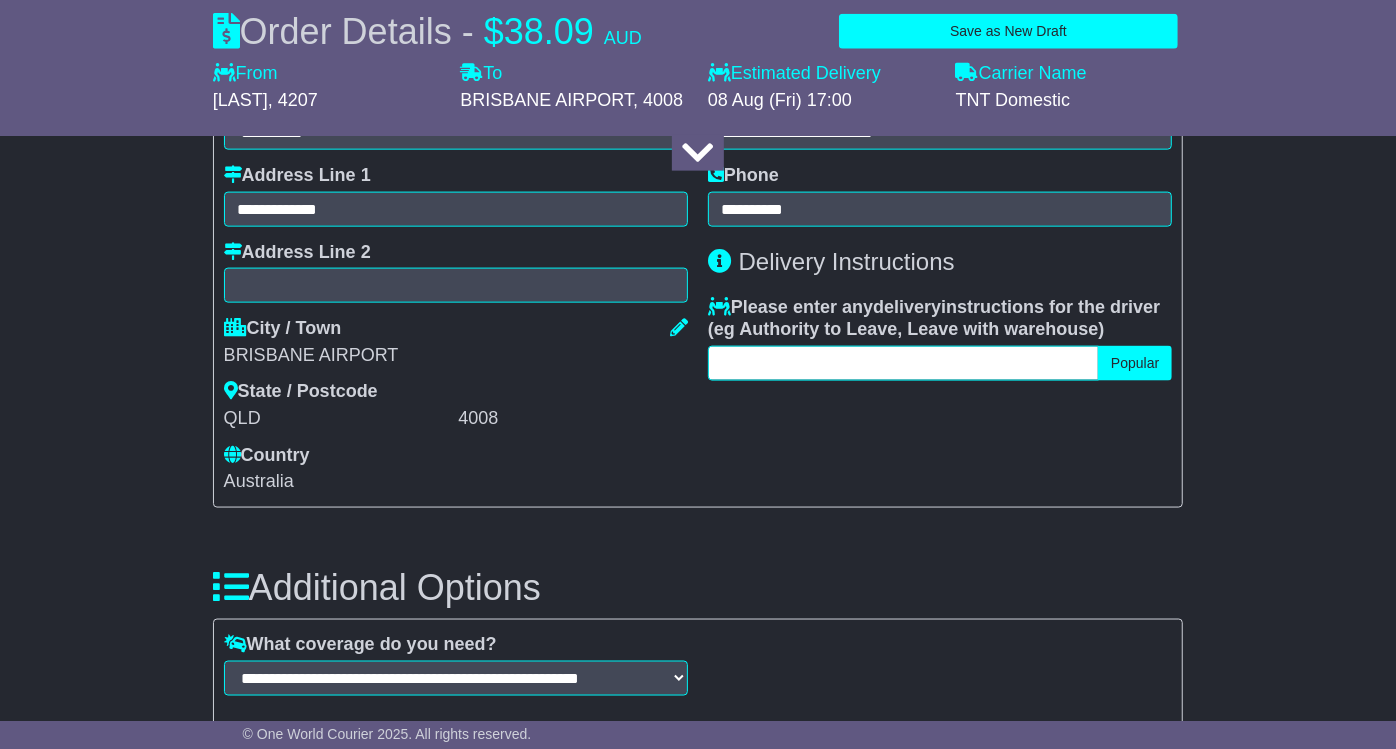 click at bounding box center (903, 363) 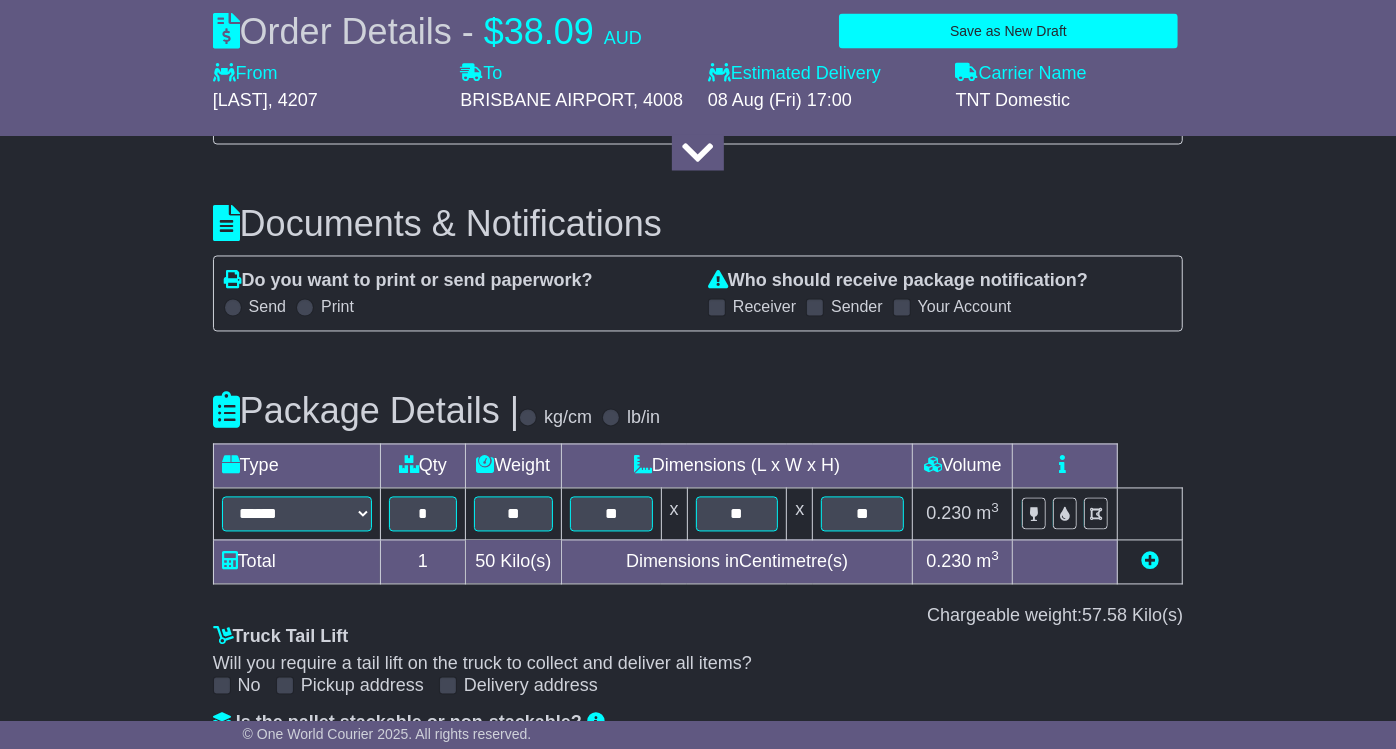 scroll, scrollTop: 2505, scrollLeft: 0, axis: vertical 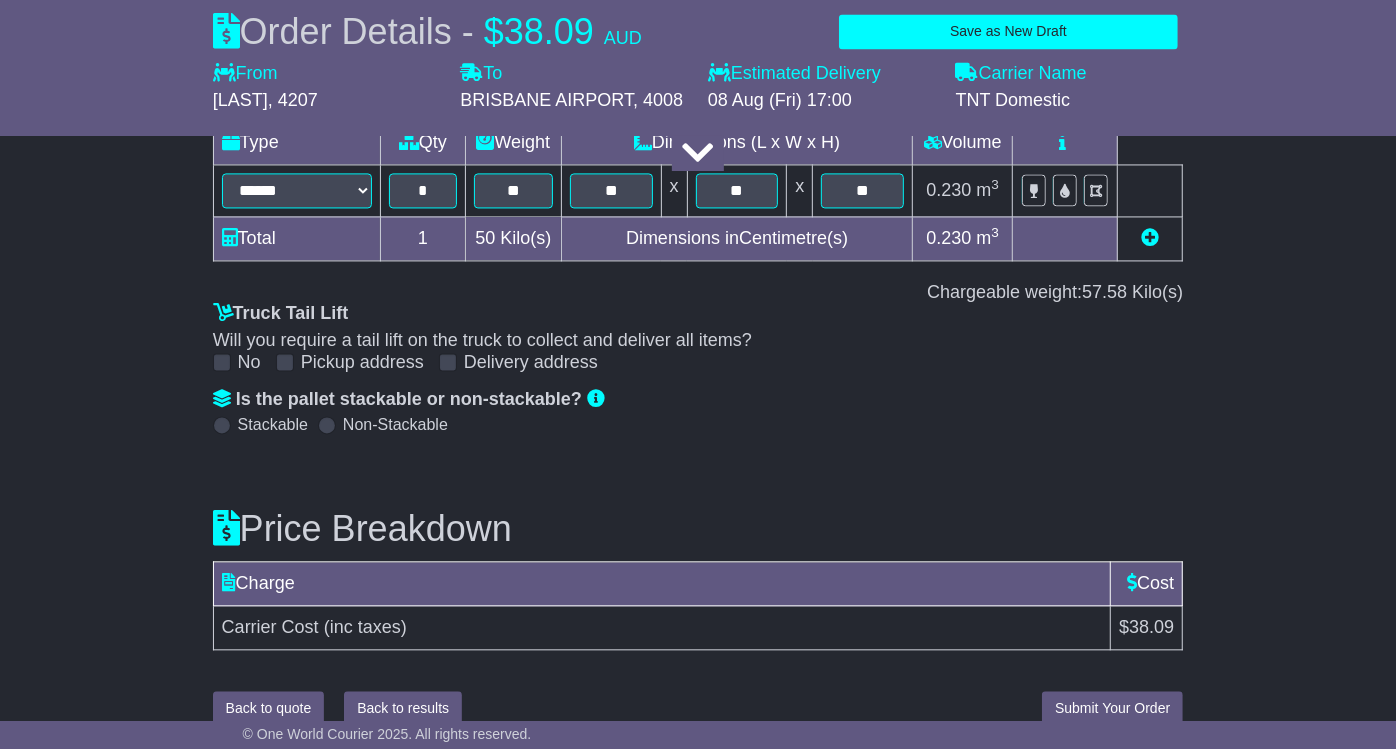type on "*******" 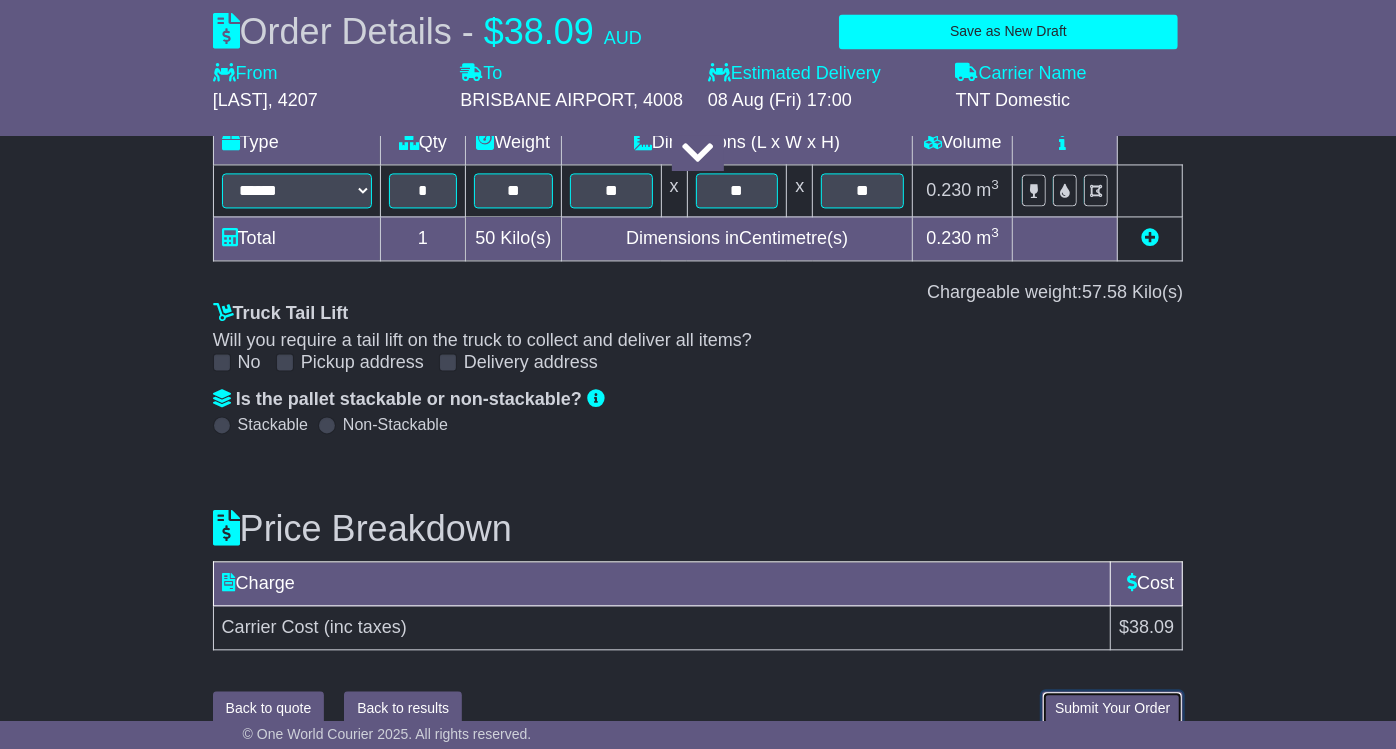 click on "Submit Your Order" at bounding box center (1112, 708) 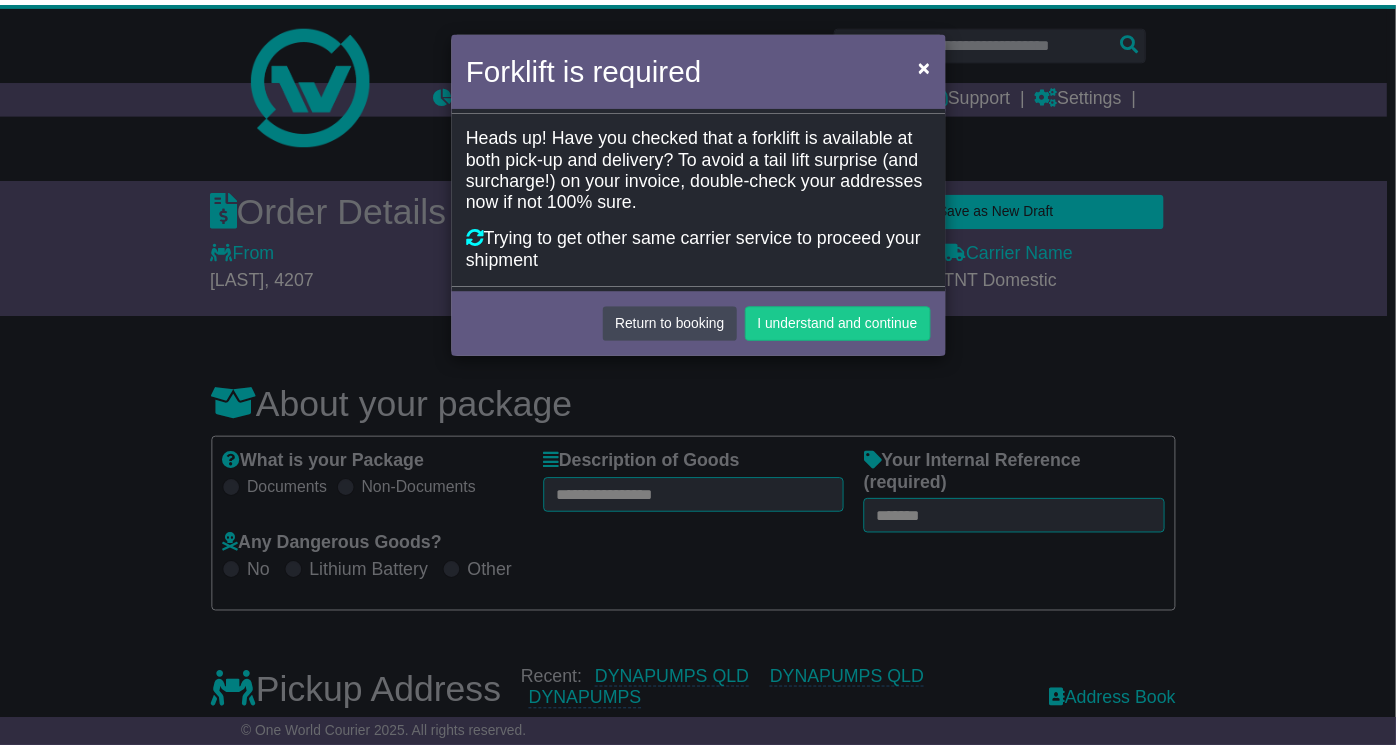 scroll, scrollTop: 0, scrollLeft: 0, axis: both 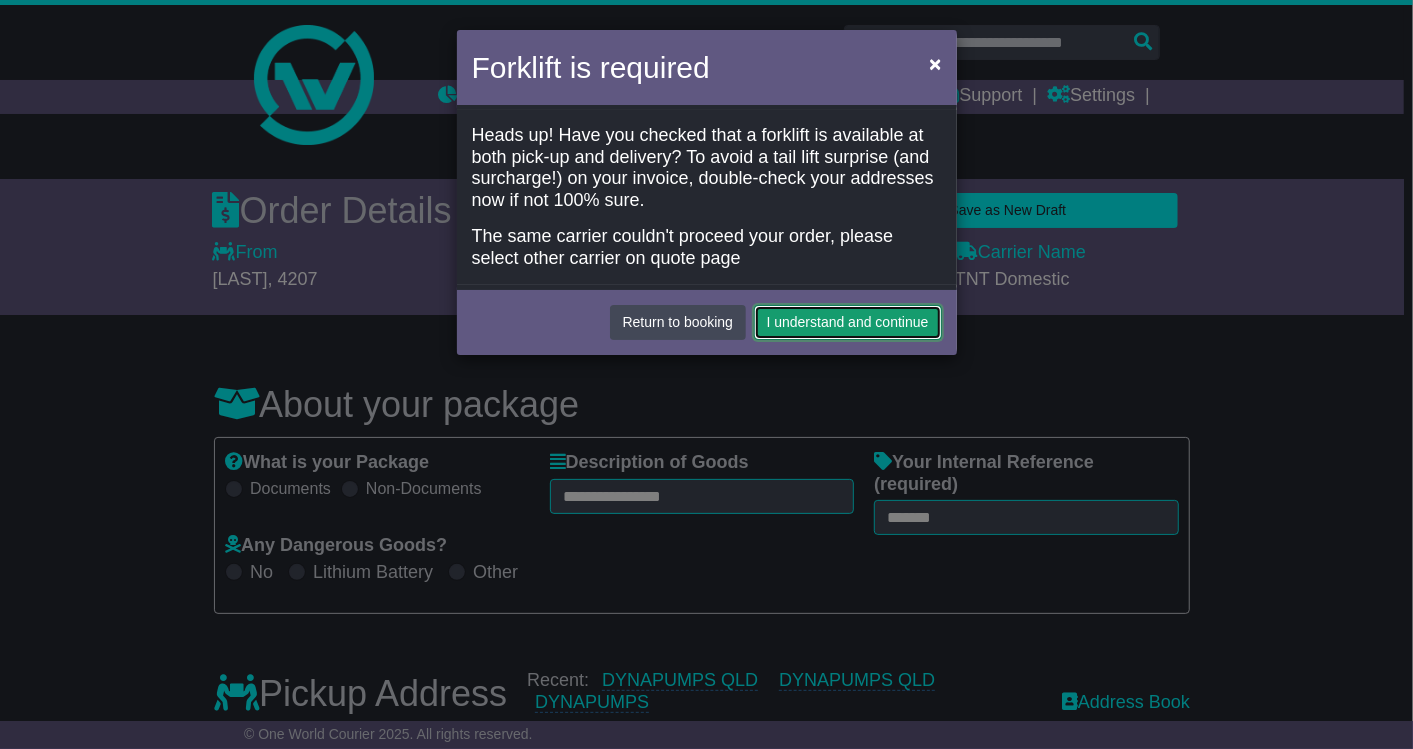 click on "I understand and continue" at bounding box center (848, 322) 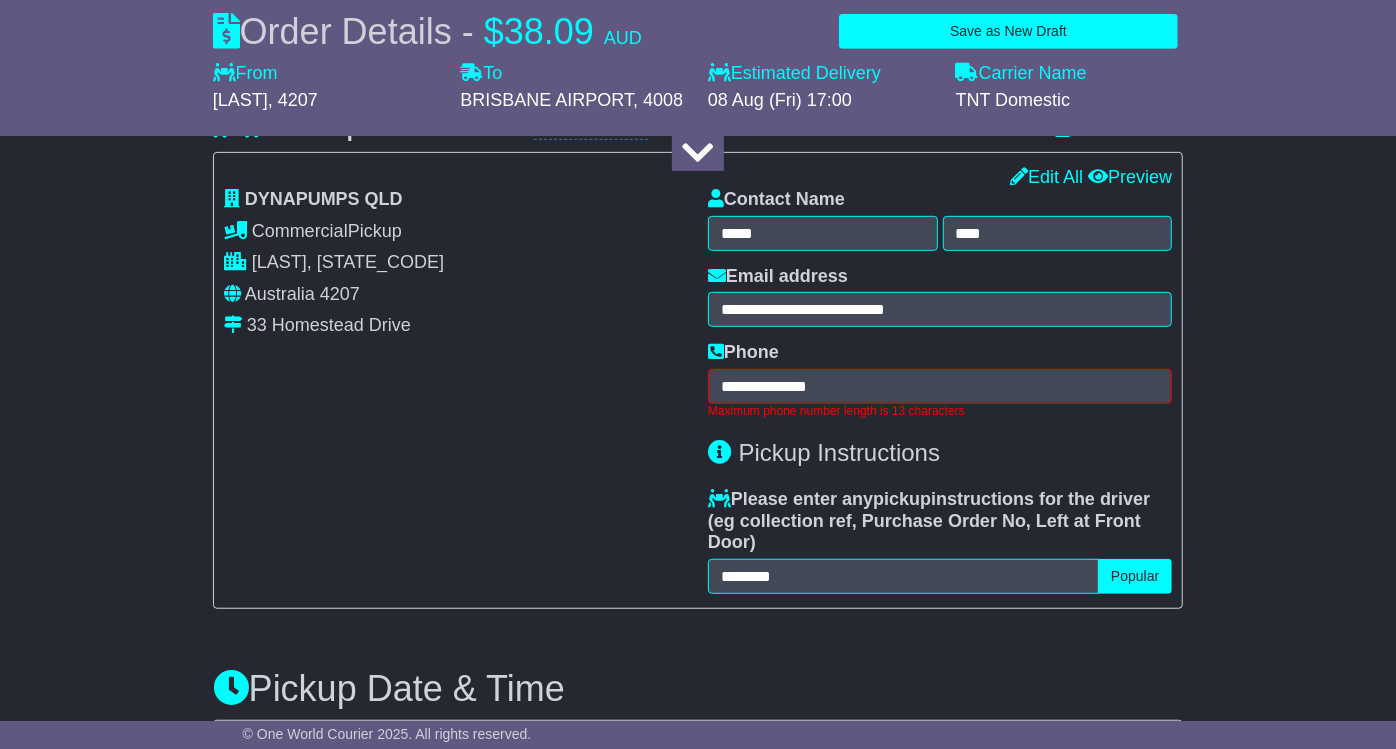 scroll, scrollTop: 511, scrollLeft: 0, axis: vertical 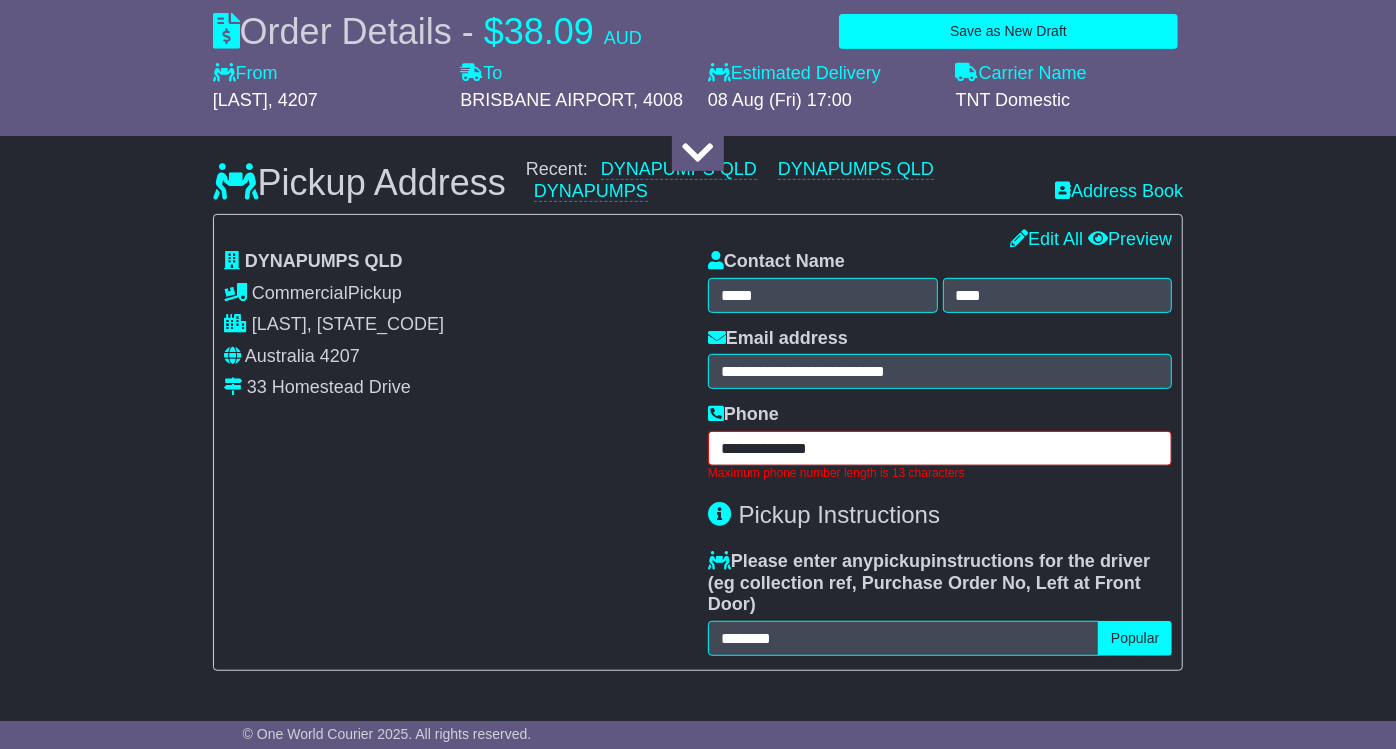 click on "**********" at bounding box center [940, 448] 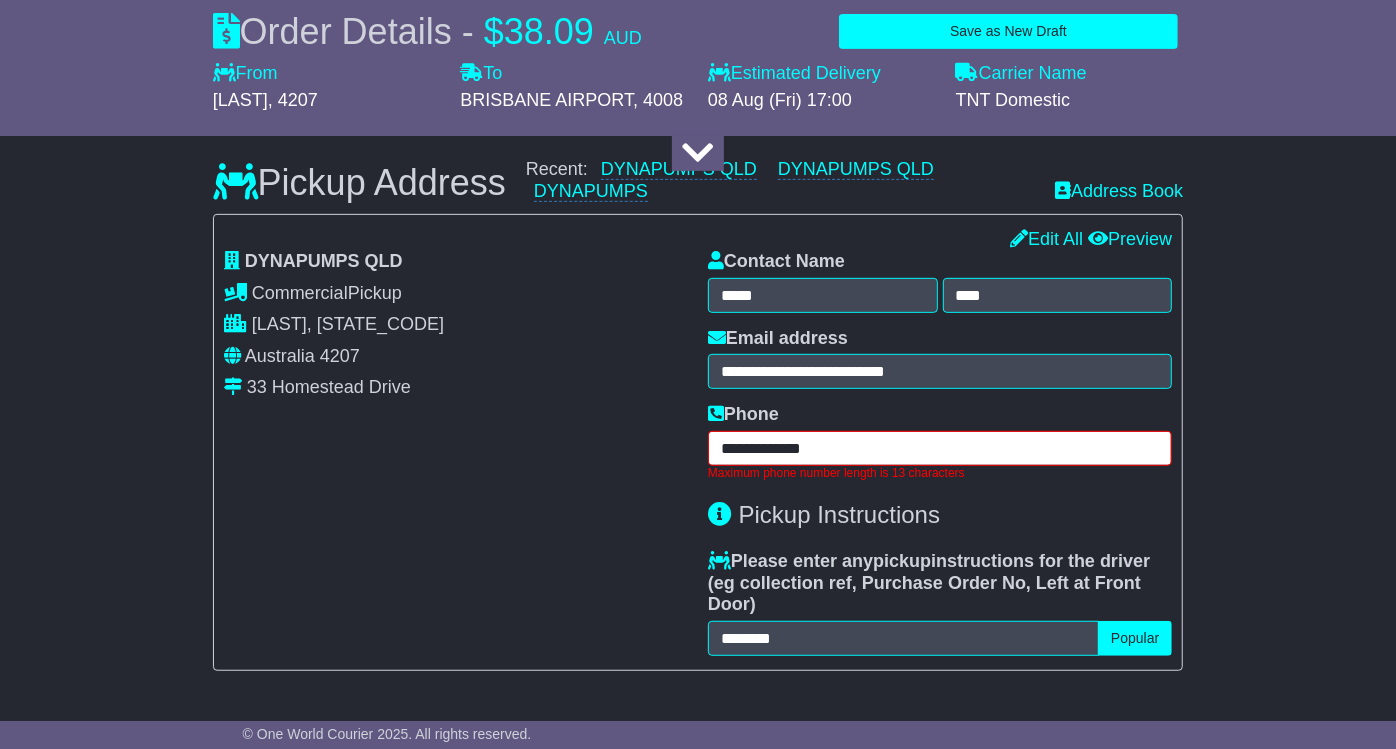 click on "**********" at bounding box center (940, 448) 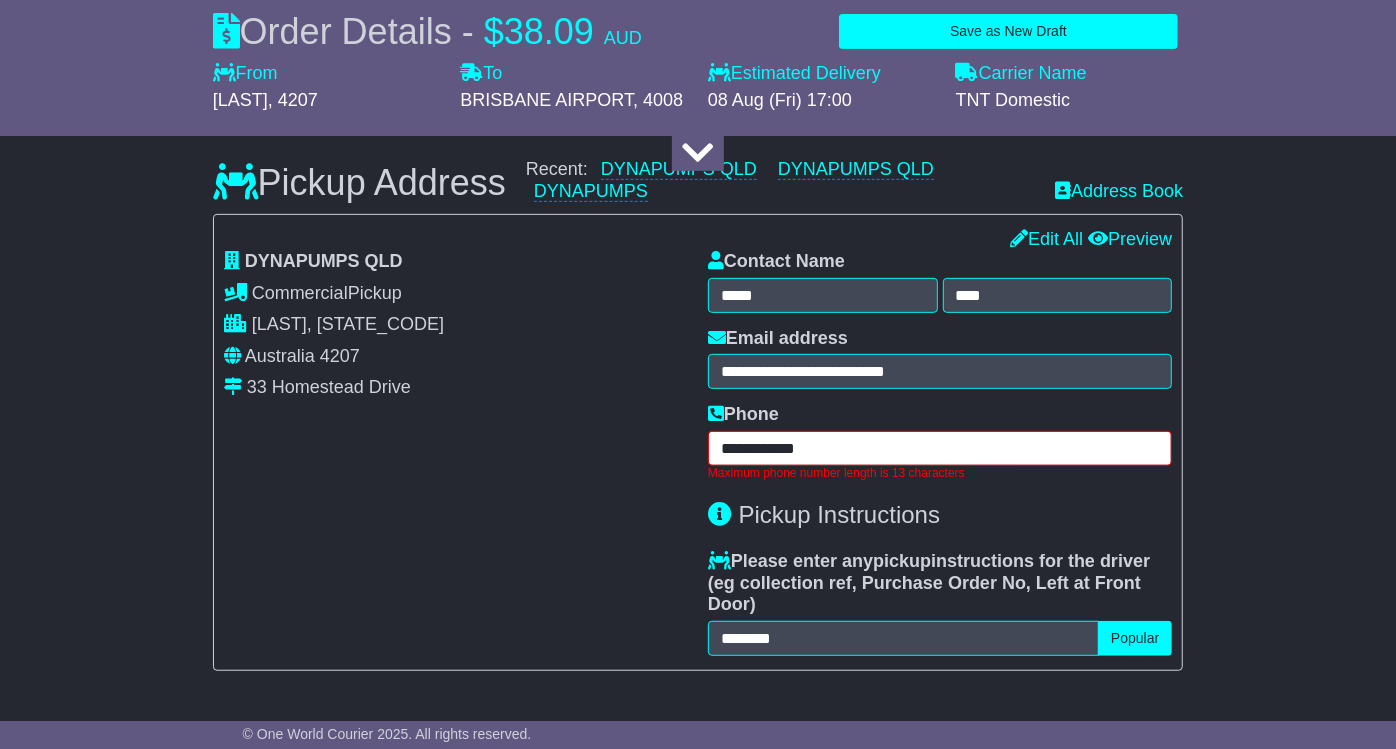 click on "**********" at bounding box center [940, 448] 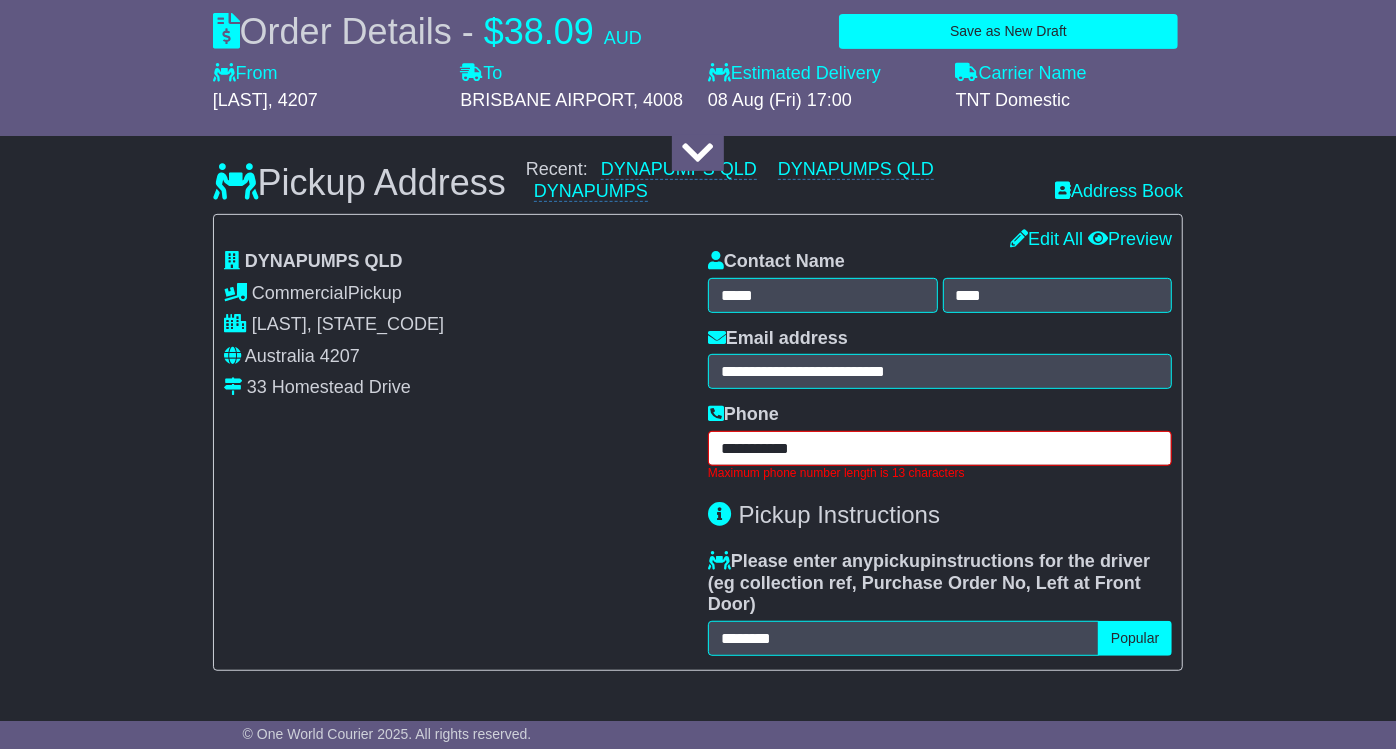 type on "**********" 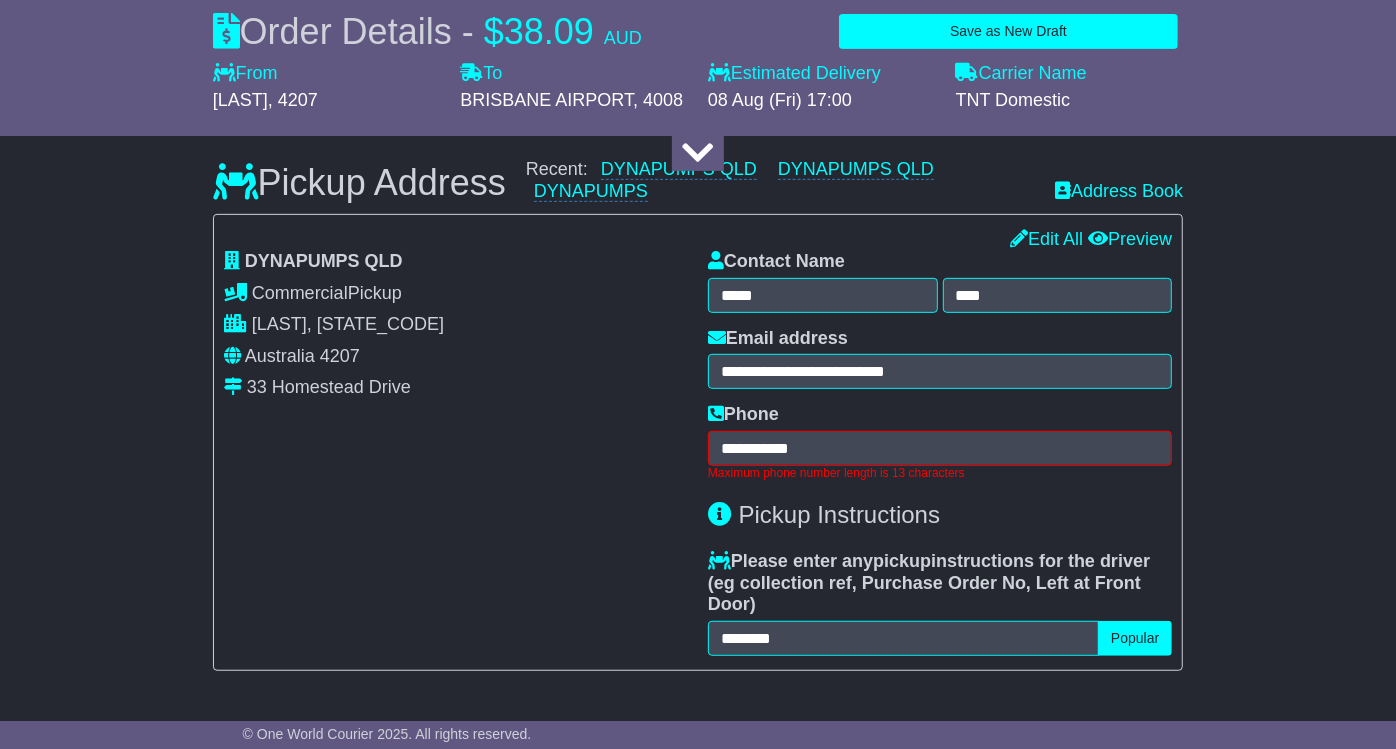 click on "**********" at bounding box center [698, 1216] 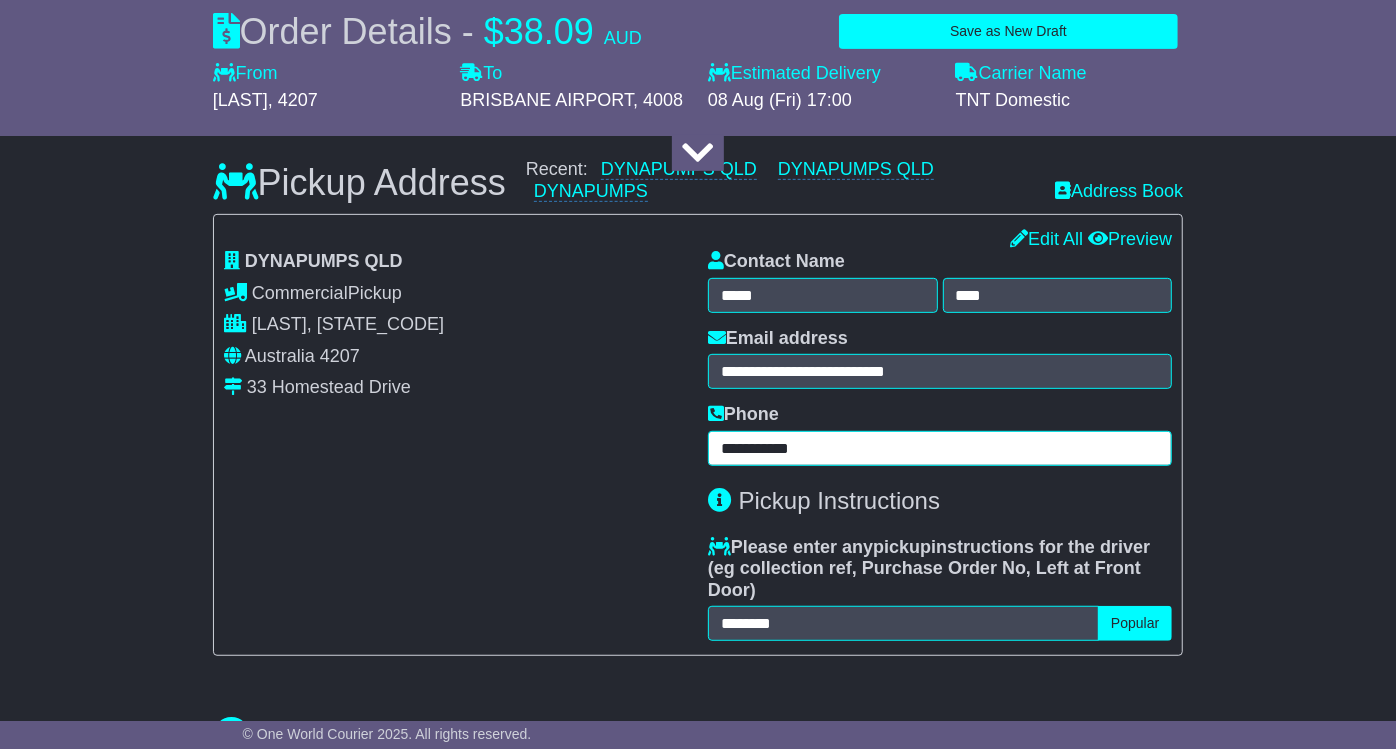 drag, startPoint x: 818, startPoint y: 422, endPoint x: 839, endPoint y: 417, distance: 21.587032 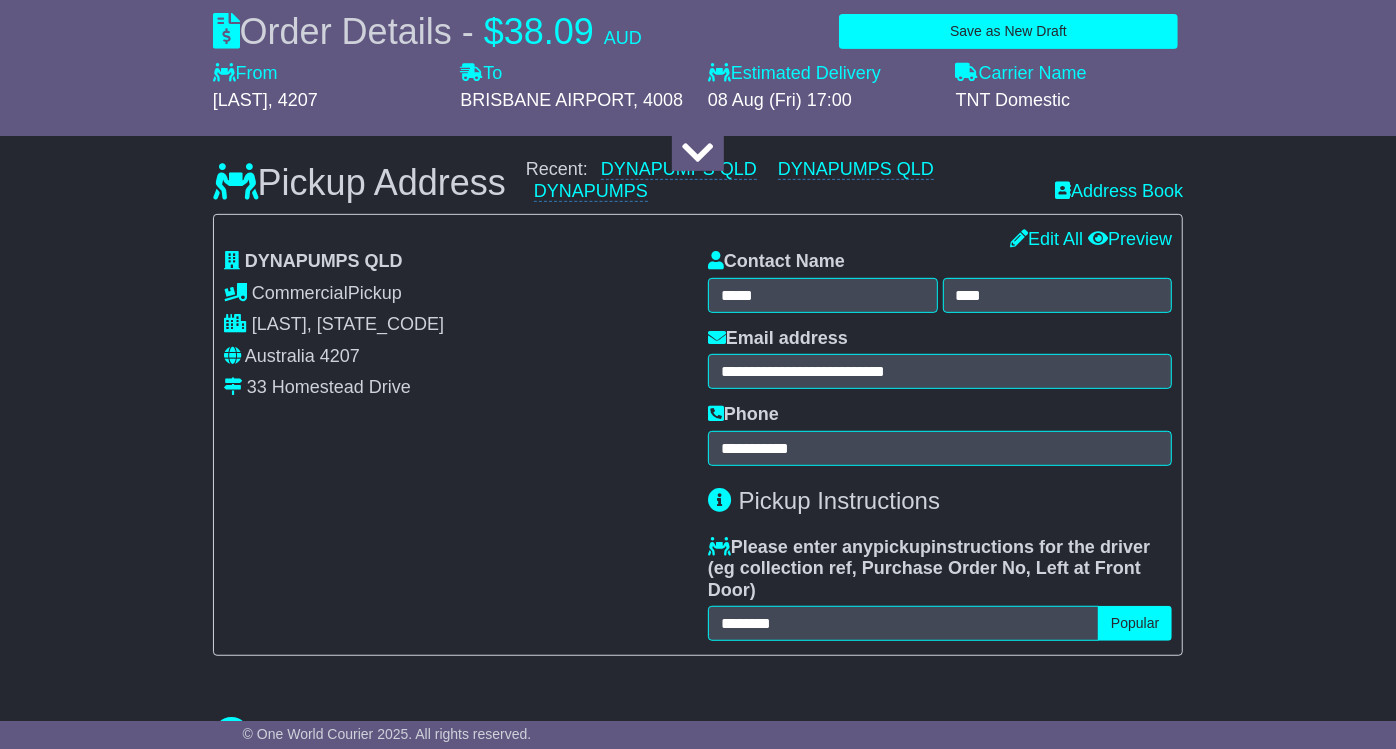 click on "**********" at bounding box center [698, 1209] 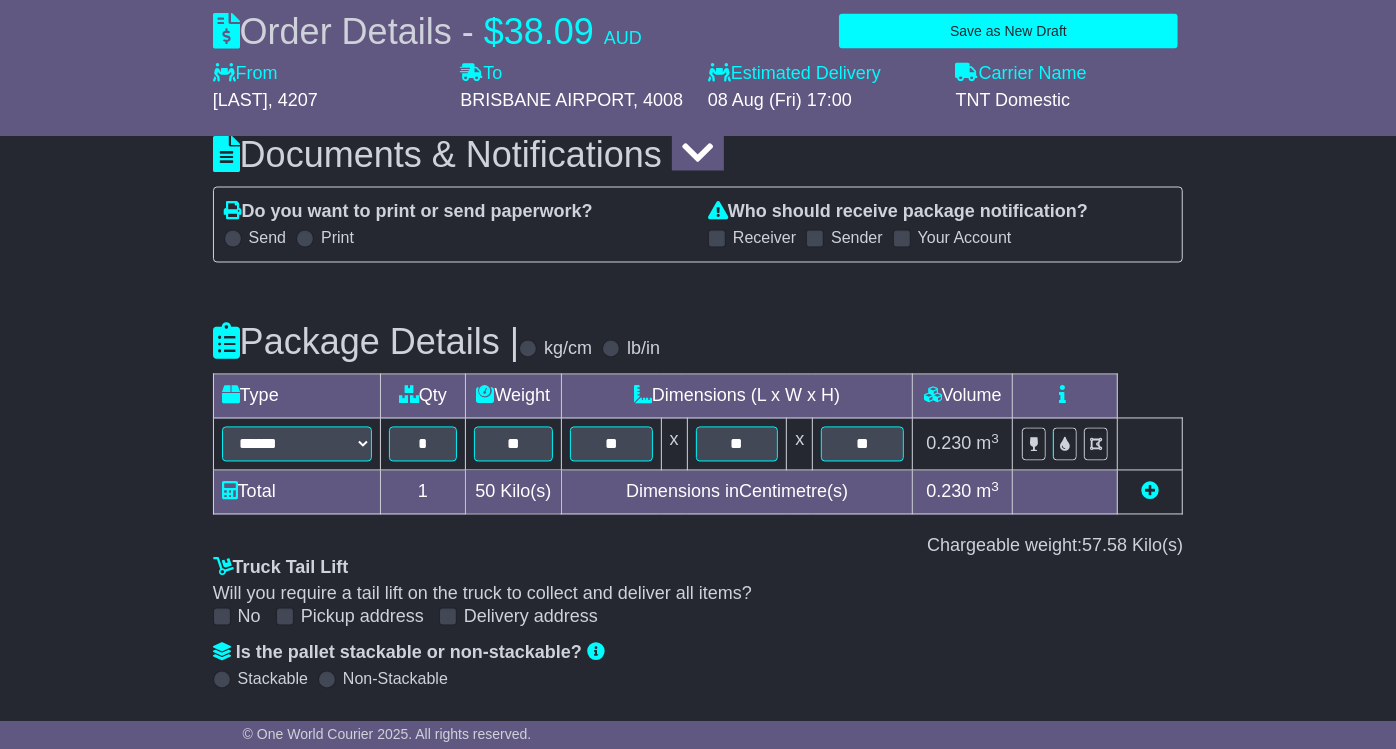 scroll, scrollTop: 2393, scrollLeft: 0, axis: vertical 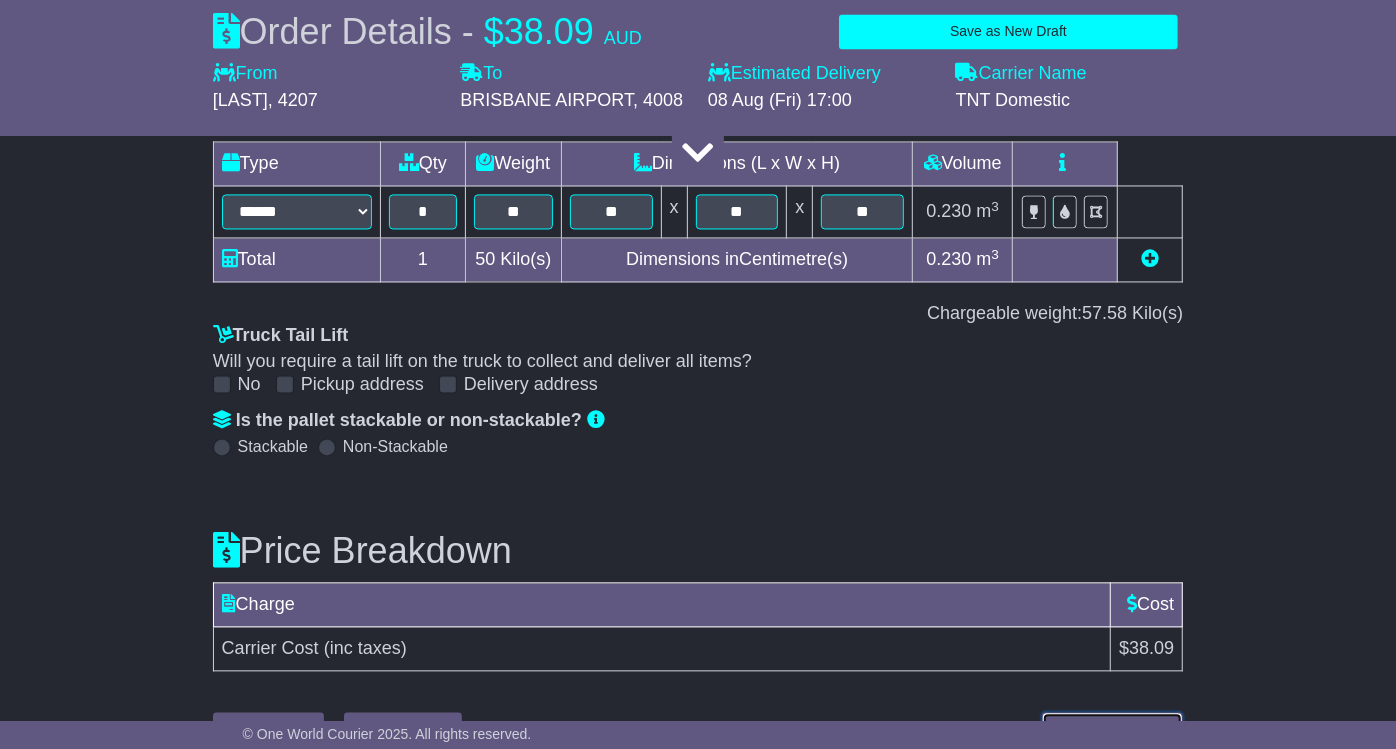 click on "Submit Your Order" at bounding box center (1112, 729) 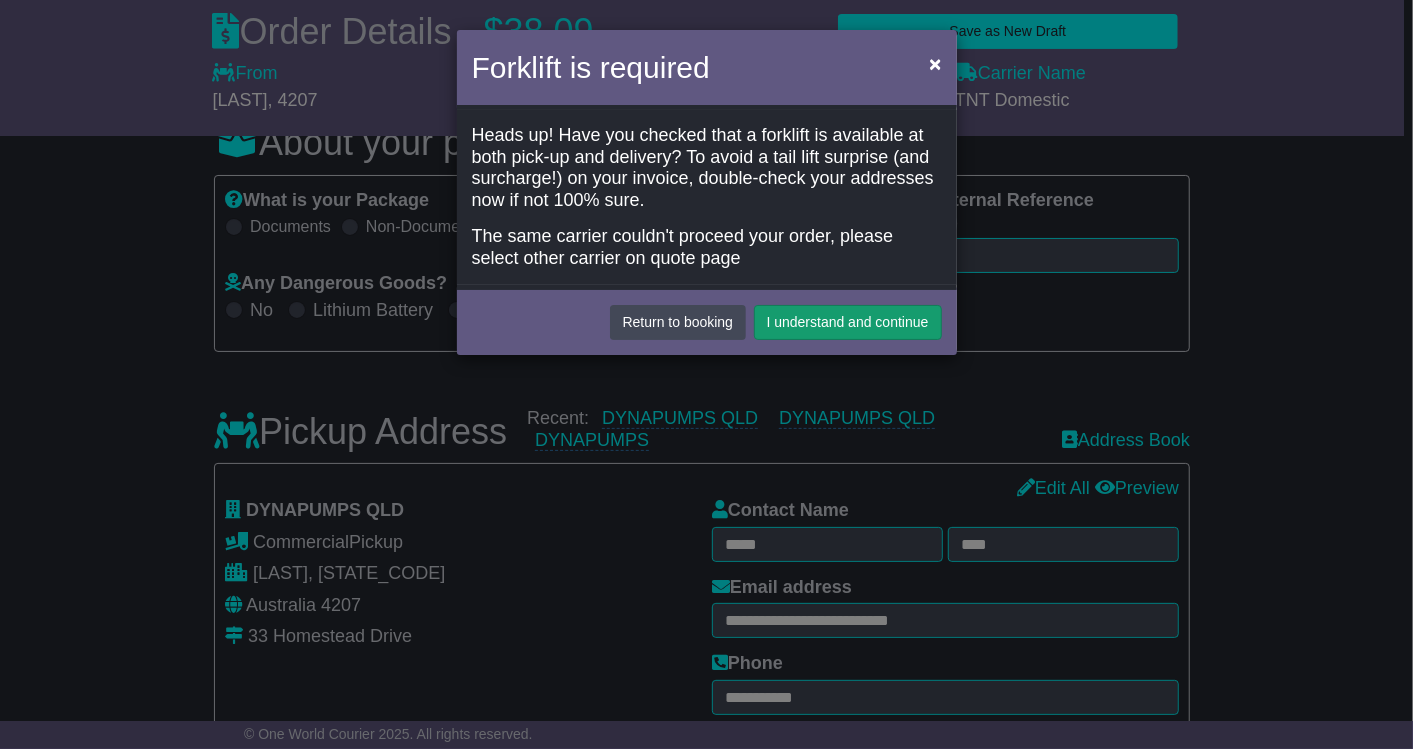 scroll, scrollTop: 69, scrollLeft: 0, axis: vertical 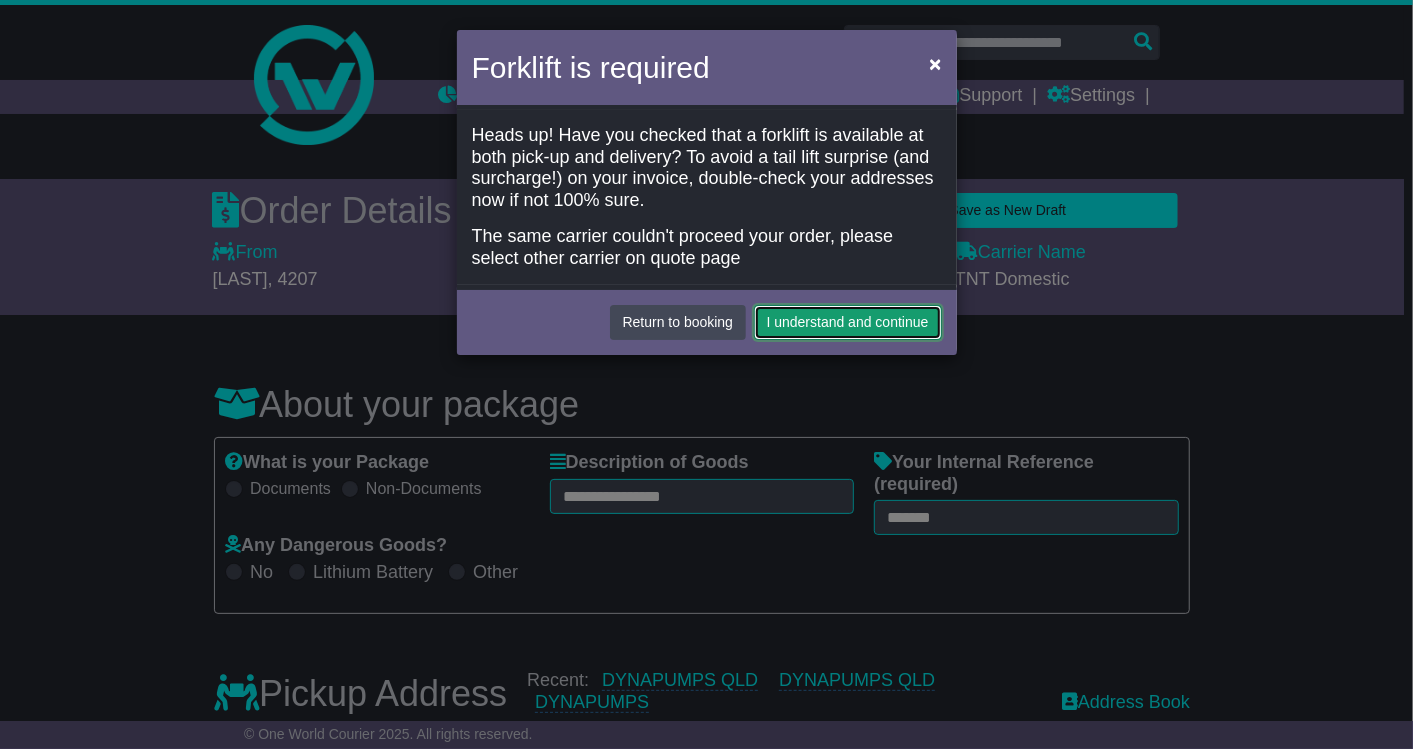 click on "I understand and continue" at bounding box center (848, 322) 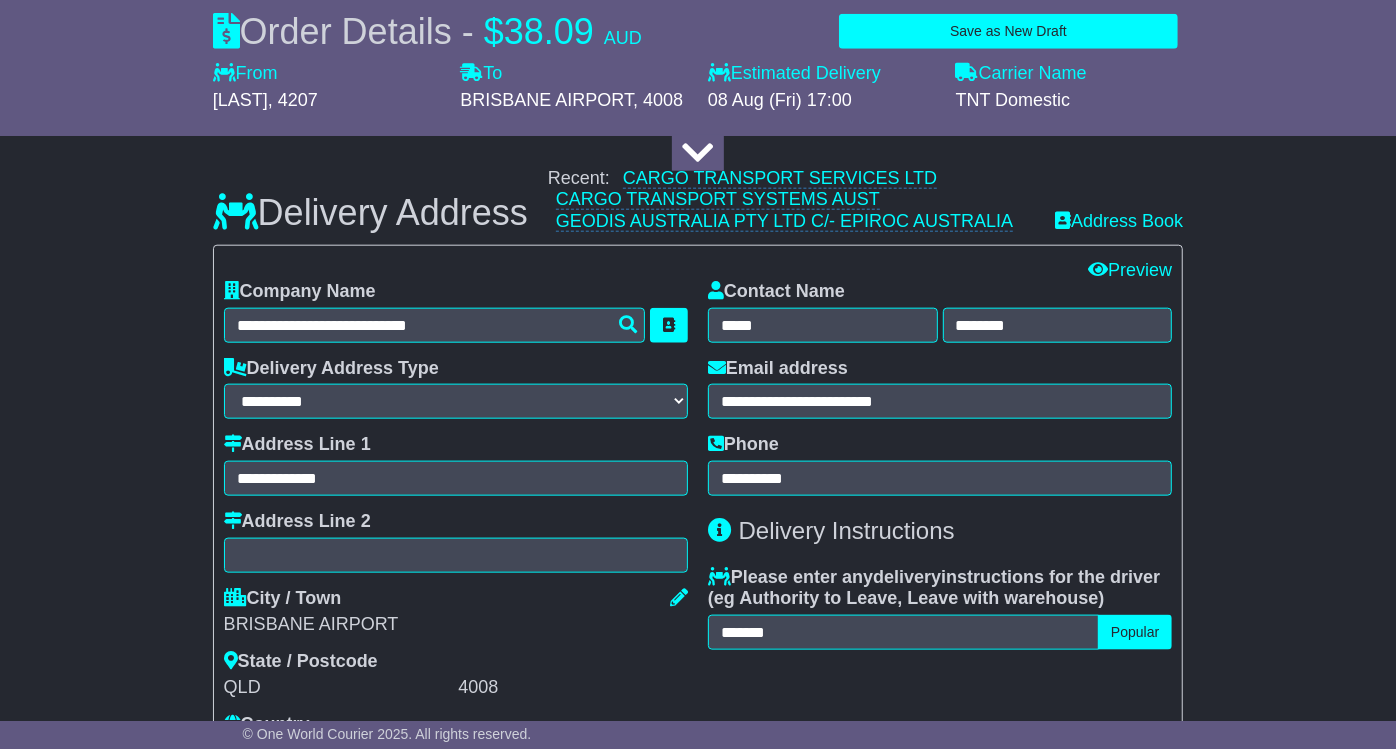 scroll, scrollTop: 1333, scrollLeft: 0, axis: vertical 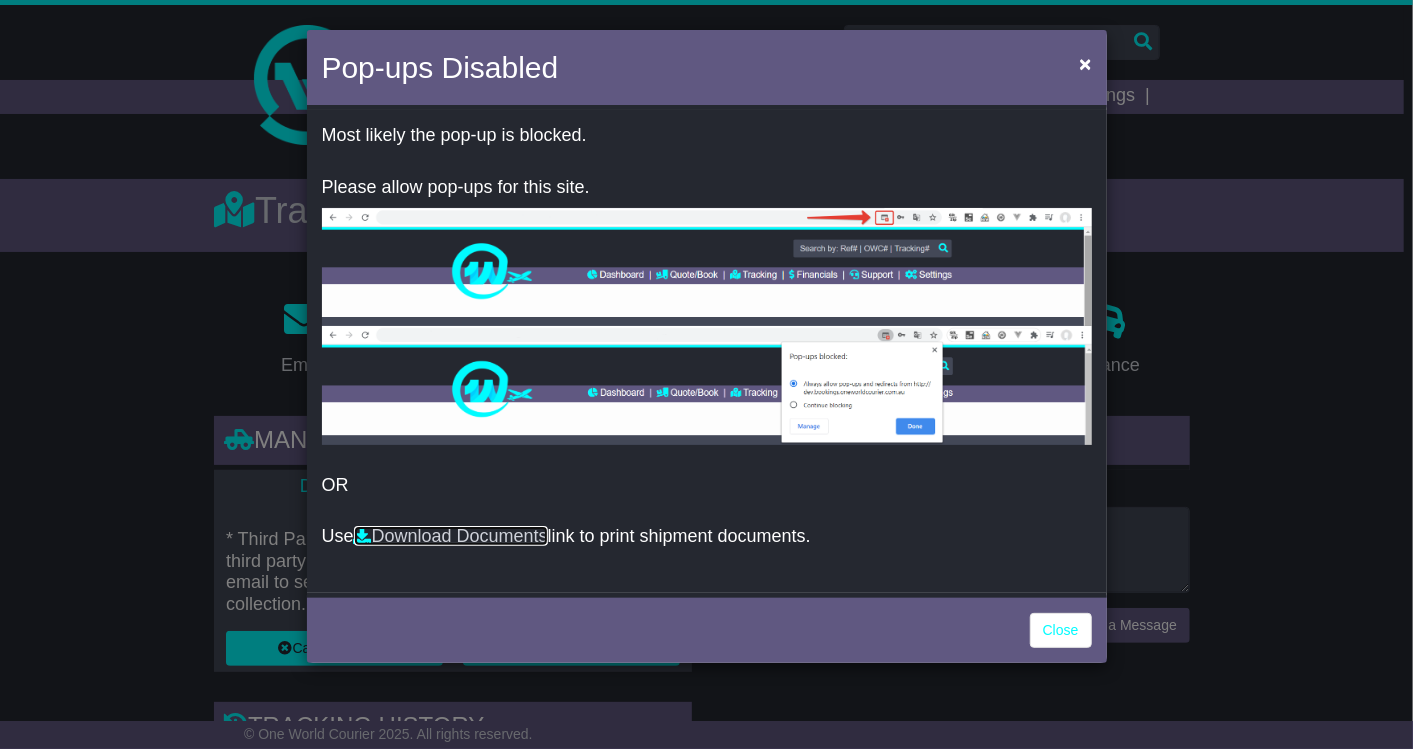 click on "Download Documents" at bounding box center (451, 536) 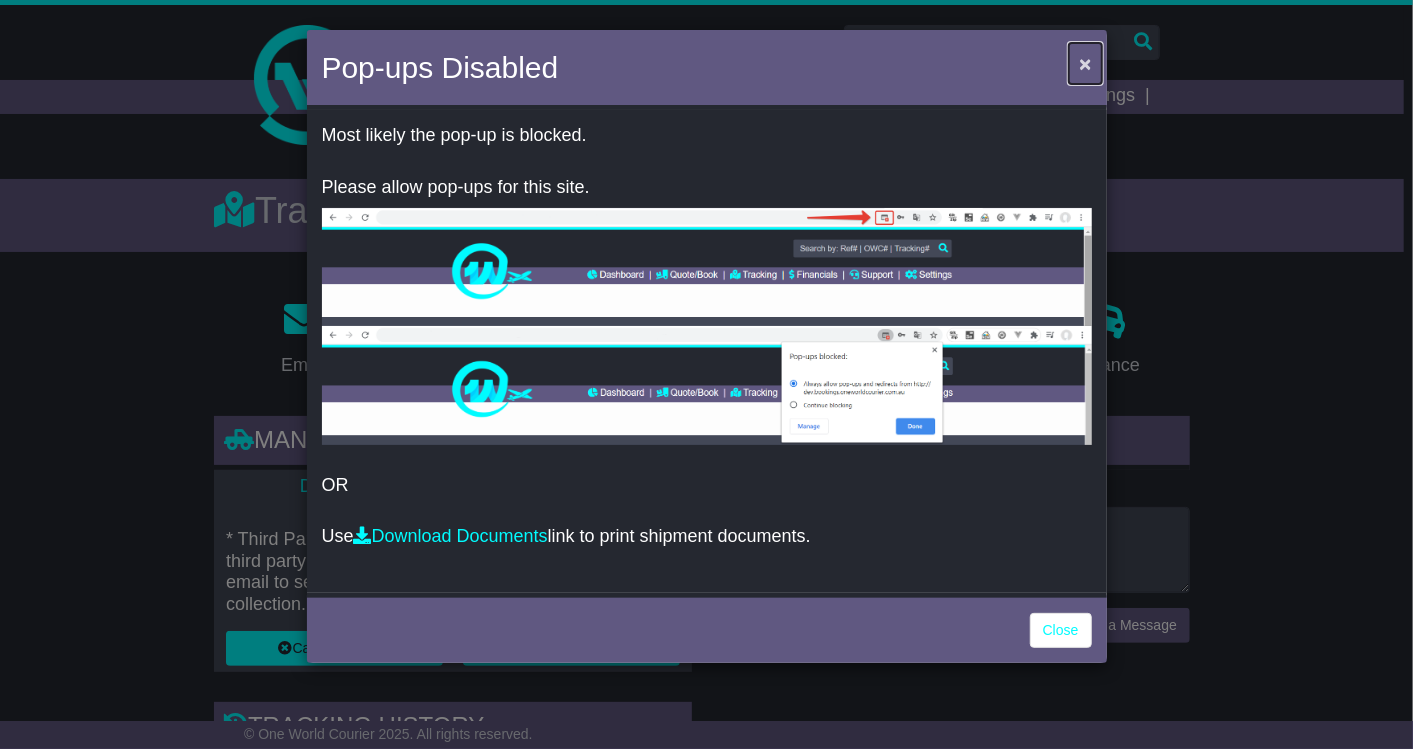 click on "×" at bounding box center (1085, 63) 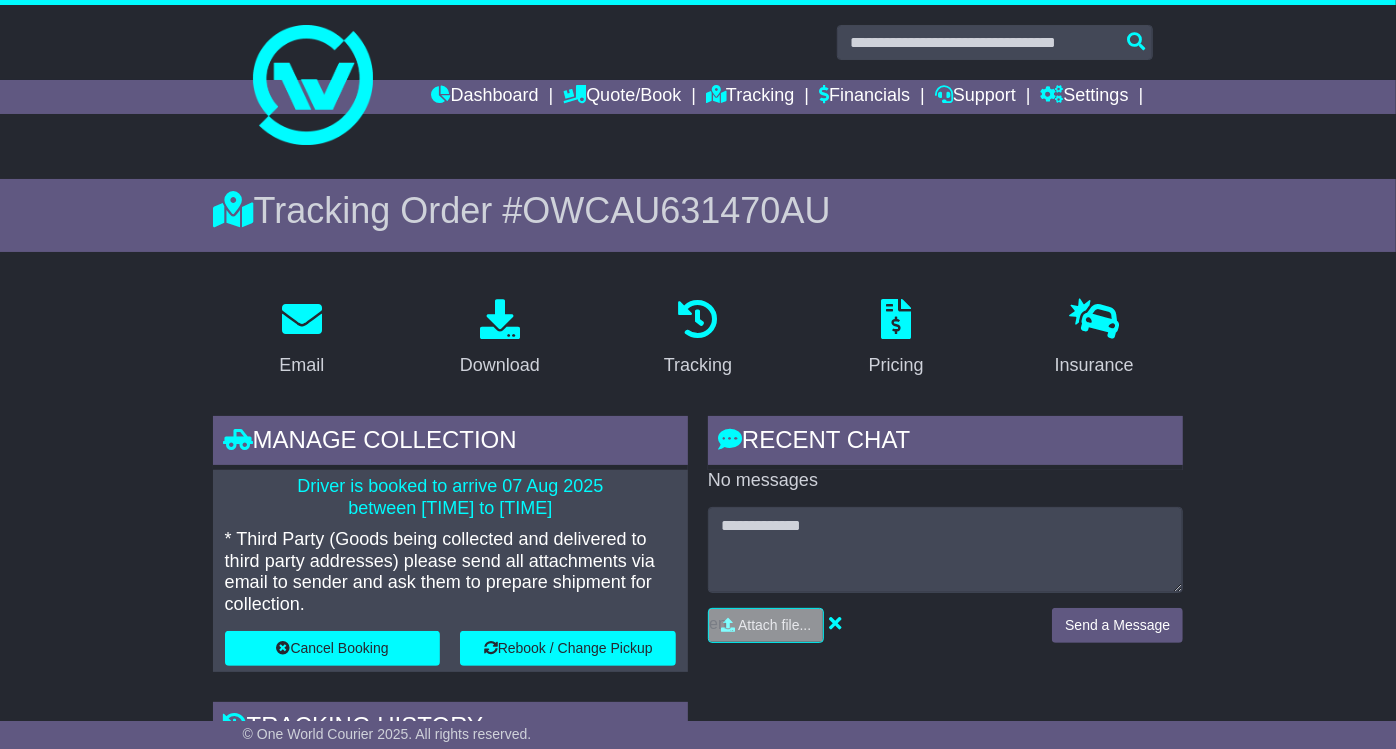 click on "Dashboard" at bounding box center [497, 97] 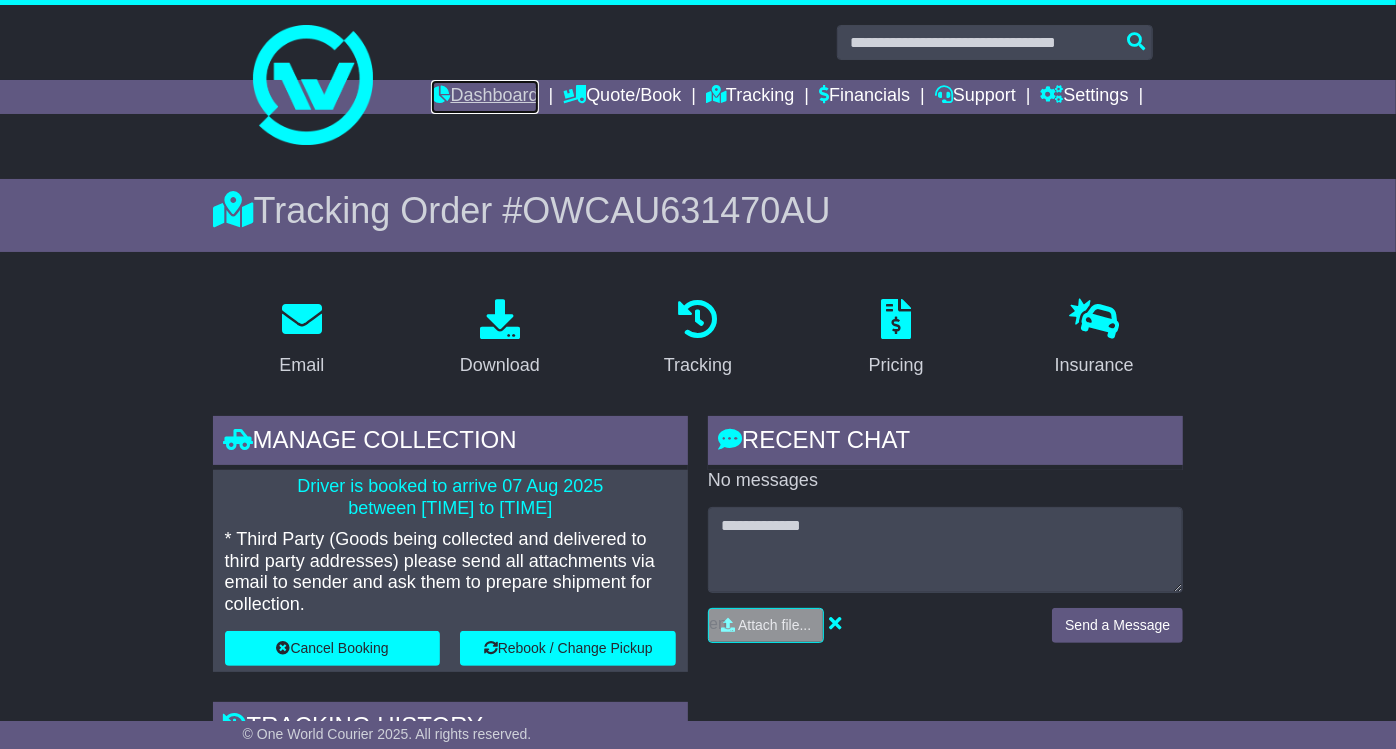 click on "Dashboard" at bounding box center [484, 97] 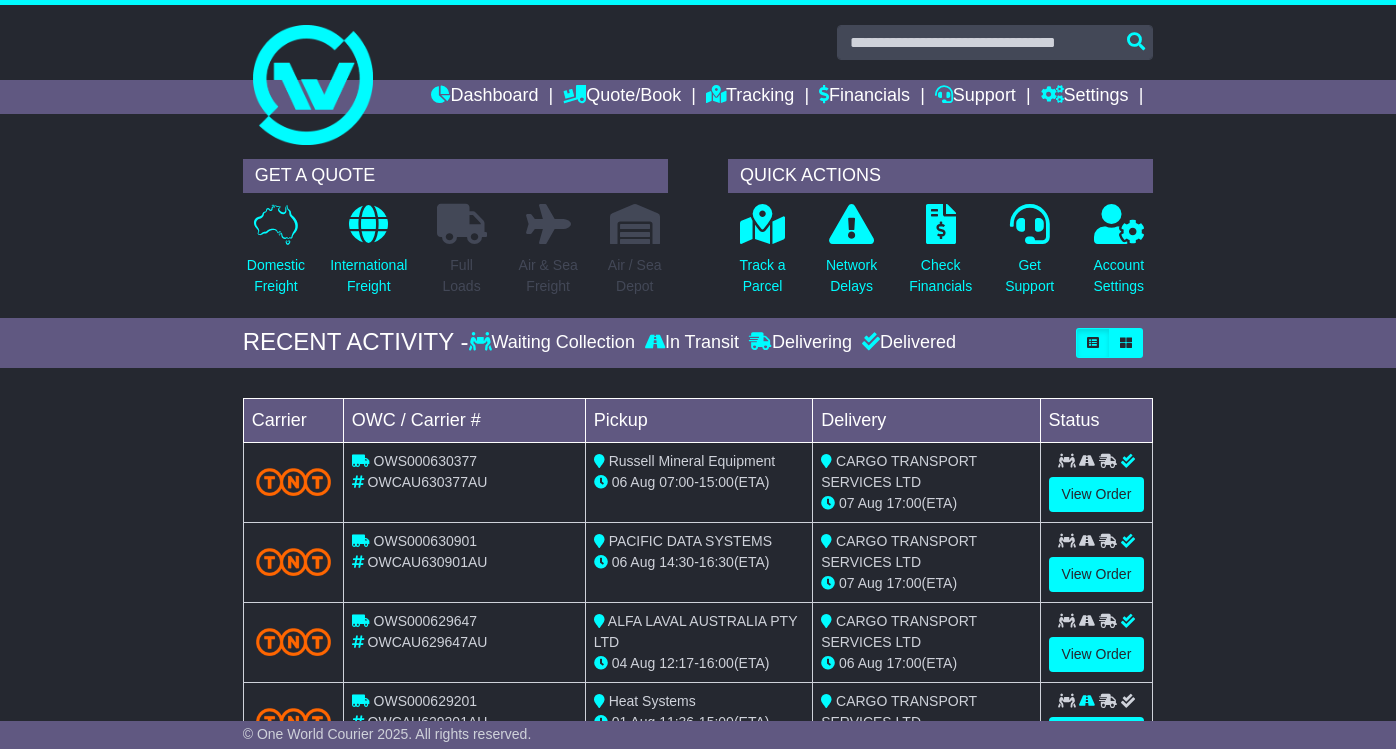scroll, scrollTop: 0, scrollLeft: 0, axis: both 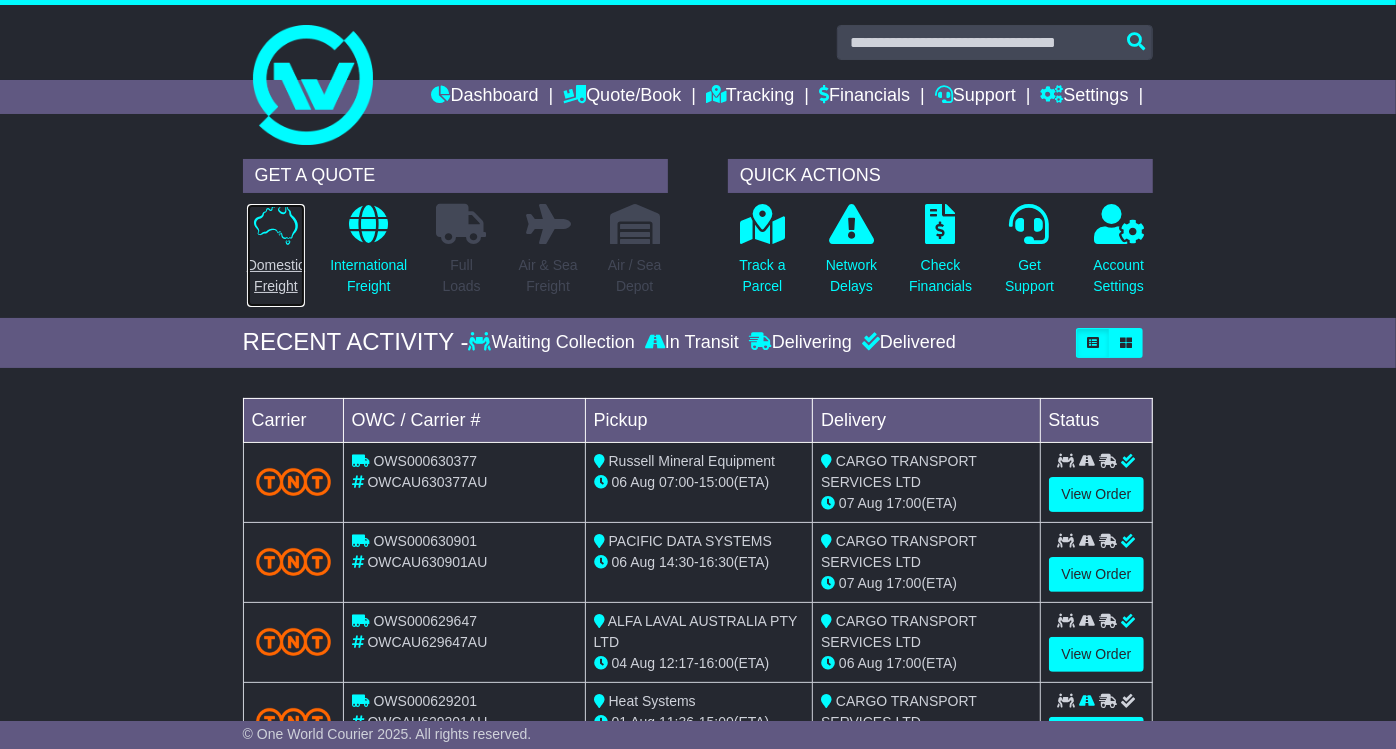 click on "Domestic Freight" at bounding box center [276, 276] 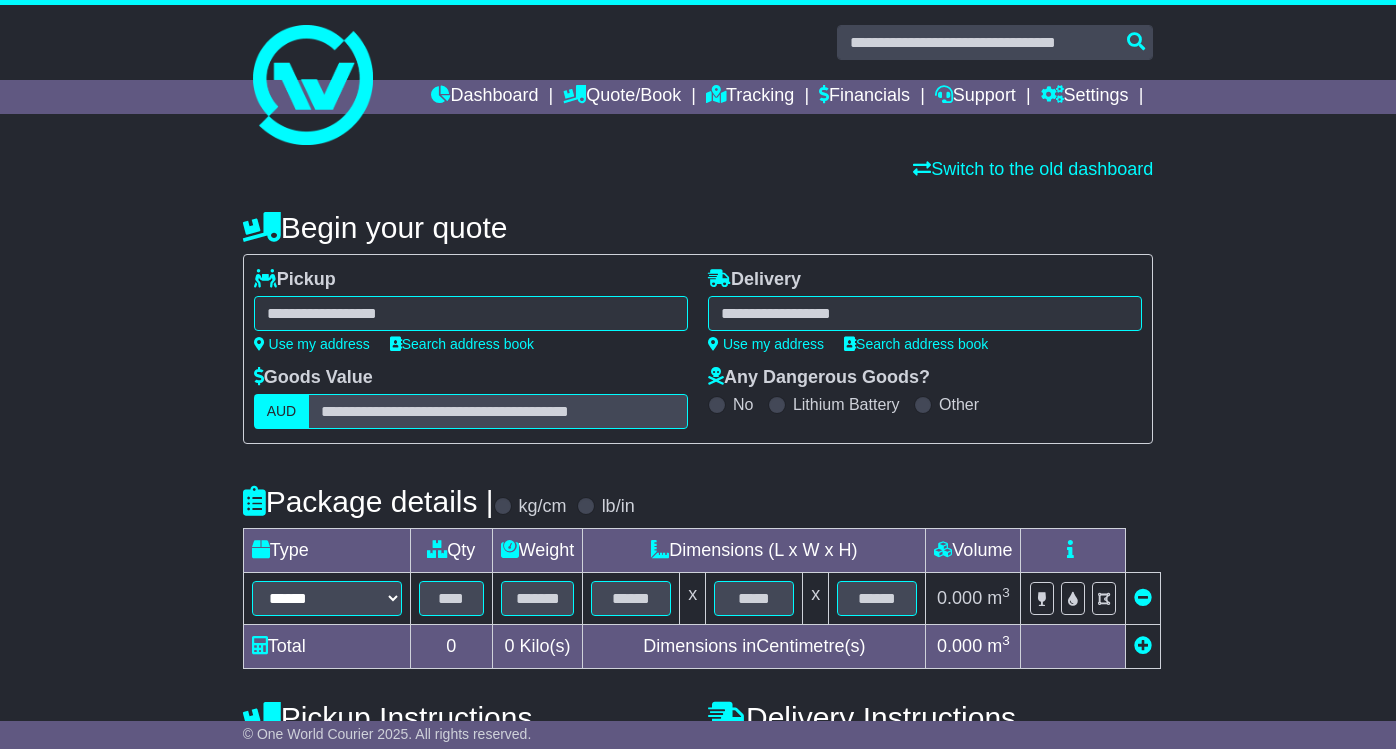 scroll, scrollTop: 0, scrollLeft: 0, axis: both 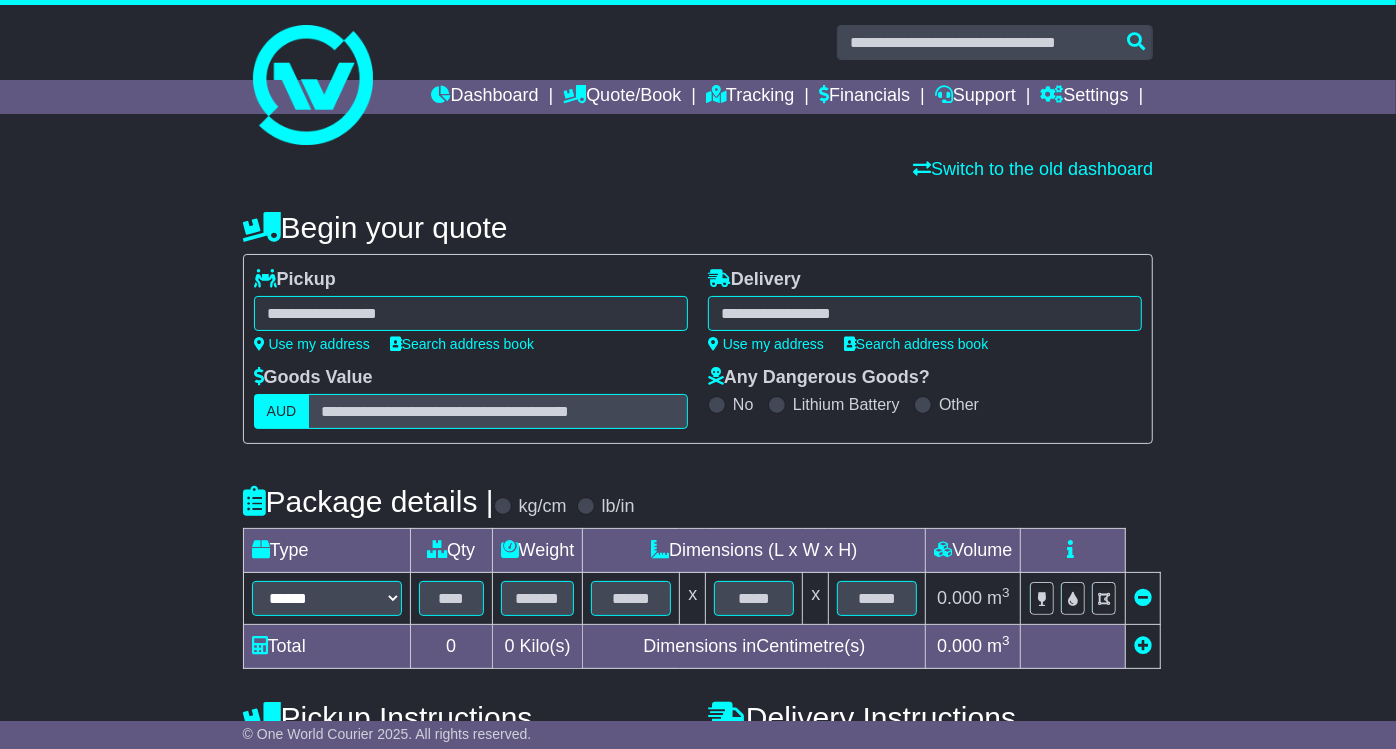 click at bounding box center [471, 313] 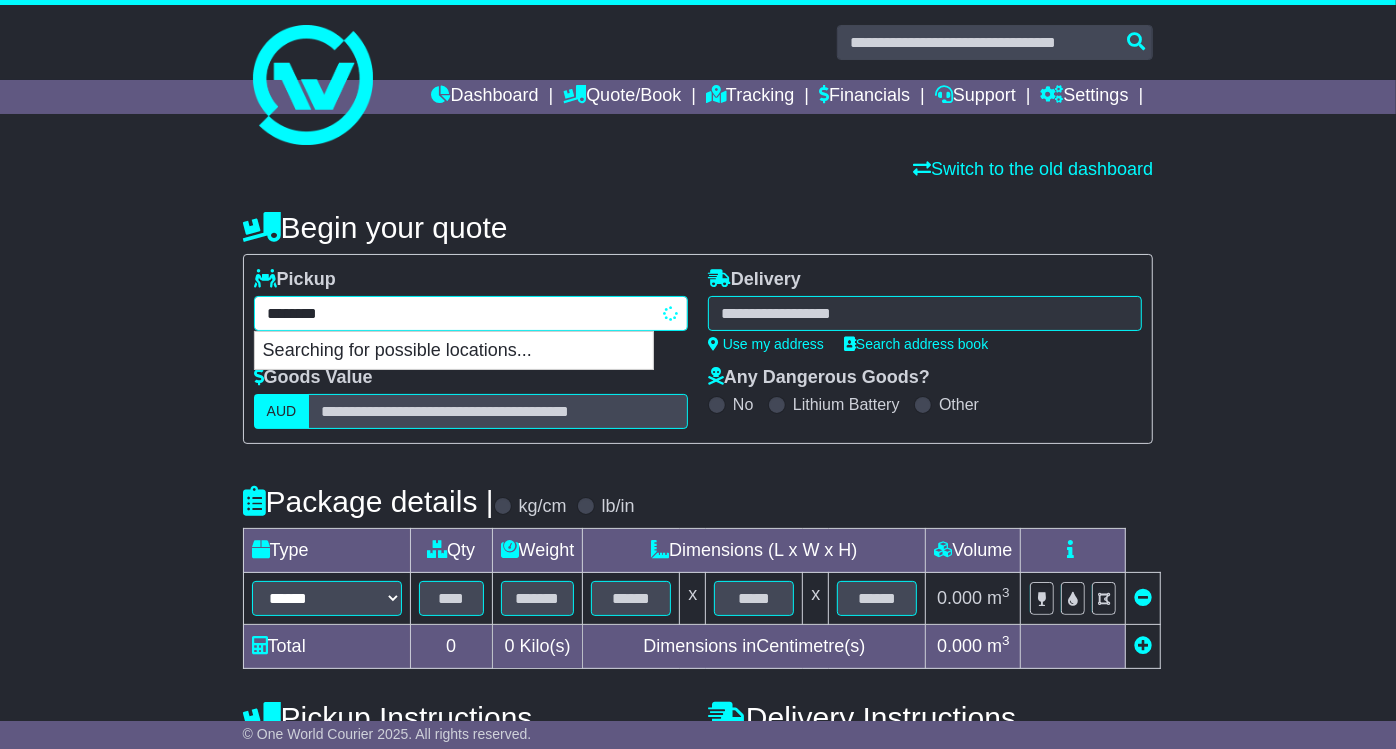 type on "*********" 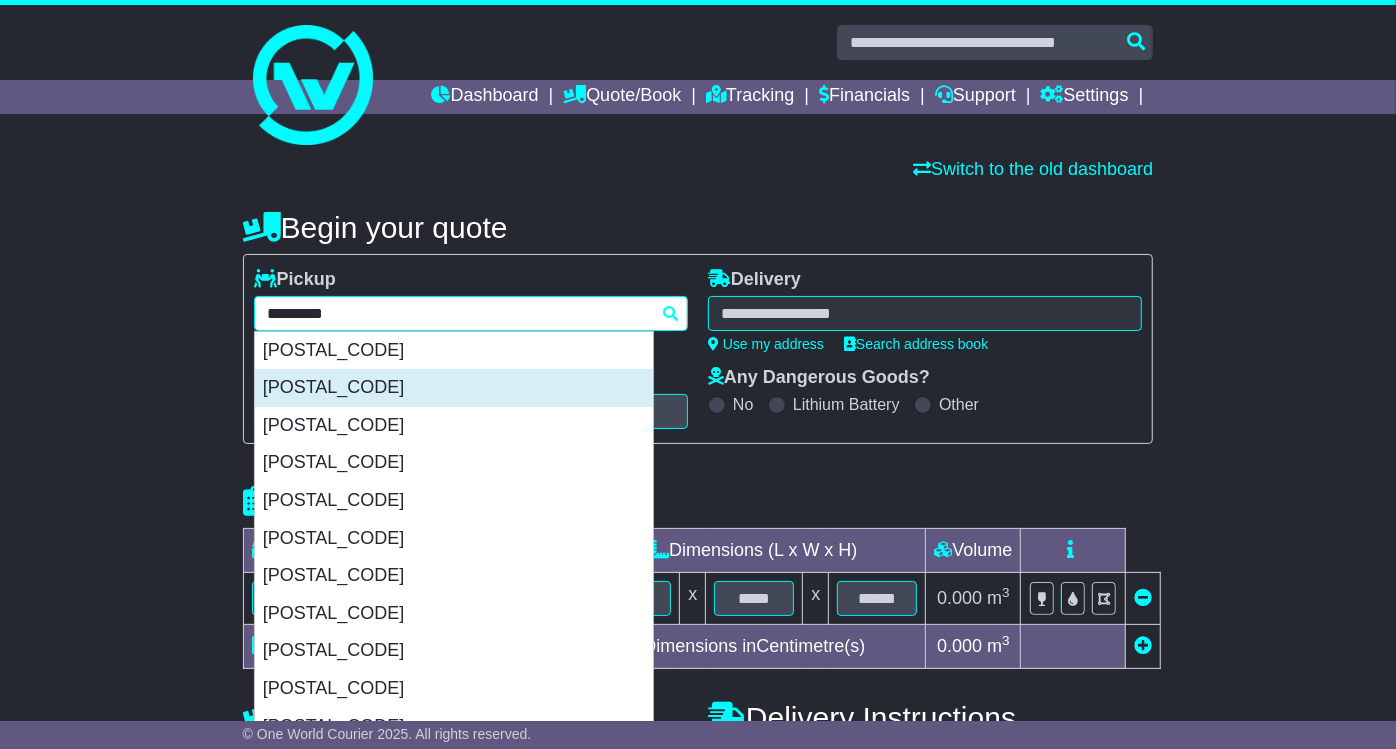click on "[POSTAL_CODE]" at bounding box center [454, 388] 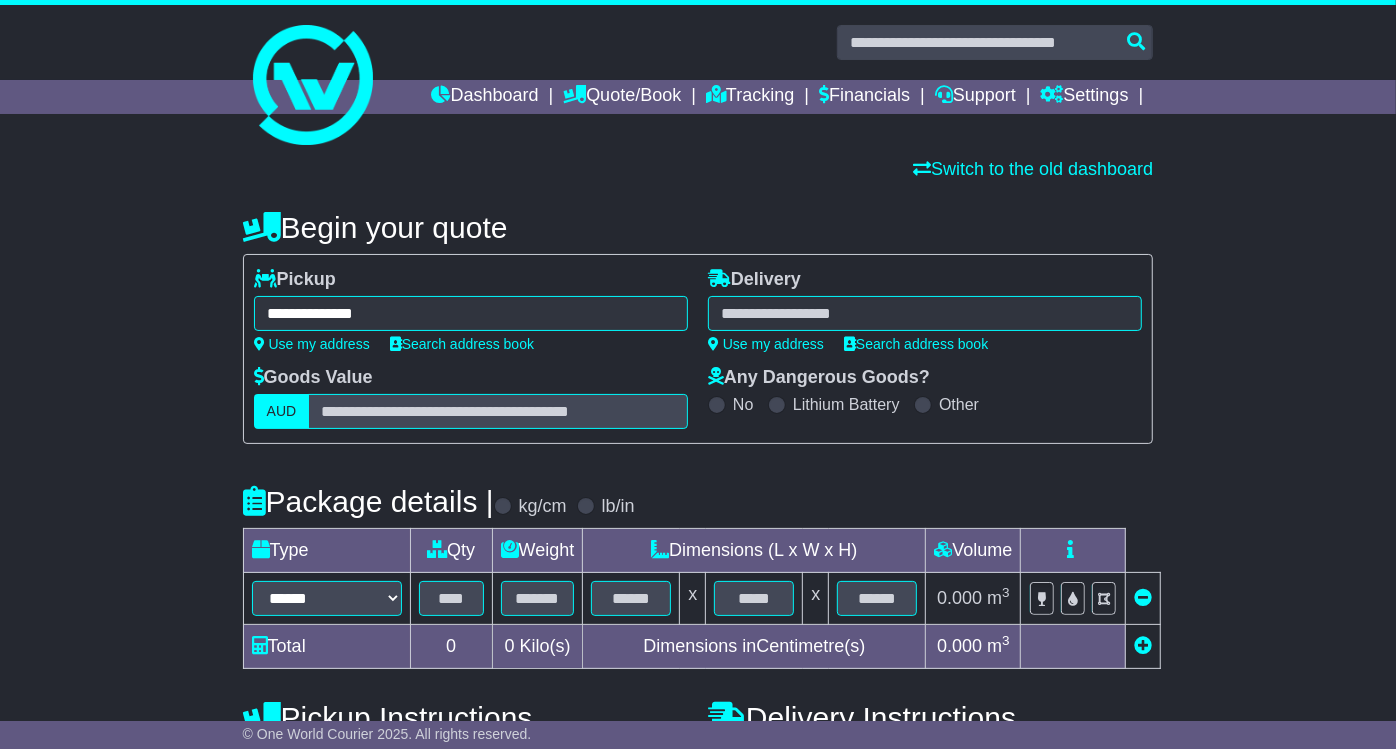 type on "**********" 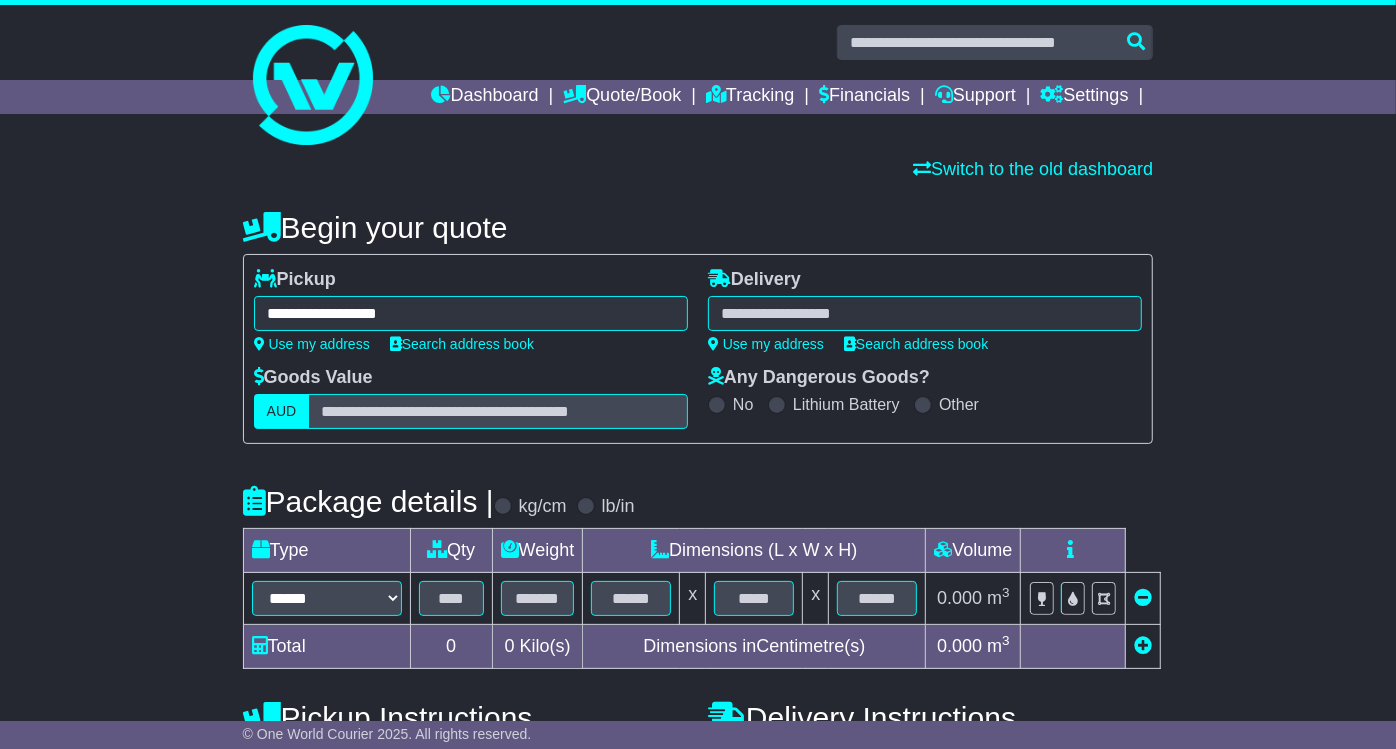 click at bounding box center (925, 313) 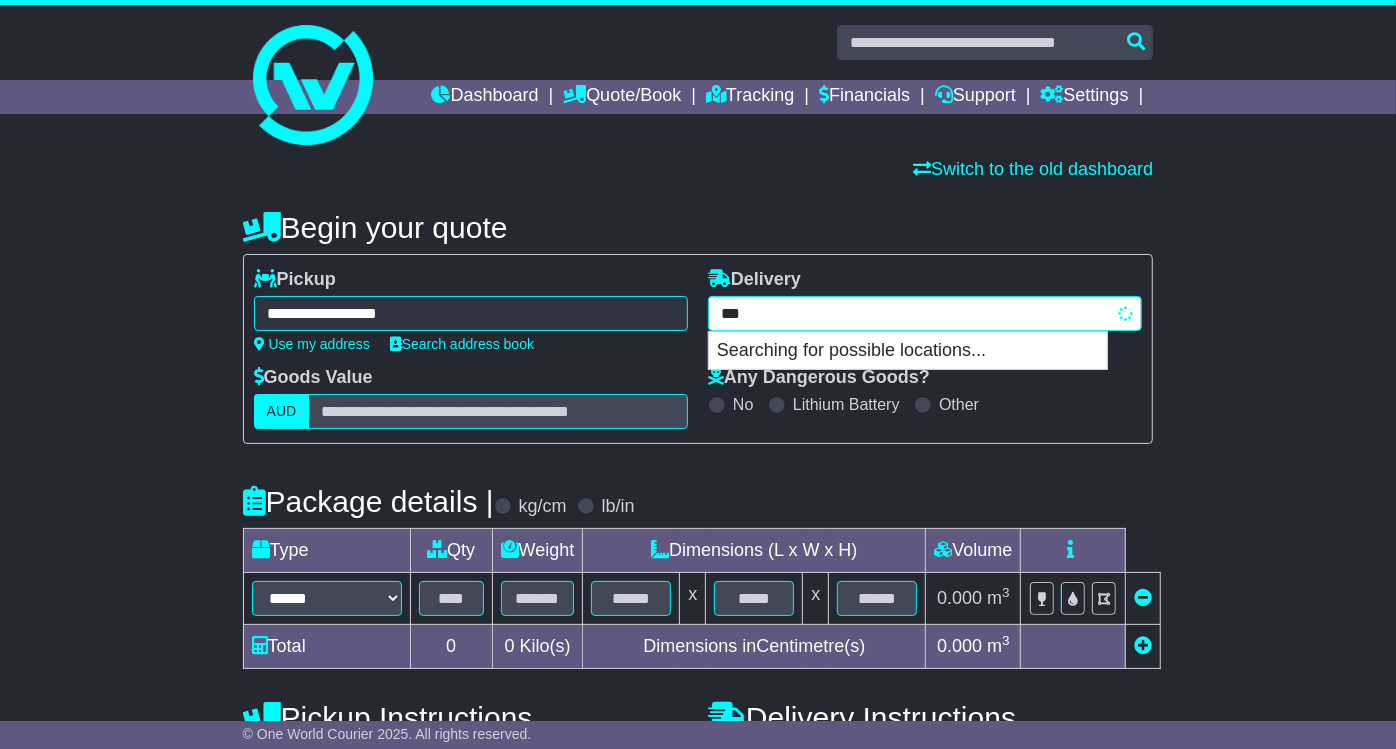 type on "****" 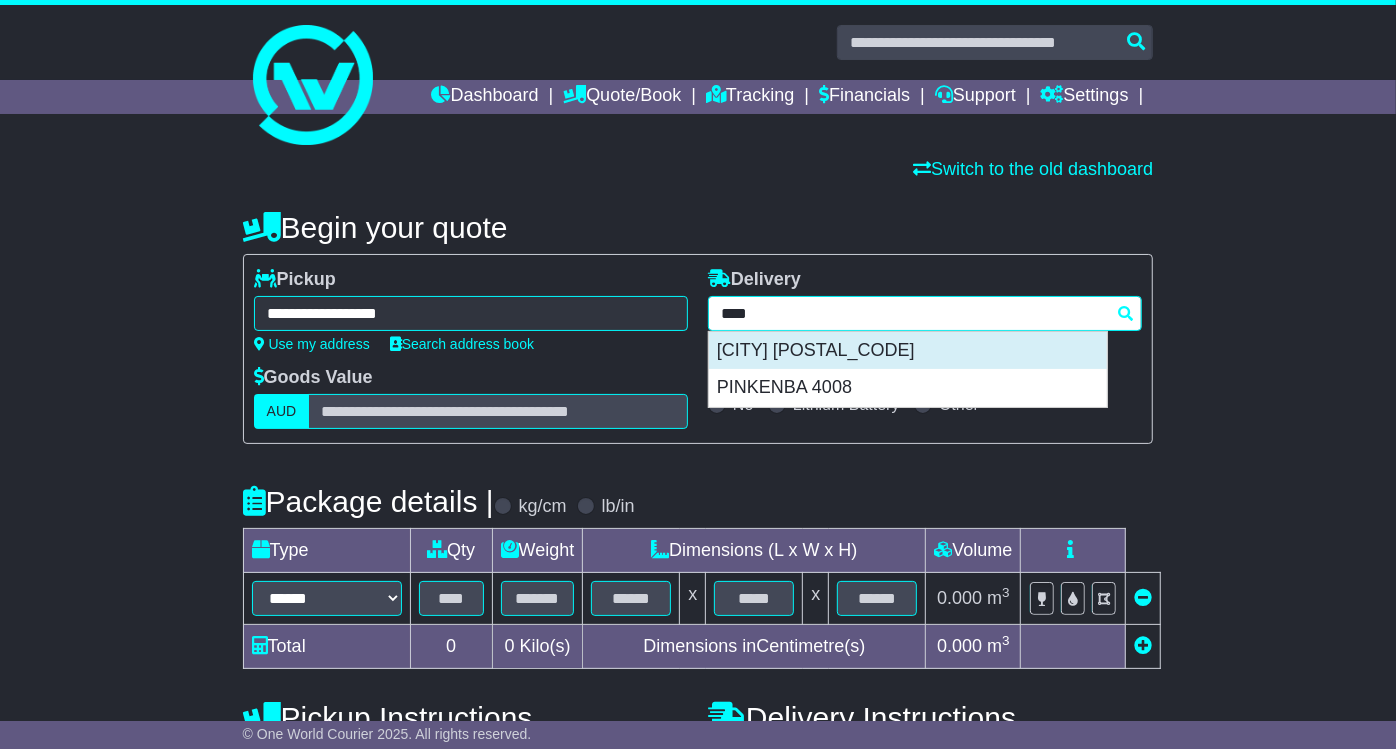 click on "[CITY] [POSTAL_CODE]" at bounding box center (908, 351) 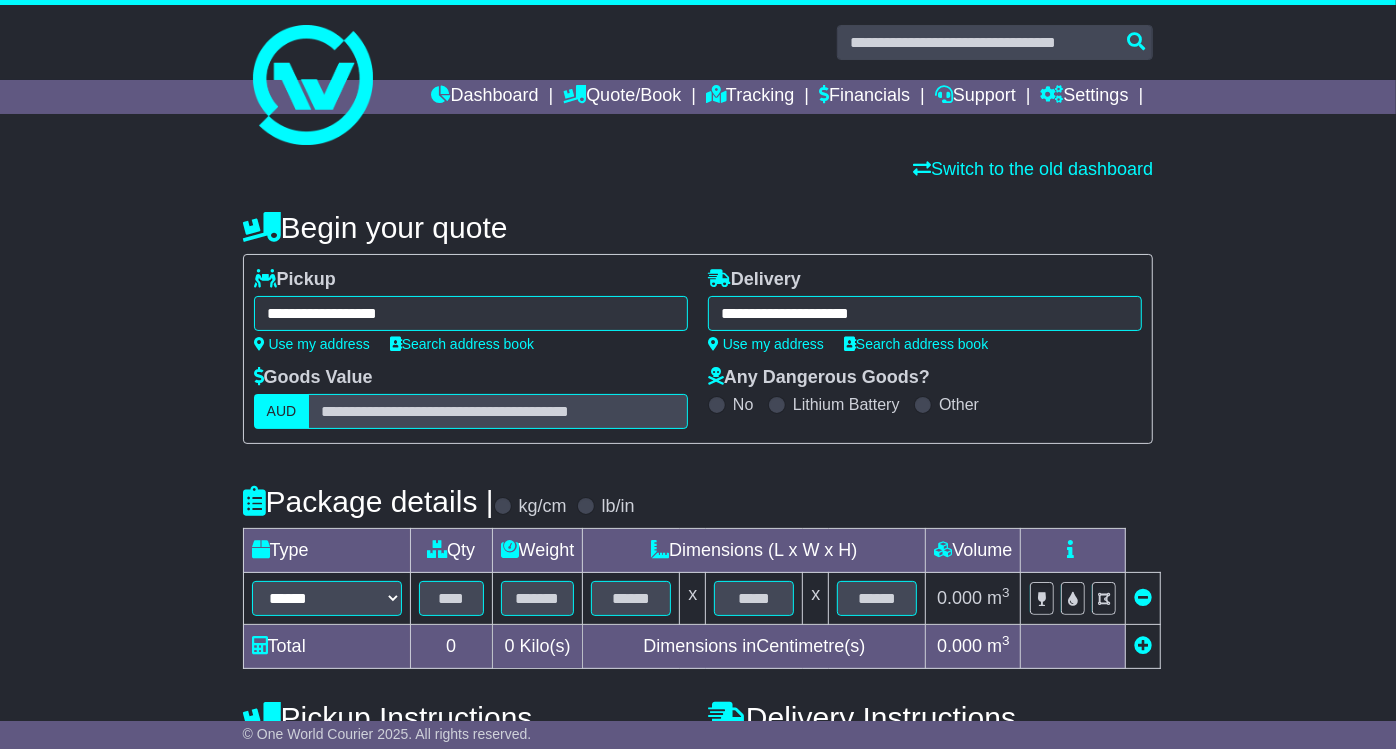 type on "**********" 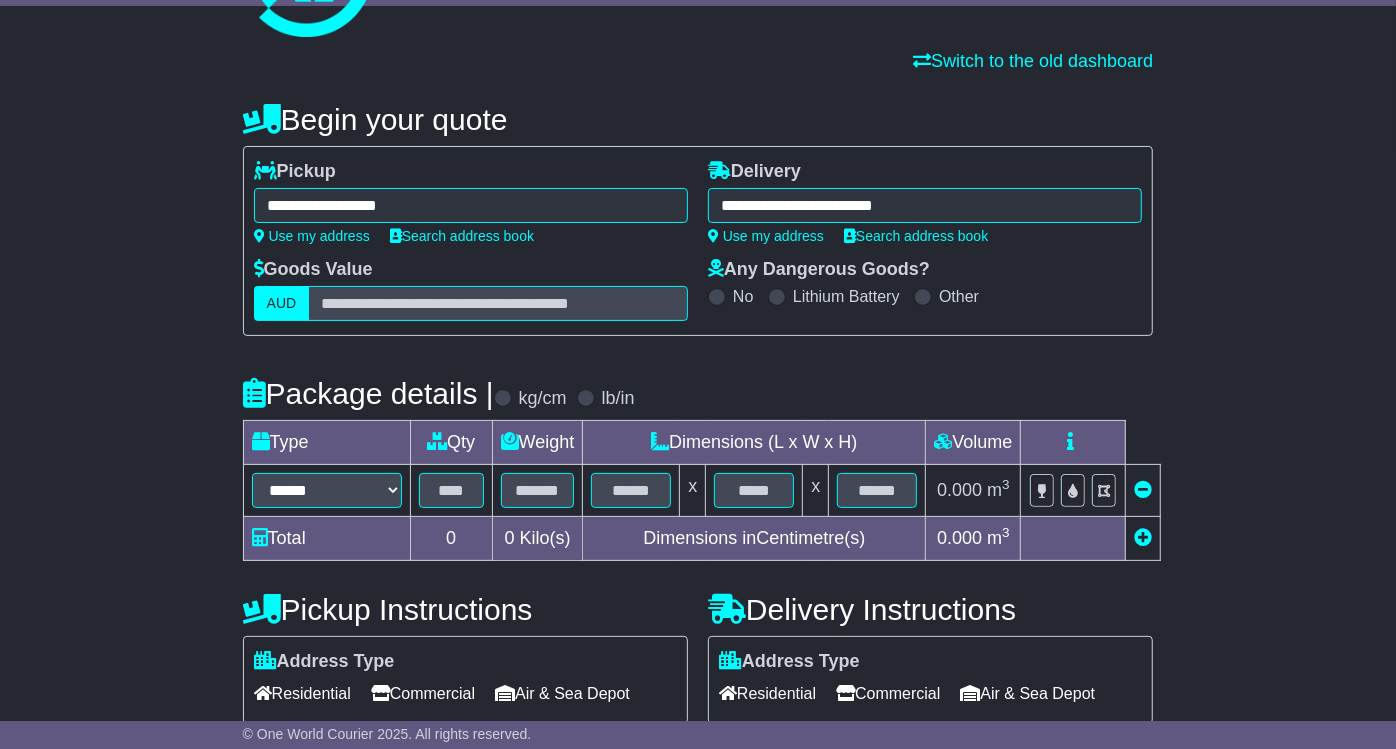 scroll, scrollTop: 304, scrollLeft: 0, axis: vertical 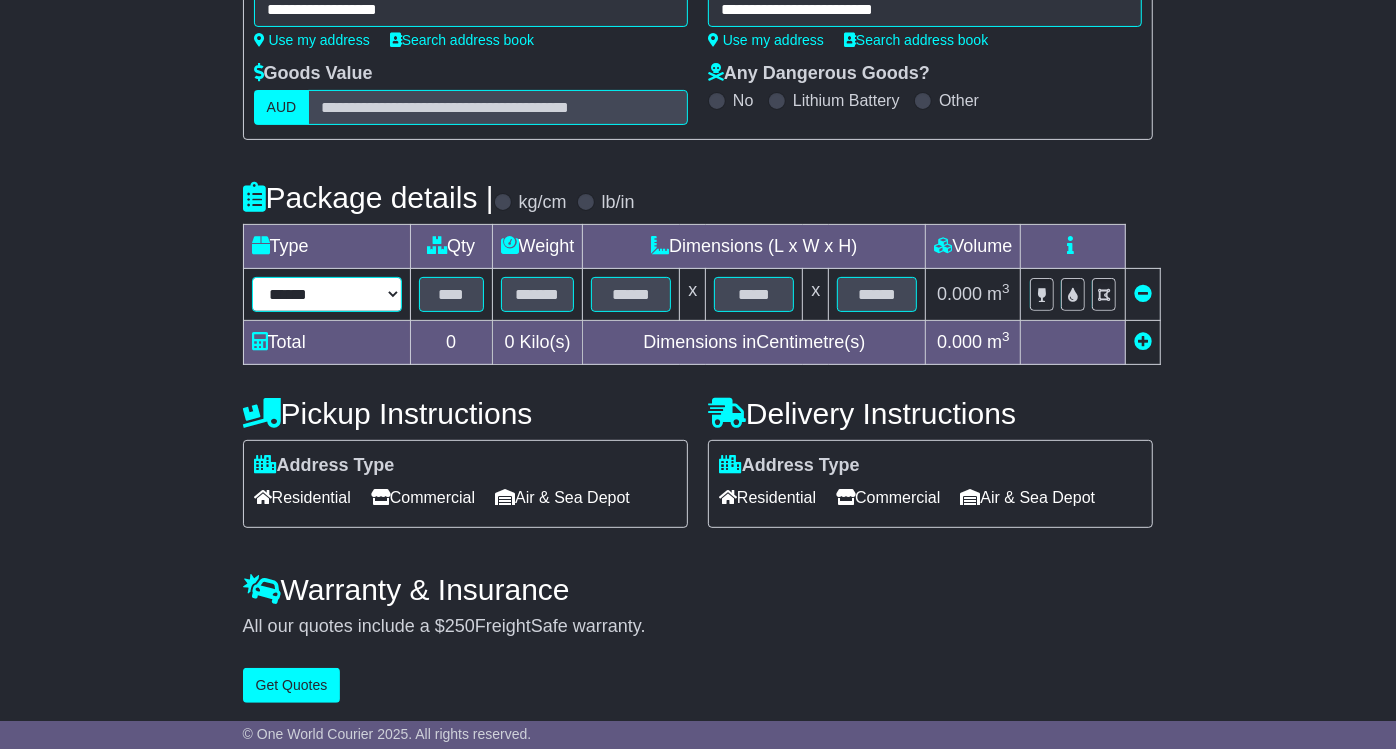 click on "****** ****** *** ******** ***** **** **** ****** *** *******" at bounding box center (327, 294) 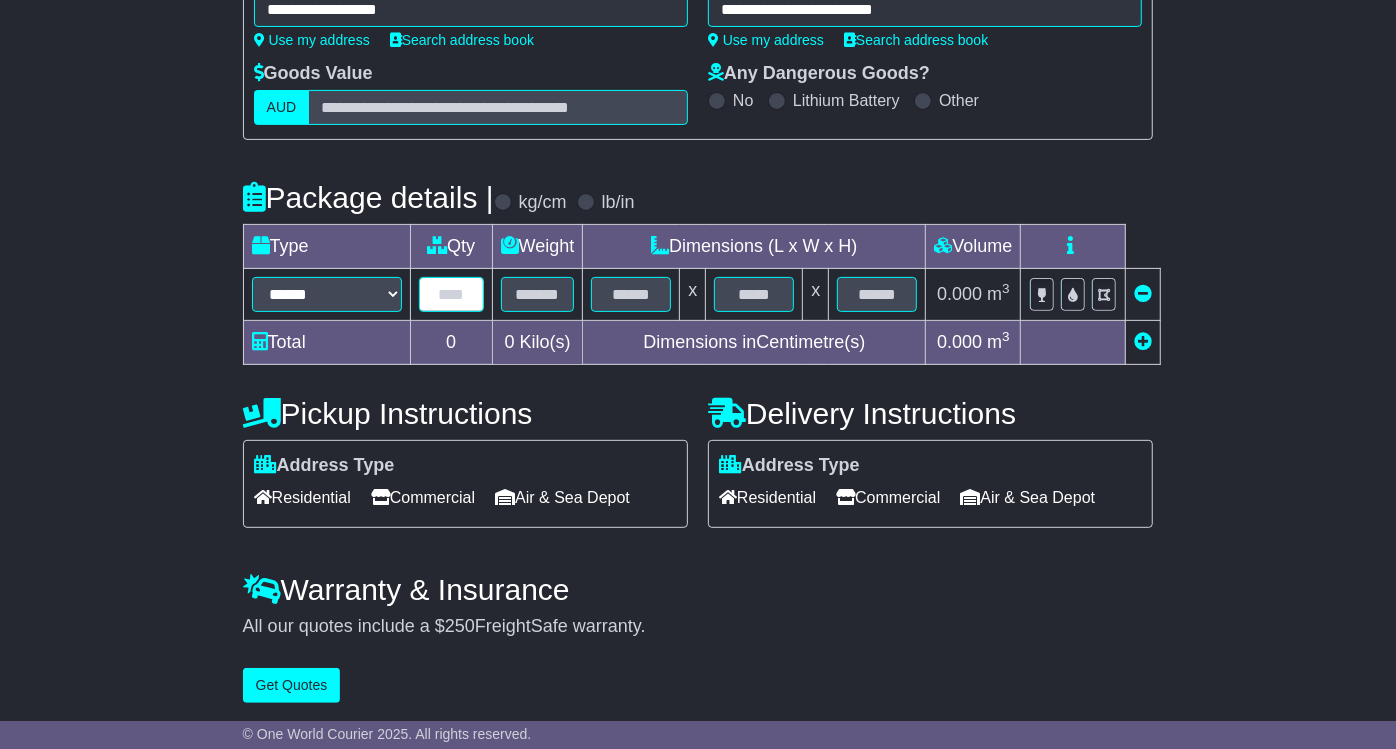 click at bounding box center [451, 294] 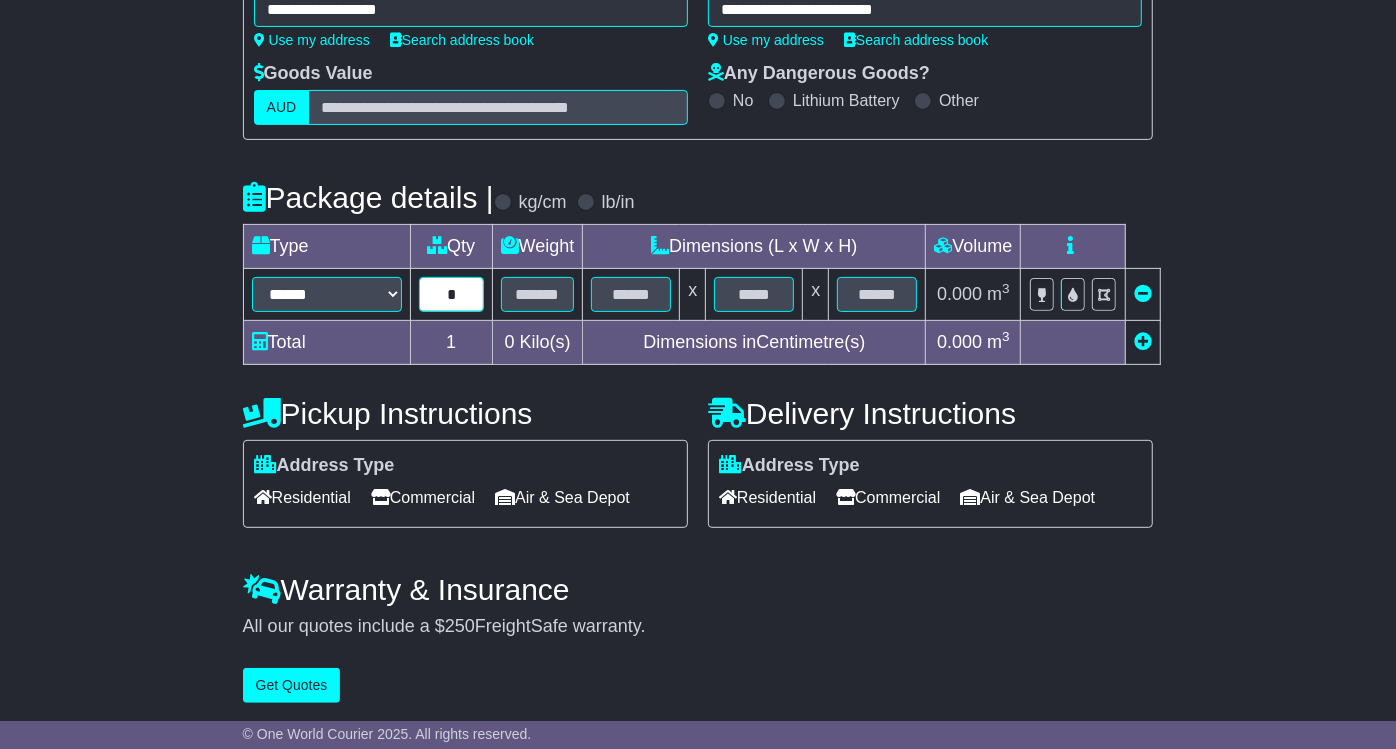 drag, startPoint x: 414, startPoint y: 299, endPoint x: 265, endPoint y: 312, distance: 149.56604 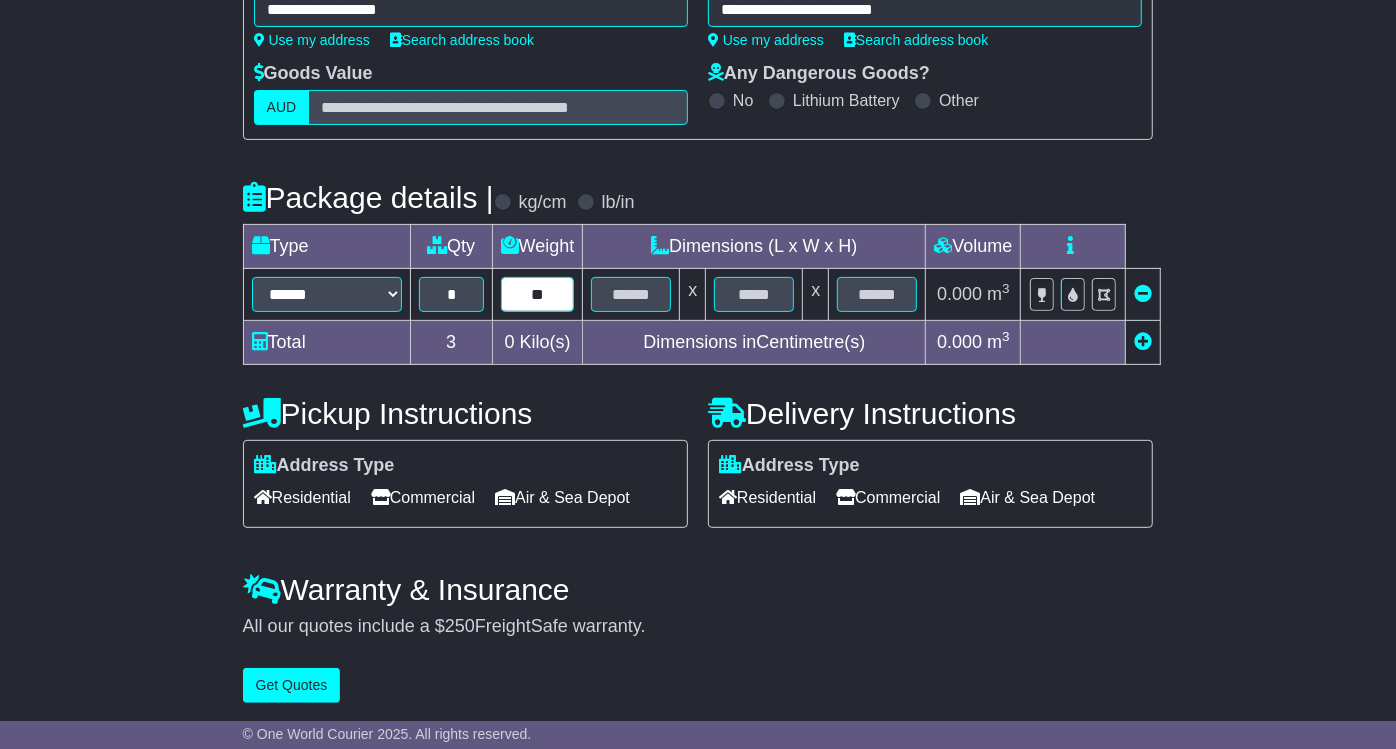 type on "**" 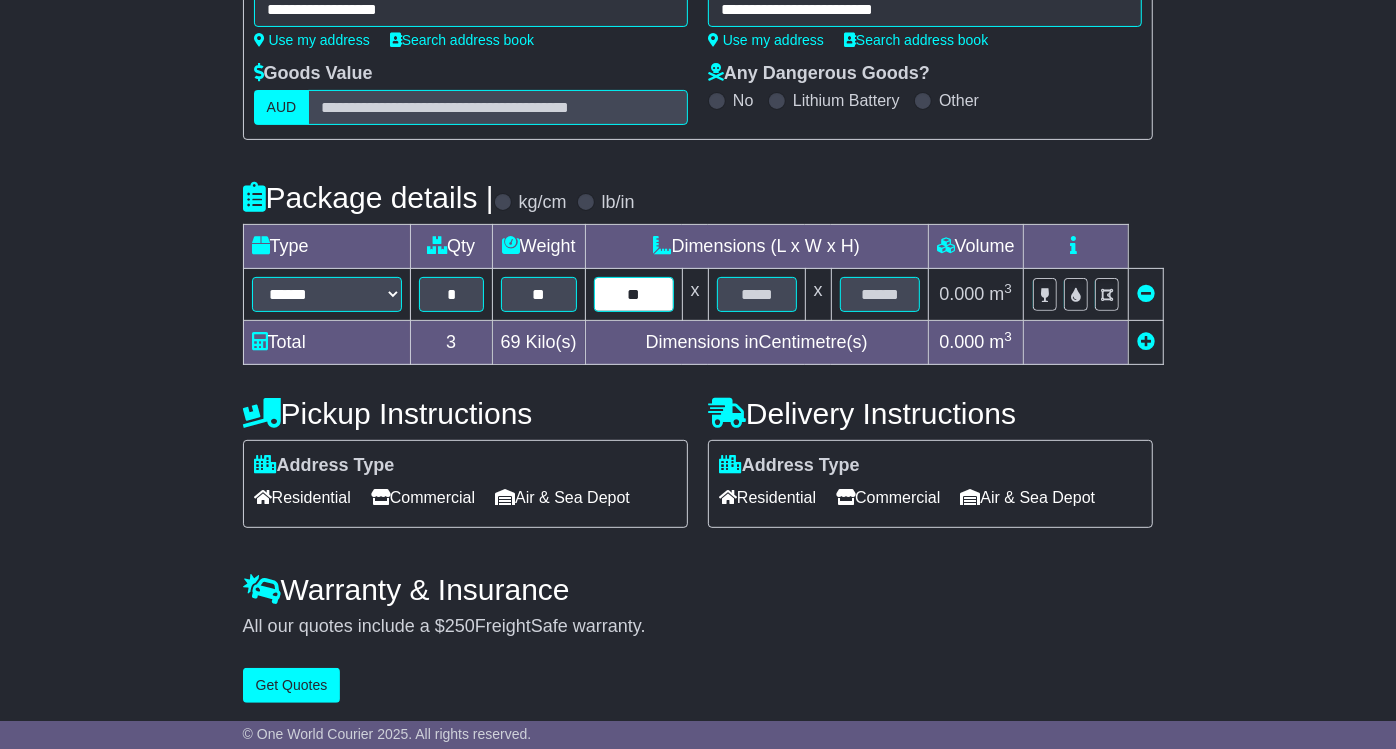 type on "**" 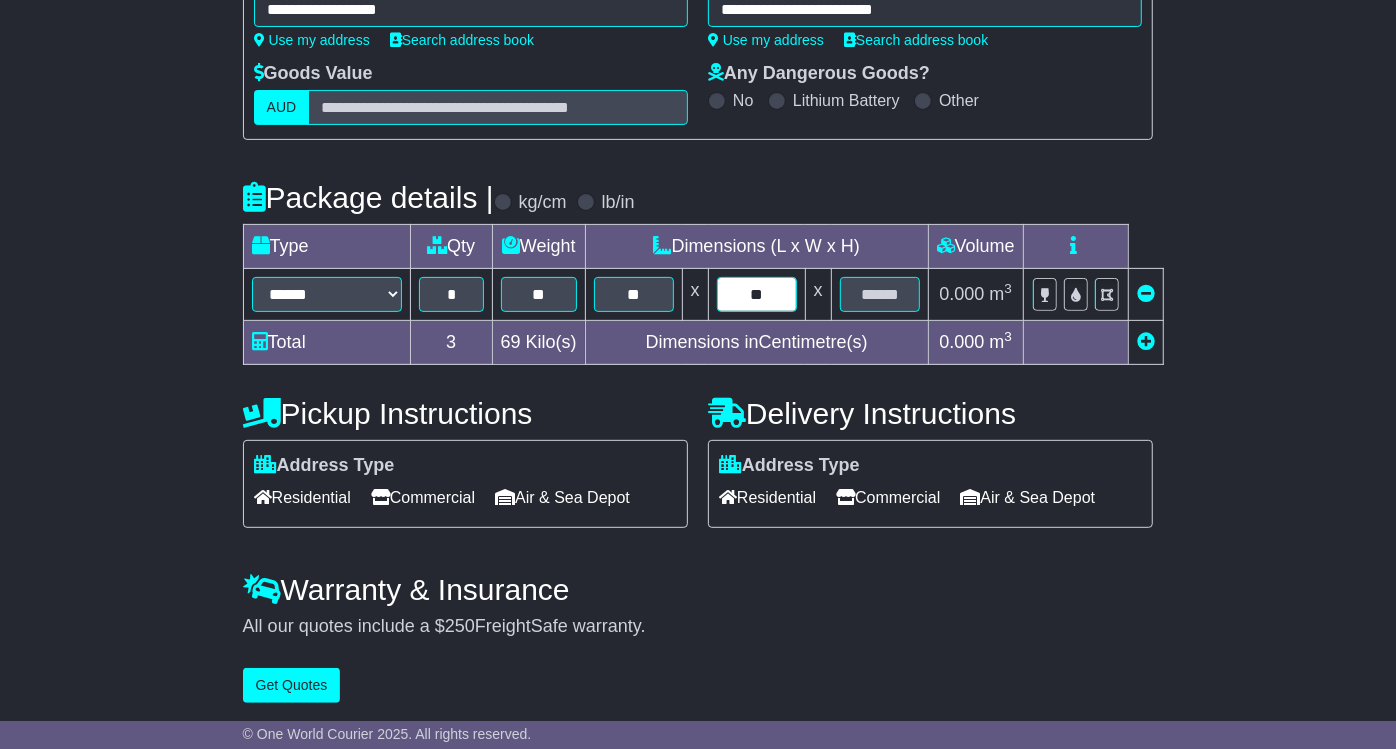 type on "**" 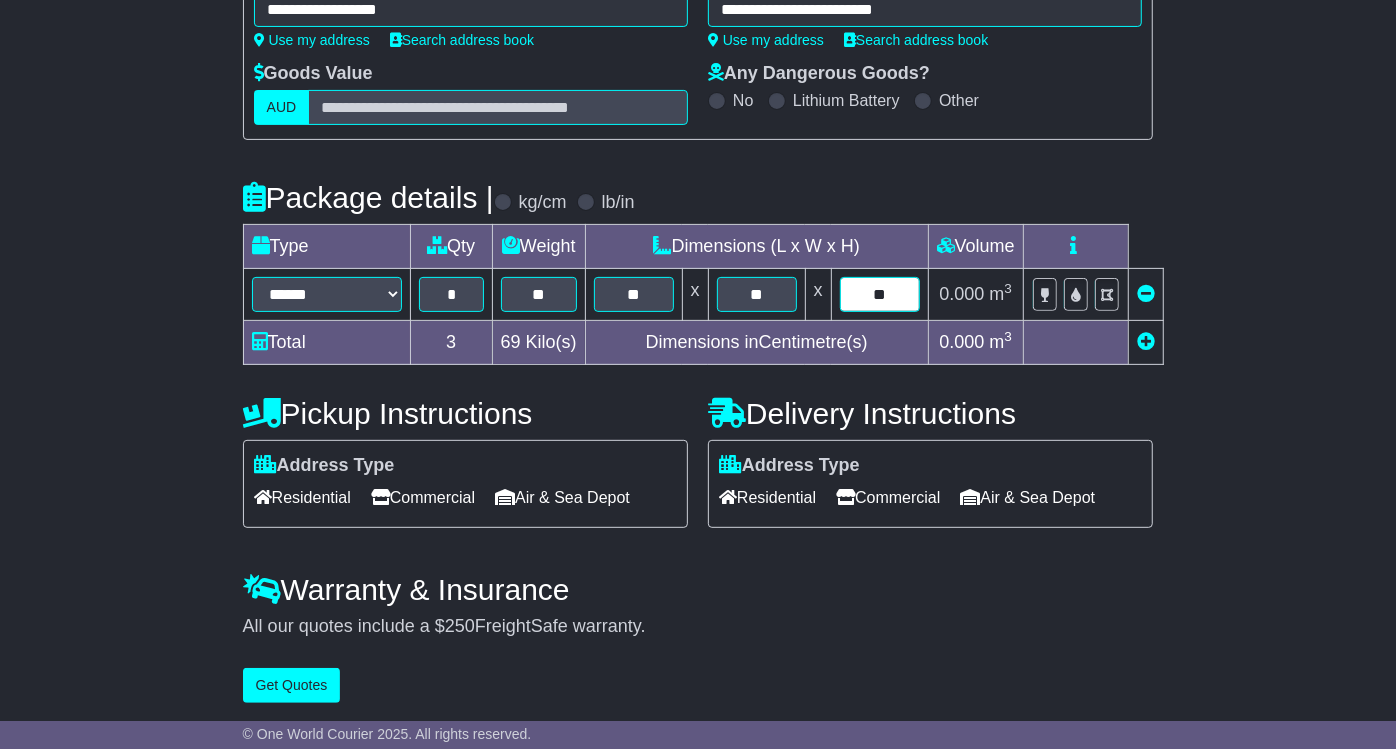 type on "**" 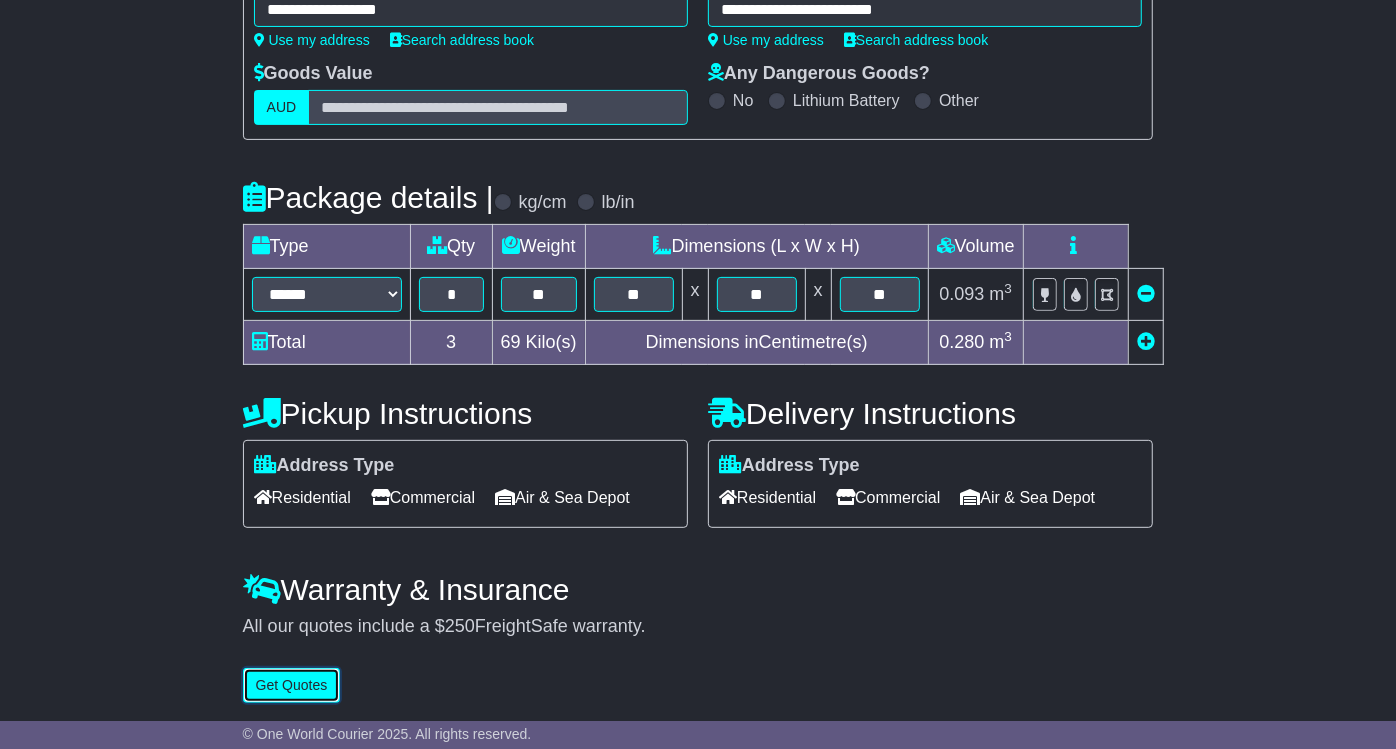 type 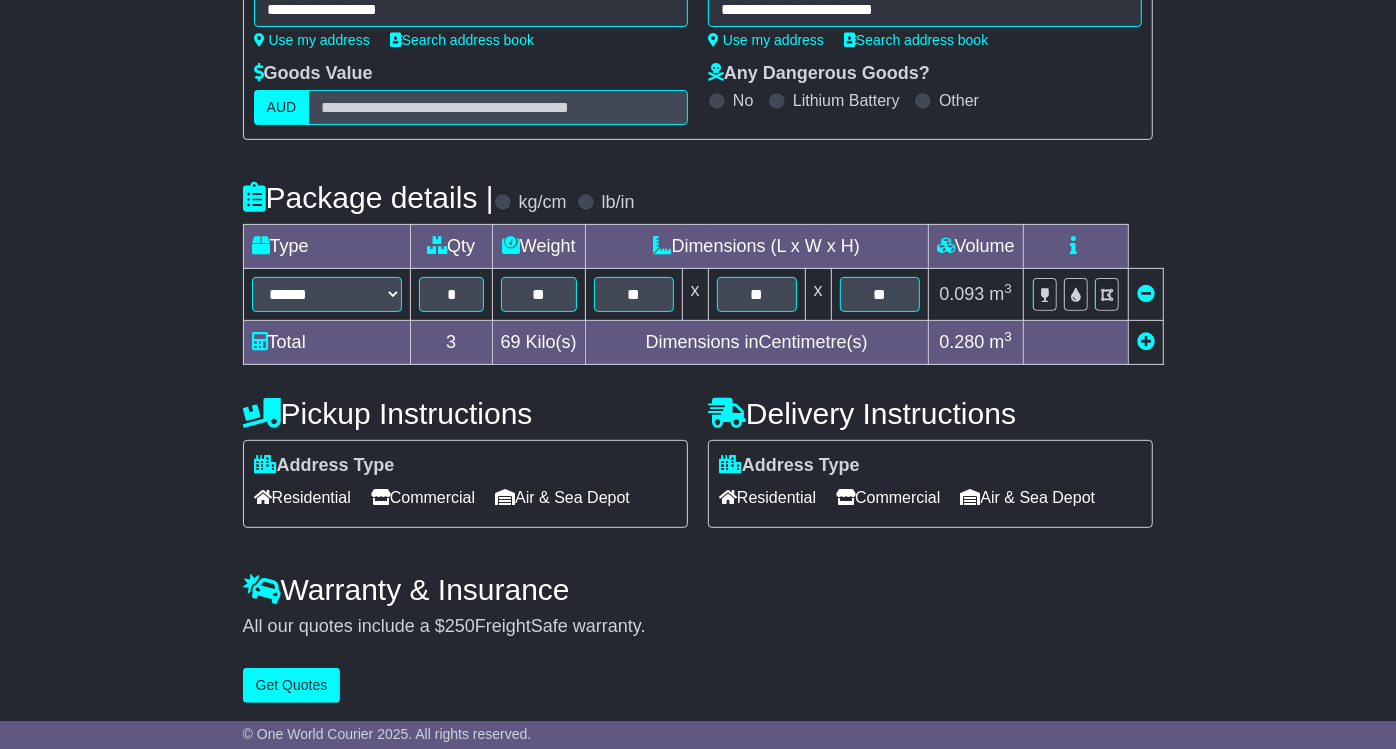 click on "Commercial" at bounding box center (423, 497) 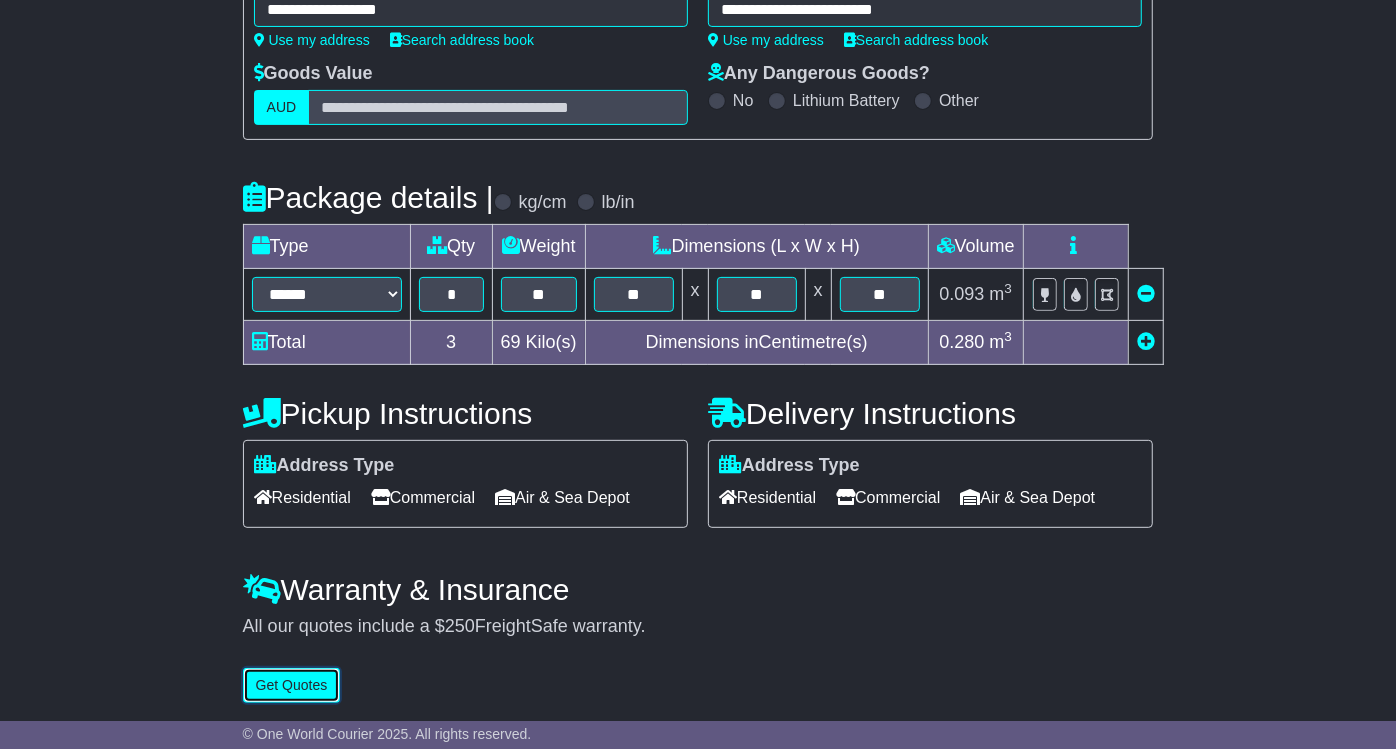 click on "Get Quotes" at bounding box center (292, 685) 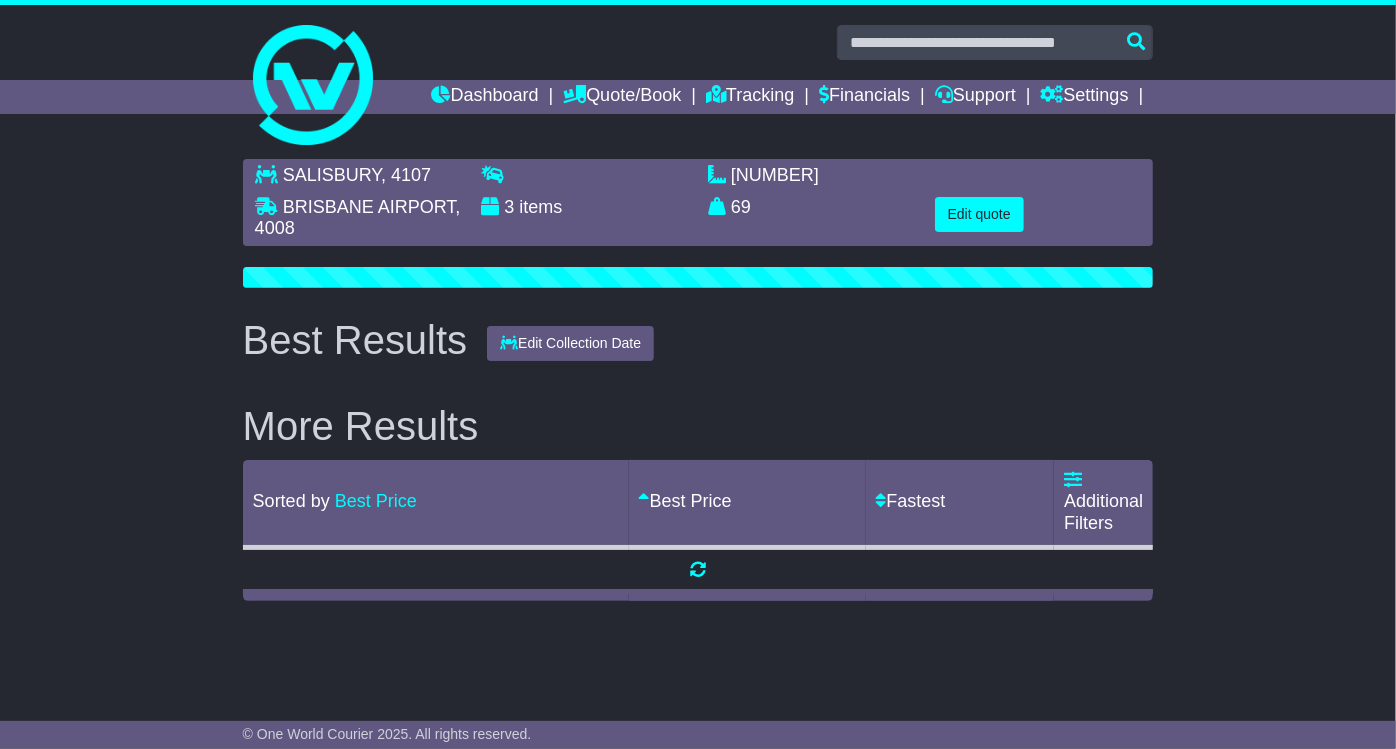 scroll, scrollTop: 0, scrollLeft: 0, axis: both 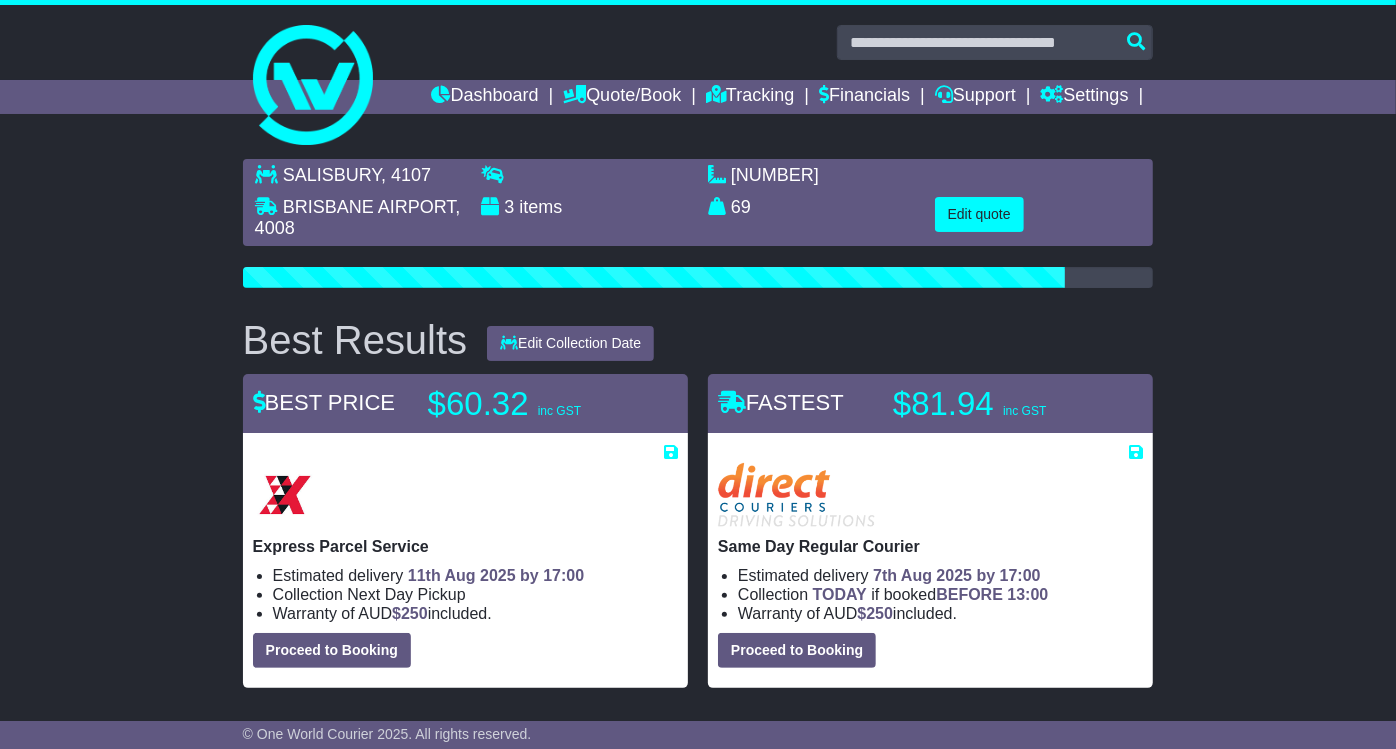 click on "[CITY] , [POSTAL_CODE]
[CITY] , [POSTAL_CODE]
[NUMBER]   items
[NUMBER]
m 3
in 3
69  kg(s)  lb(s)" at bounding box center (698, 1274) 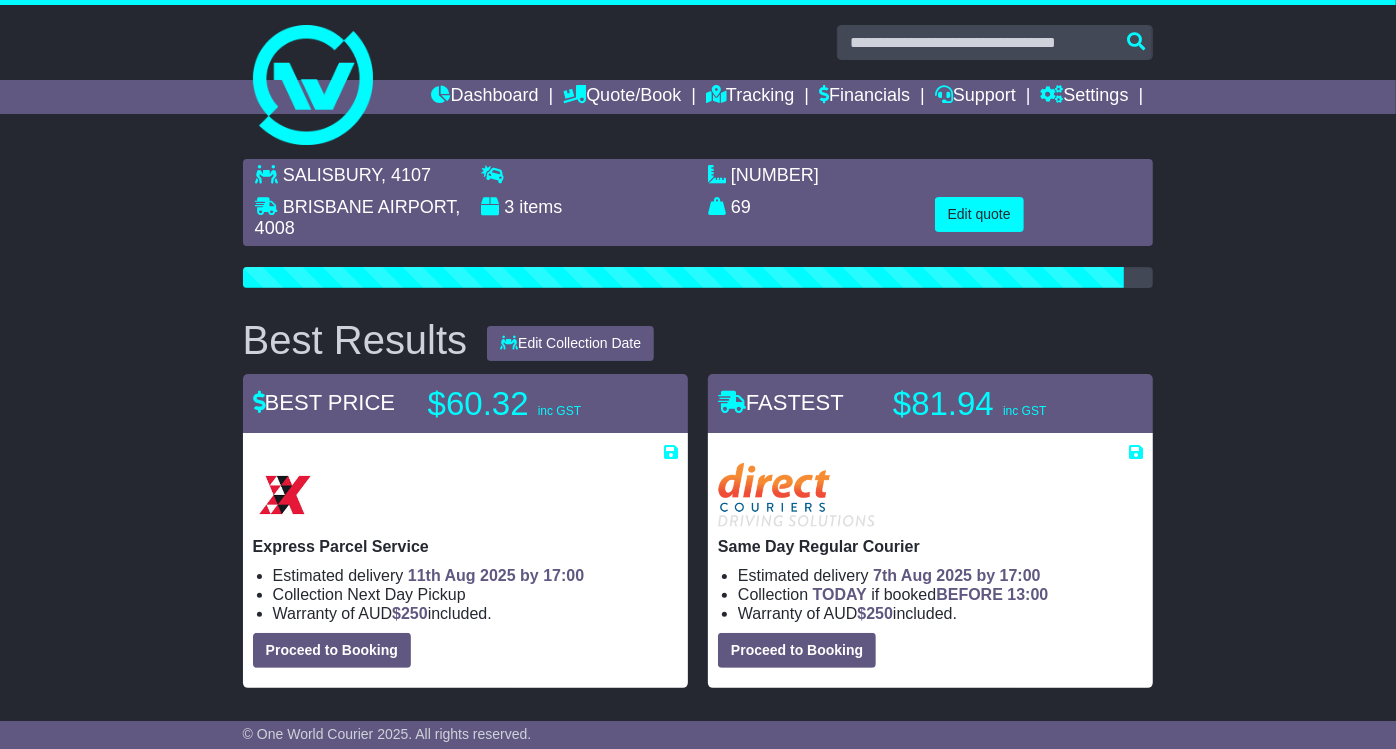click on "[CITY] , [POSTAL_CODE]
[CITY] , [POSTAL_CODE]
[NUMBER]   items
[NUMBER]
m 3
in 3
69  kg(s)  lb(s)" at bounding box center (698, 1579) 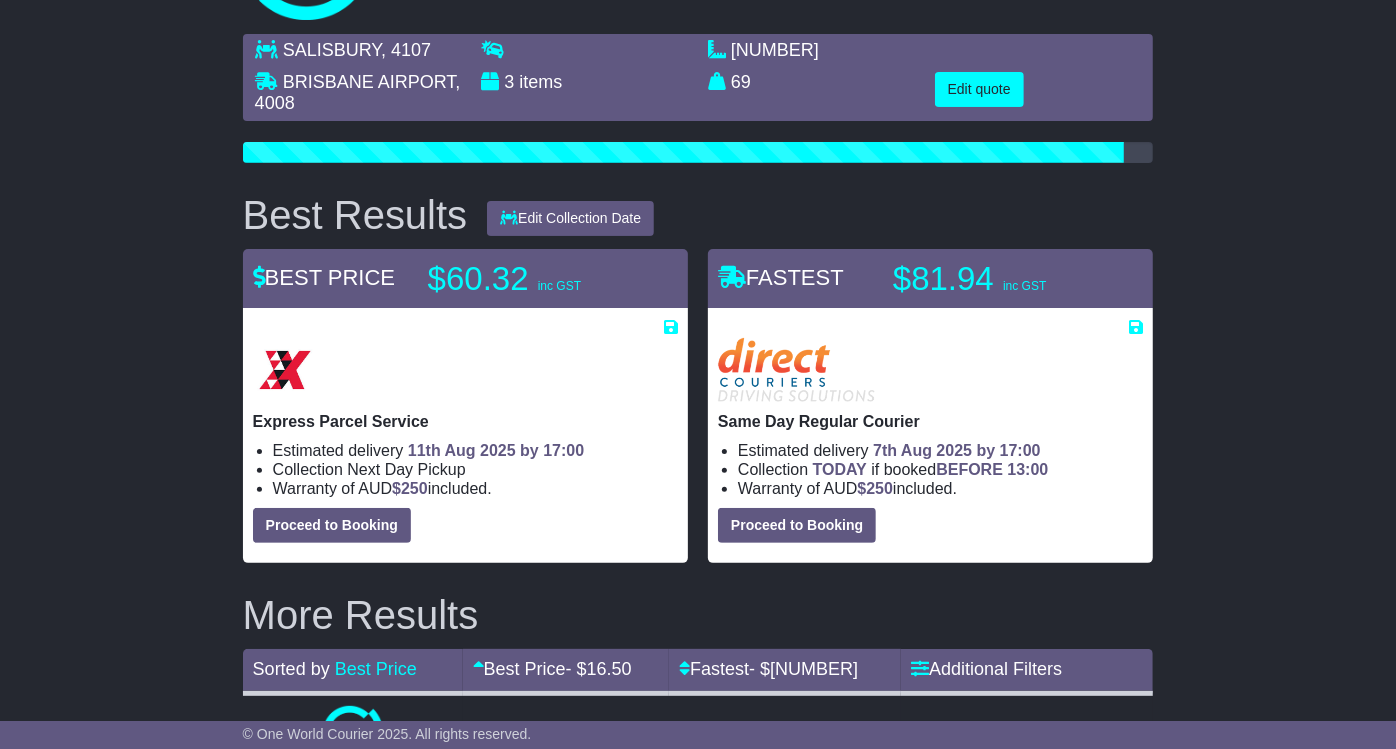 scroll, scrollTop: 0, scrollLeft: 0, axis: both 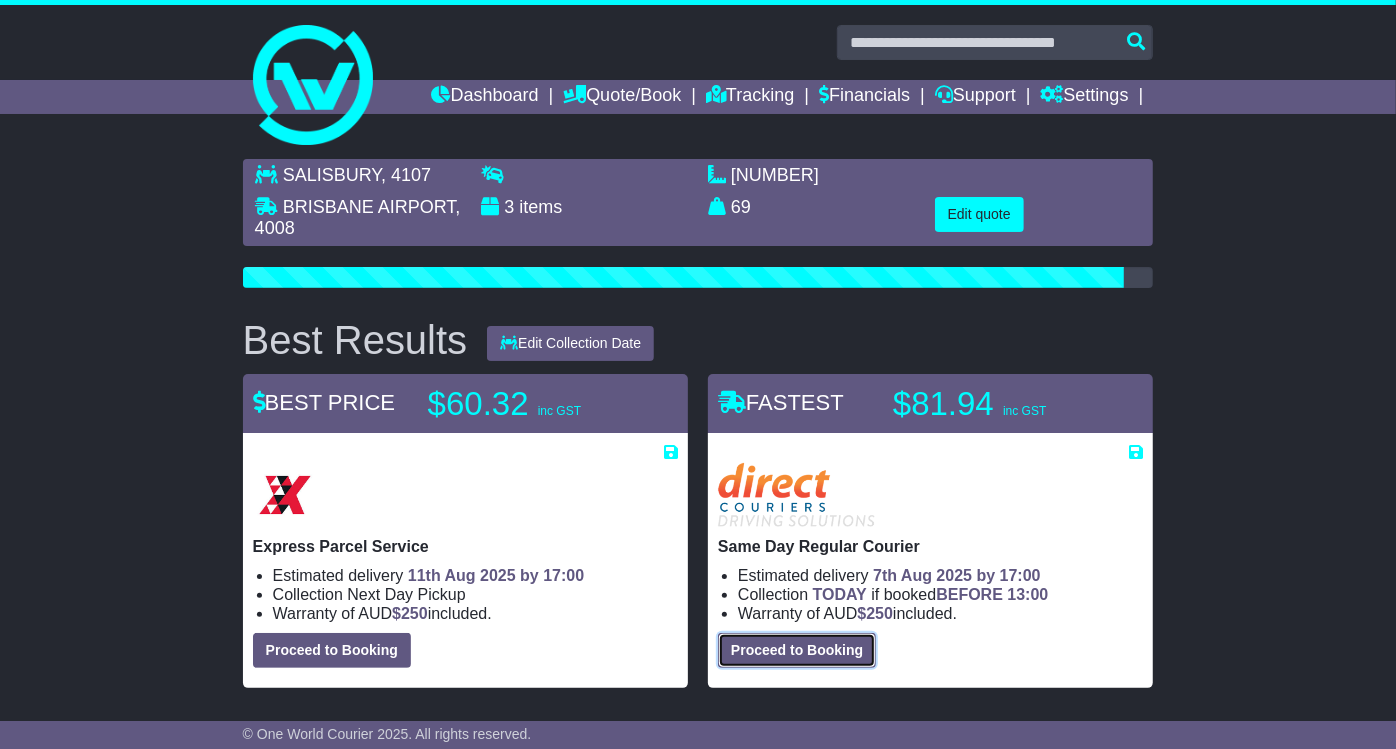 click on "Proceed to Booking" at bounding box center (797, 650) 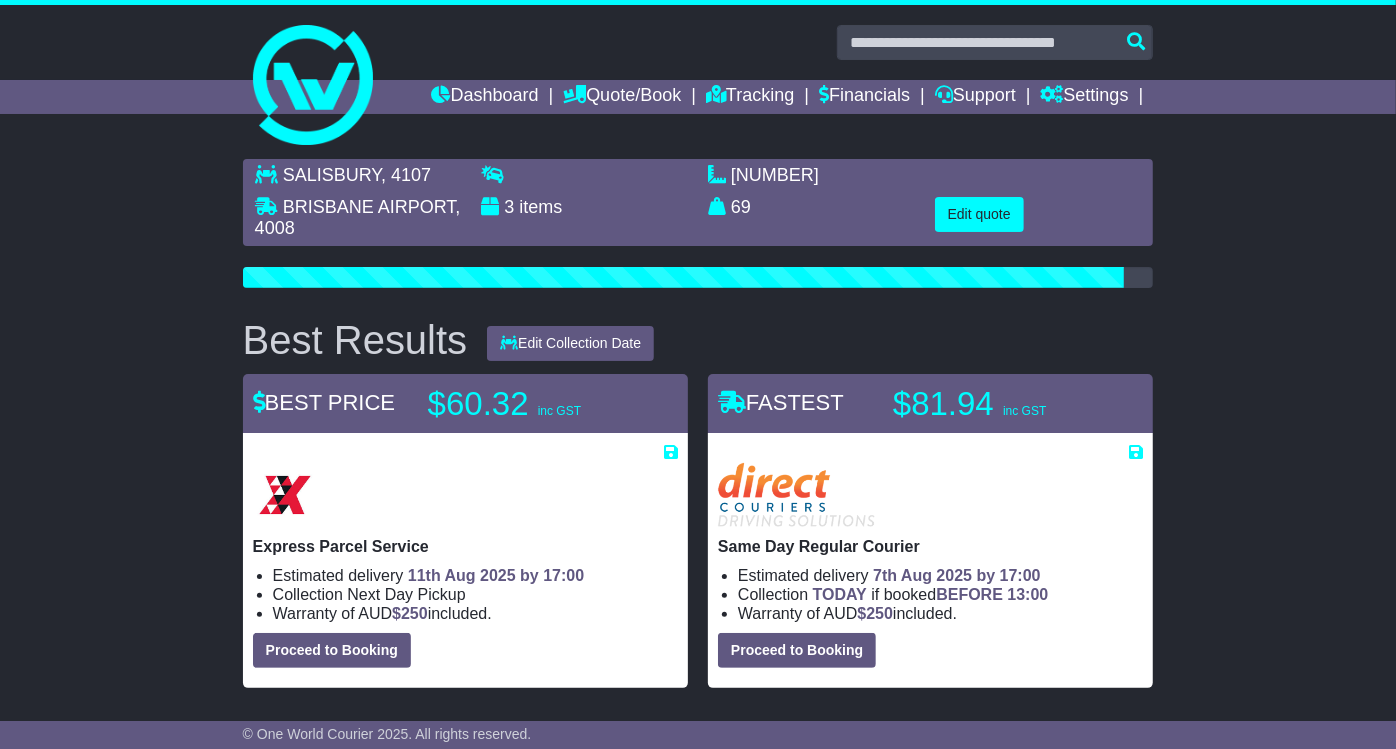 select on "*****" 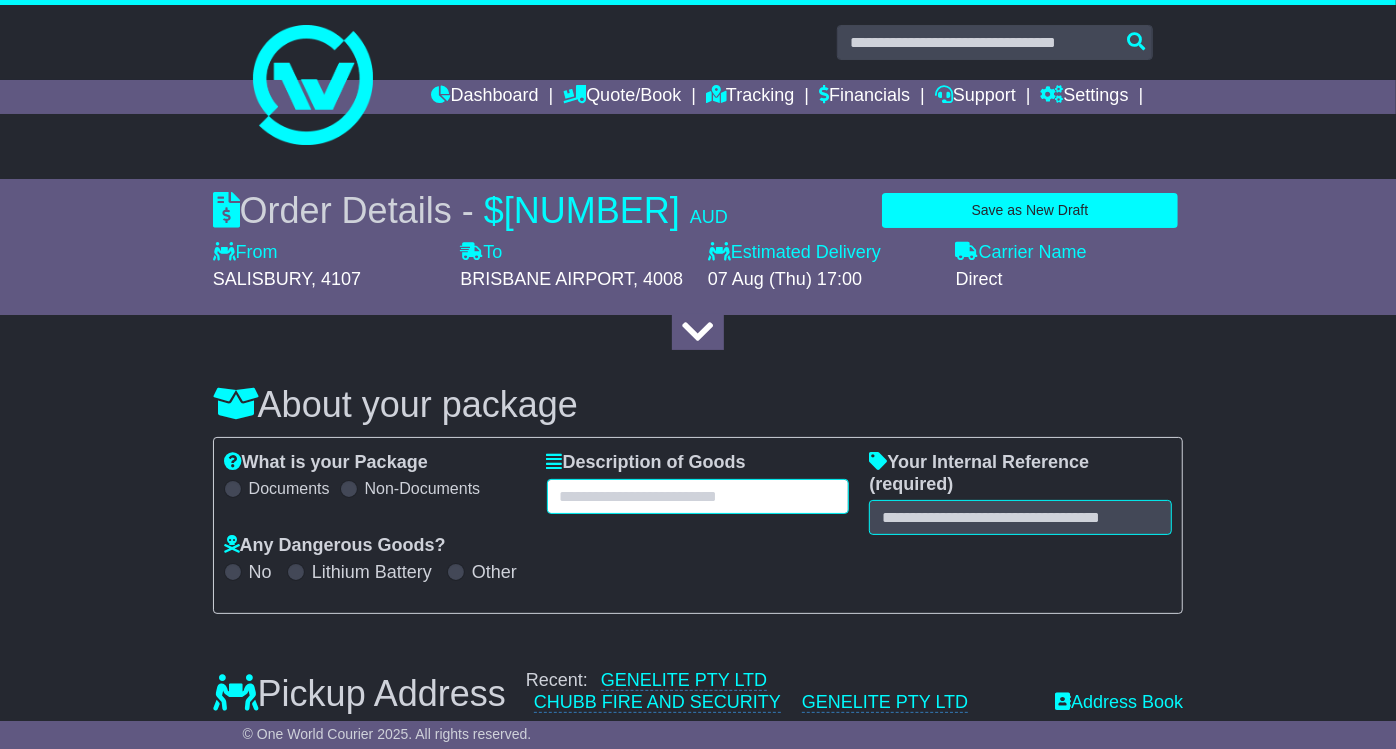 click at bounding box center [698, 496] 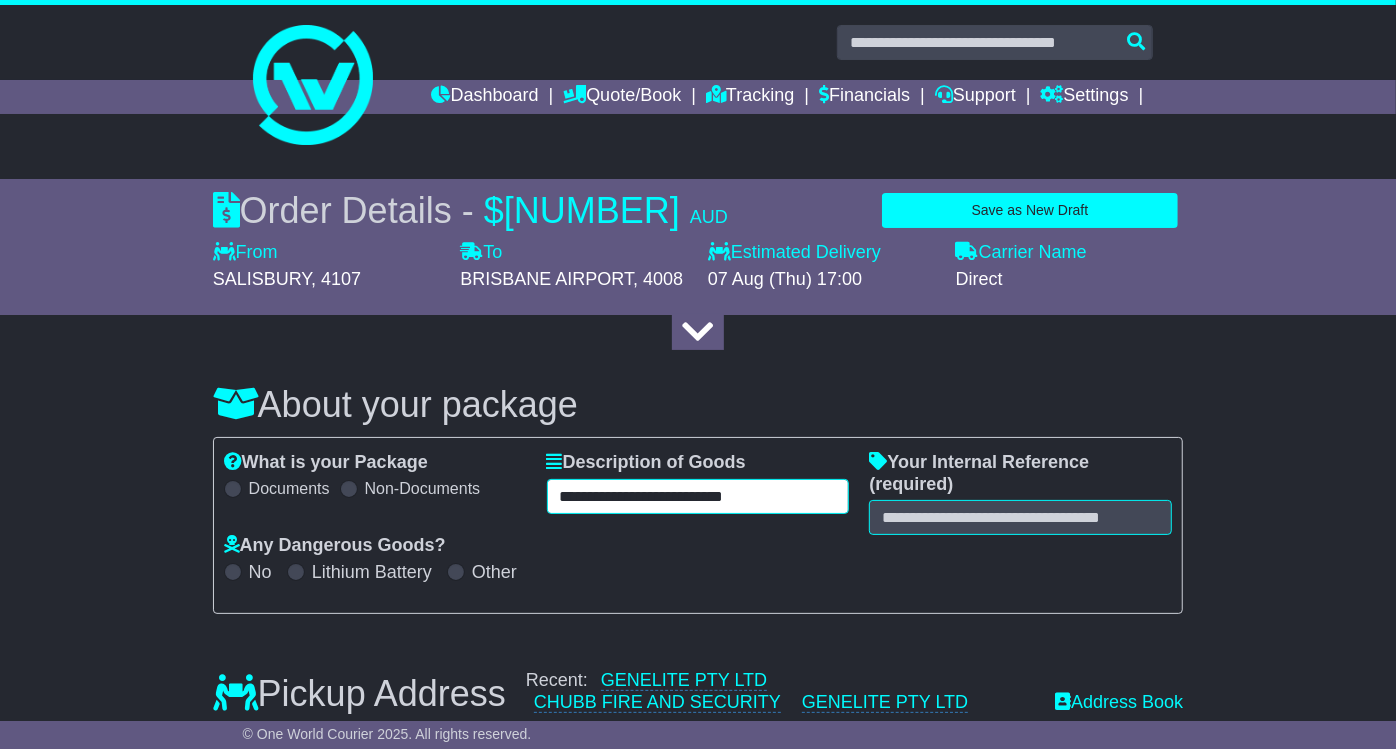 type on "**********" 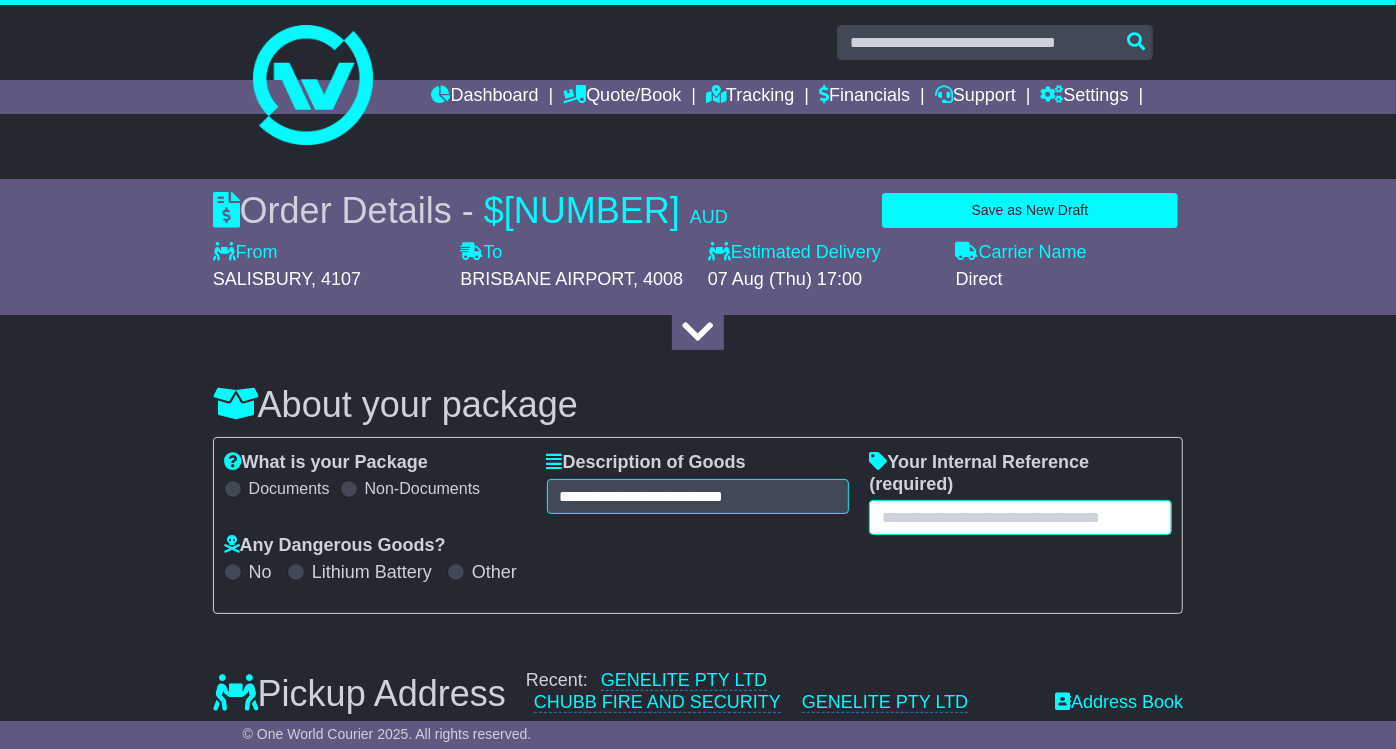 click at bounding box center (1020, 517) 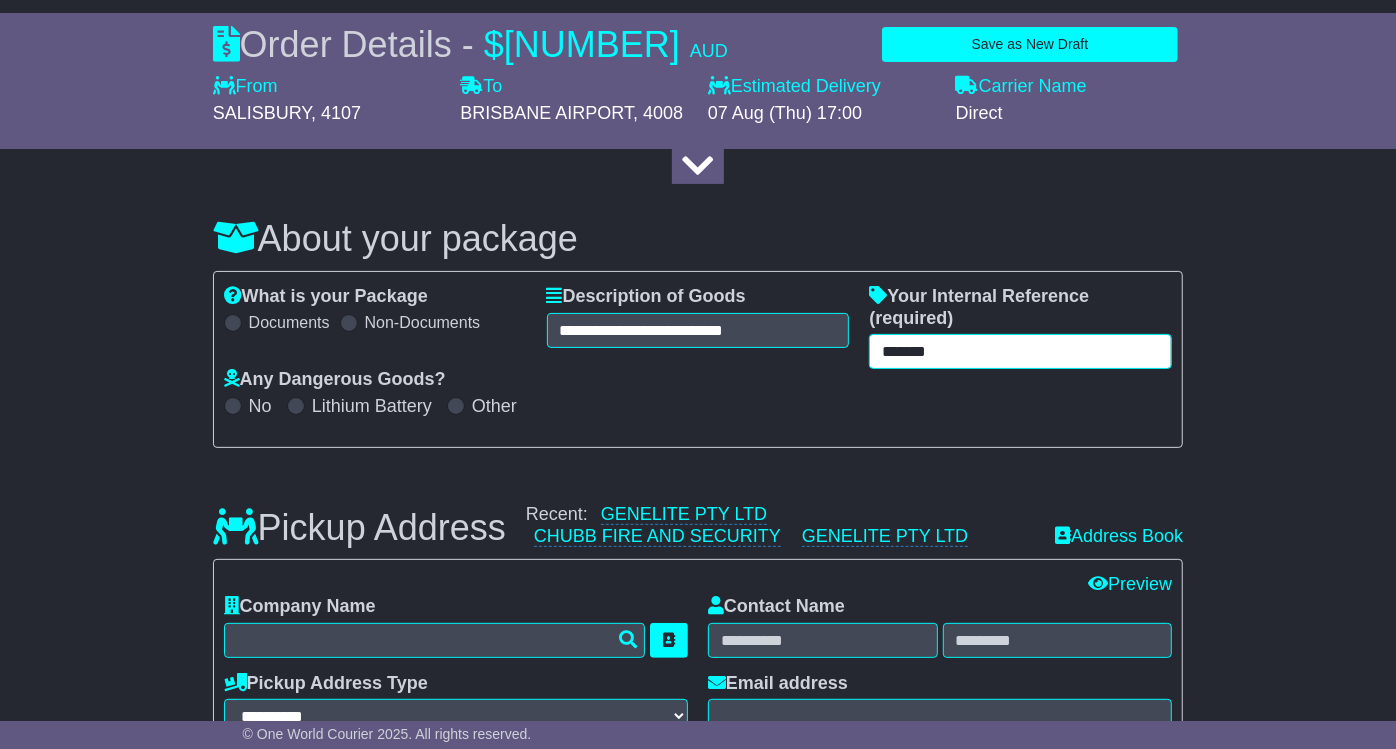 scroll, scrollTop: 333, scrollLeft: 0, axis: vertical 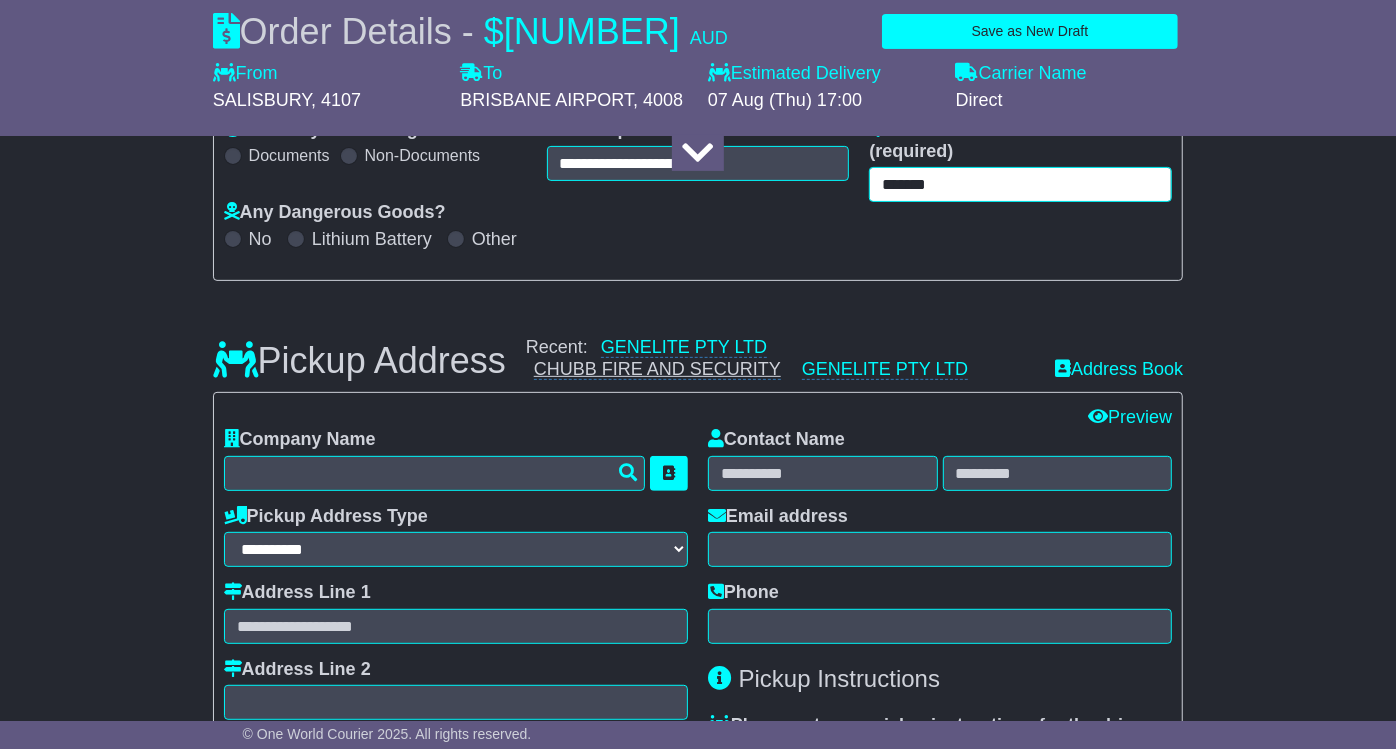 type on "*******" 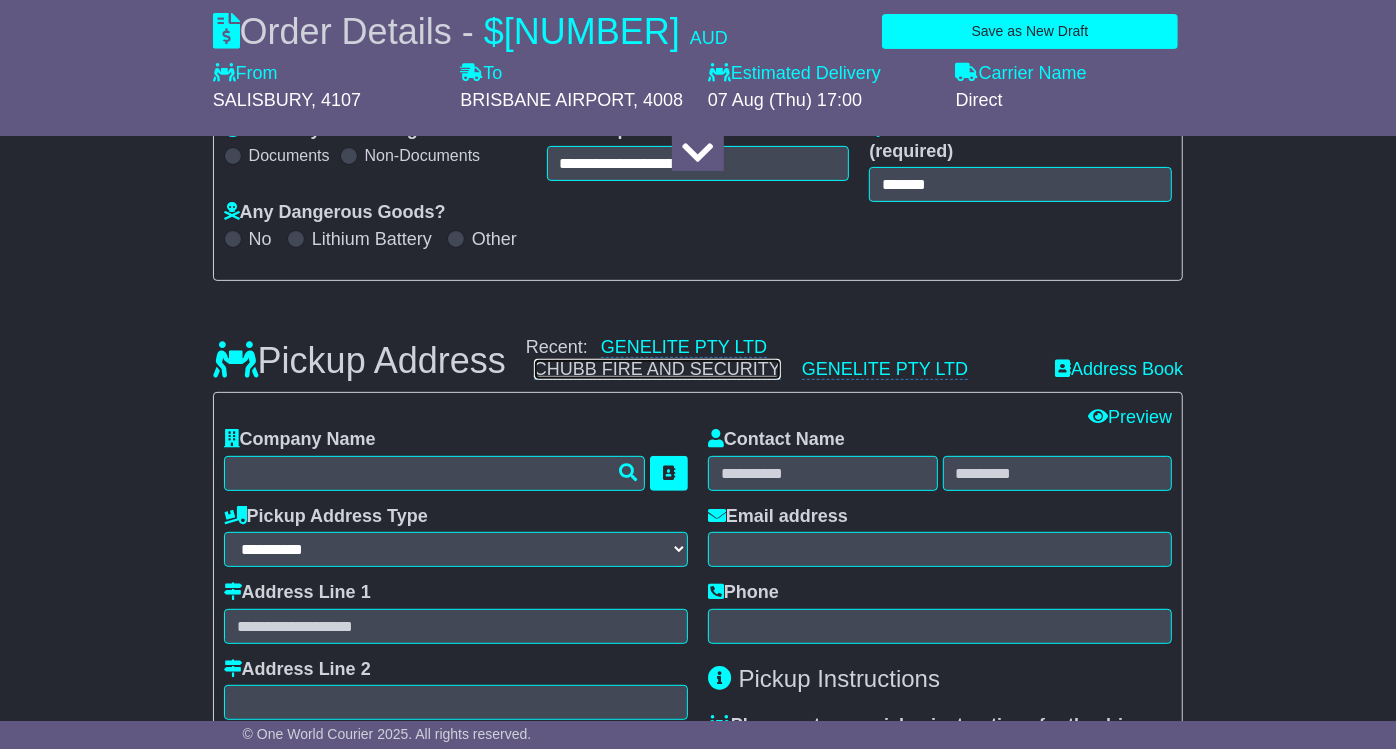 click on "CHUBB FIRE AND SECURITY" at bounding box center (657, 369) 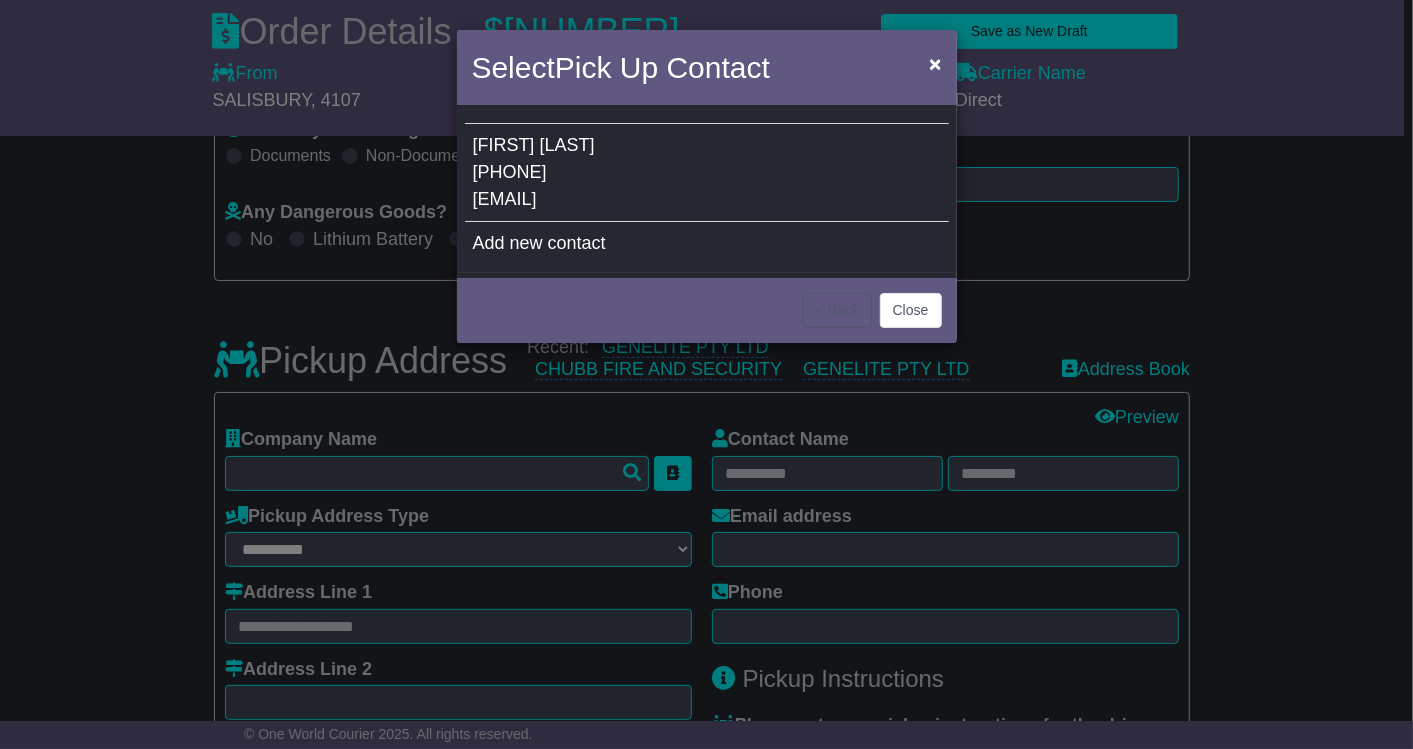 click on "[FIRST]   [LAST]
[PHONE]
[EMAIL]" at bounding box center [707, 173] 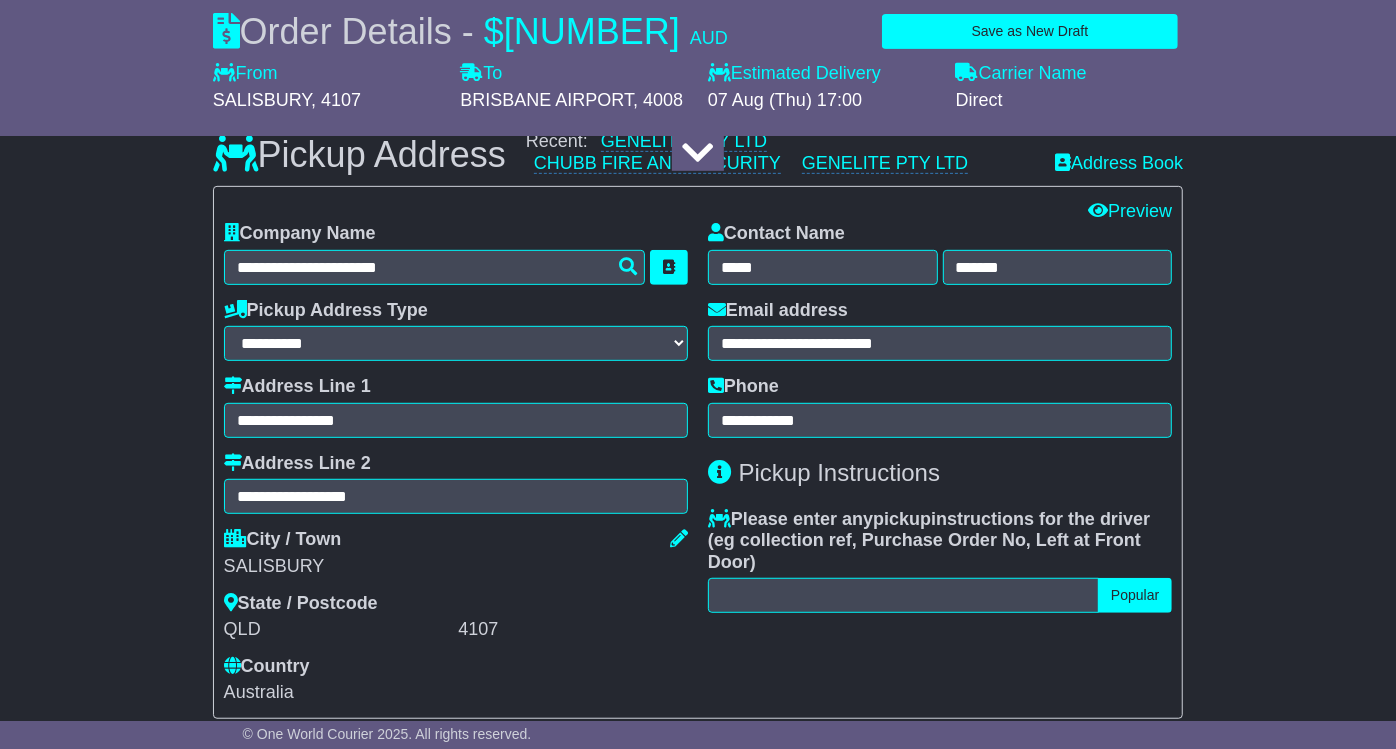 scroll, scrollTop: 555, scrollLeft: 0, axis: vertical 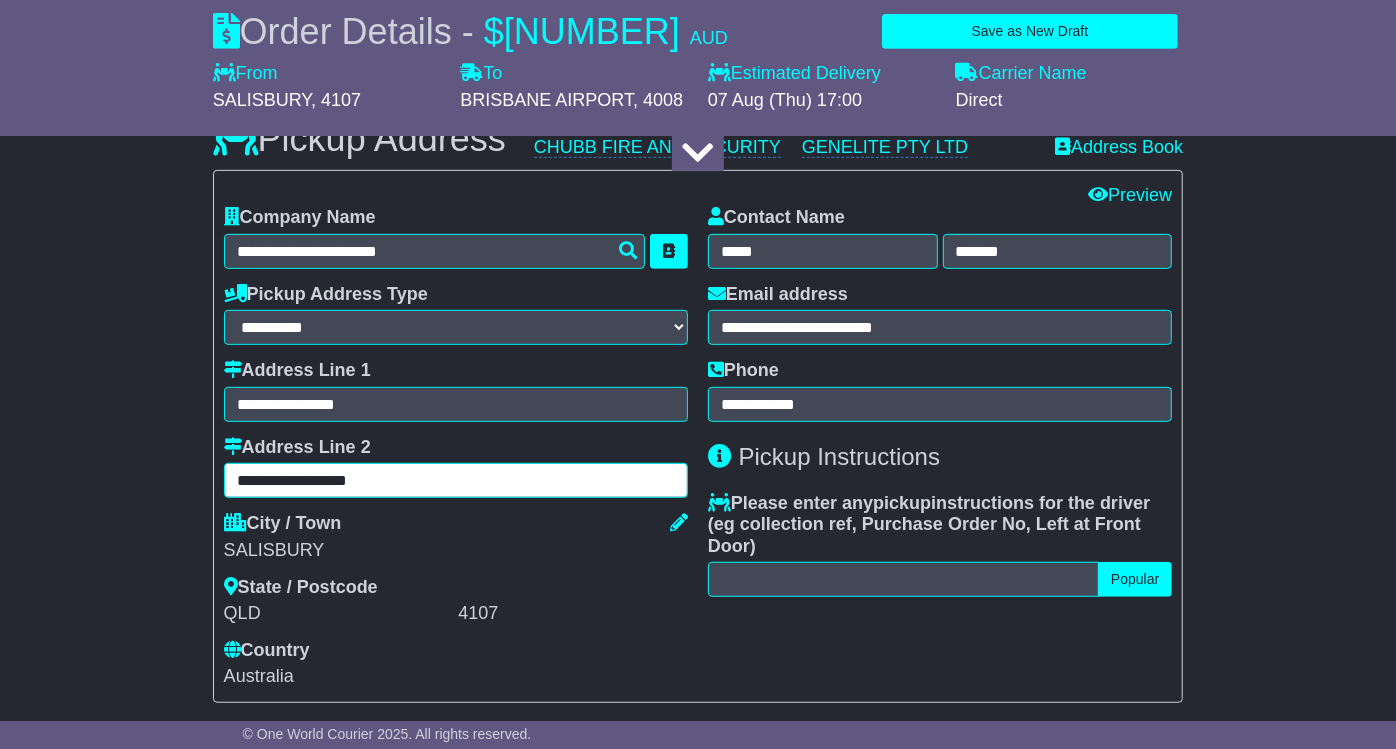drag, startPoint x: 451, startPoint y: 468, endPoint x: -243, endPoint y: 468, distance: 694 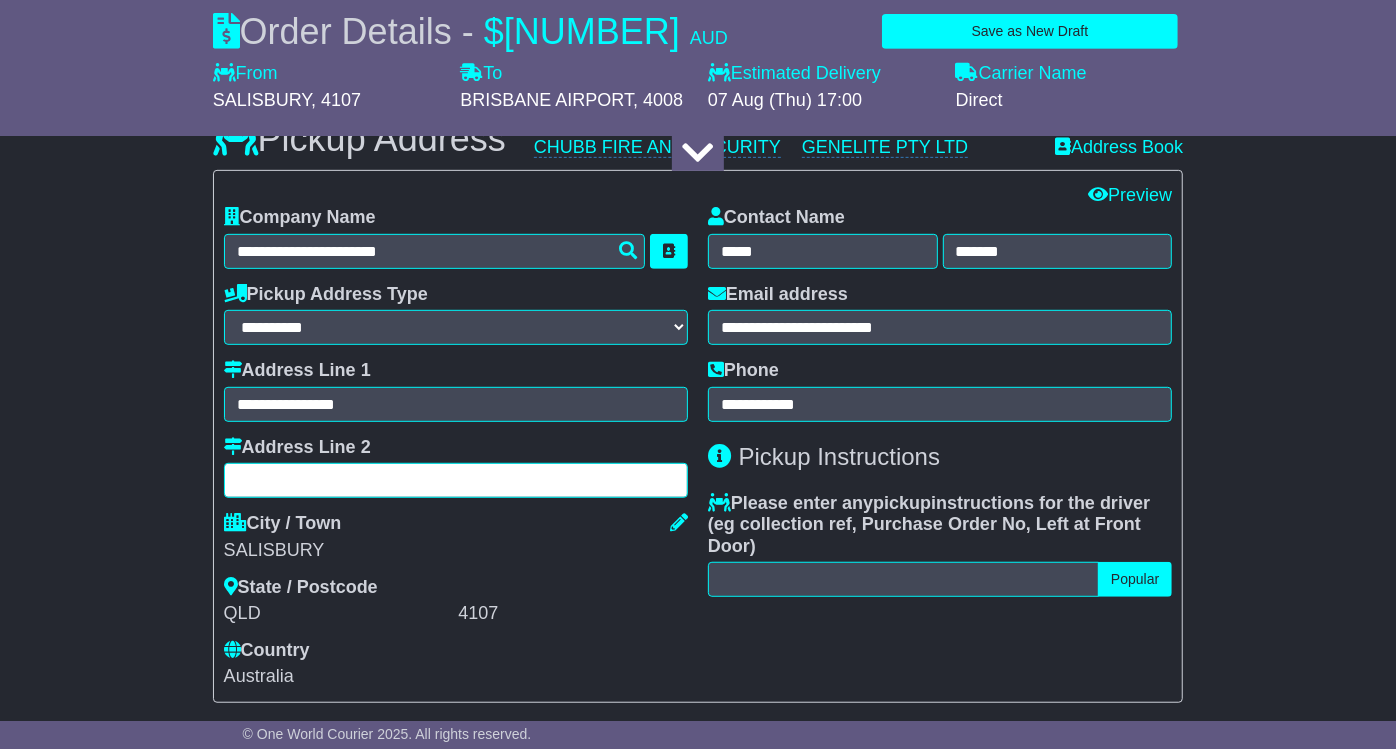 type 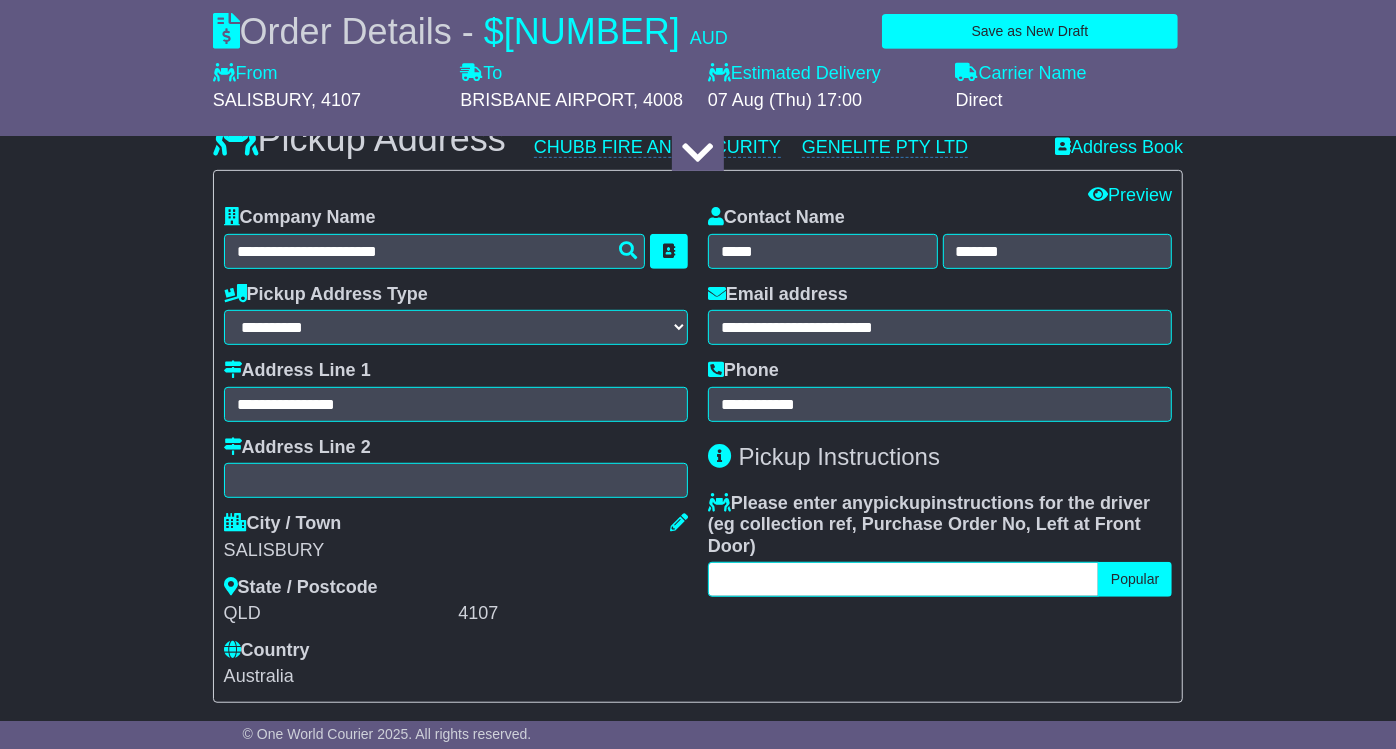 click at bounding box center [903, 579] 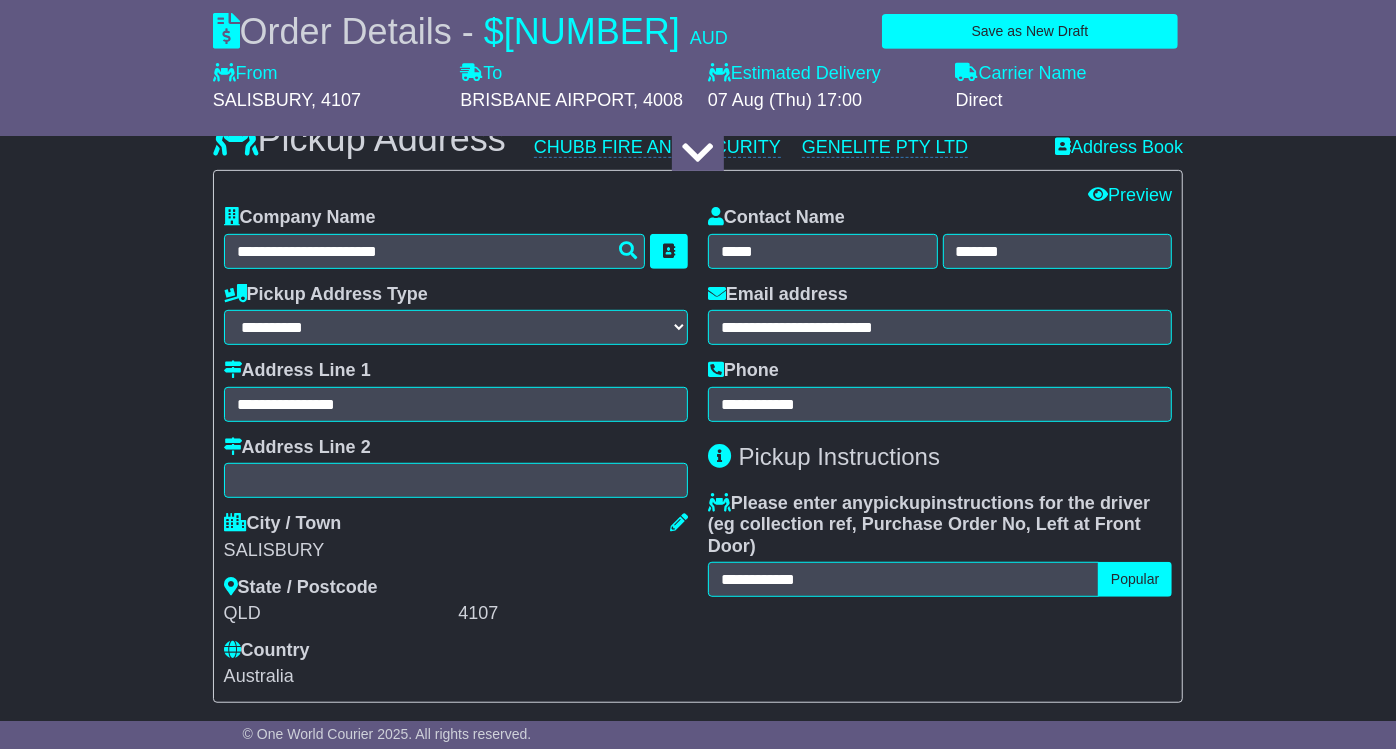 click on "**********" at bounding box center [940, 545] 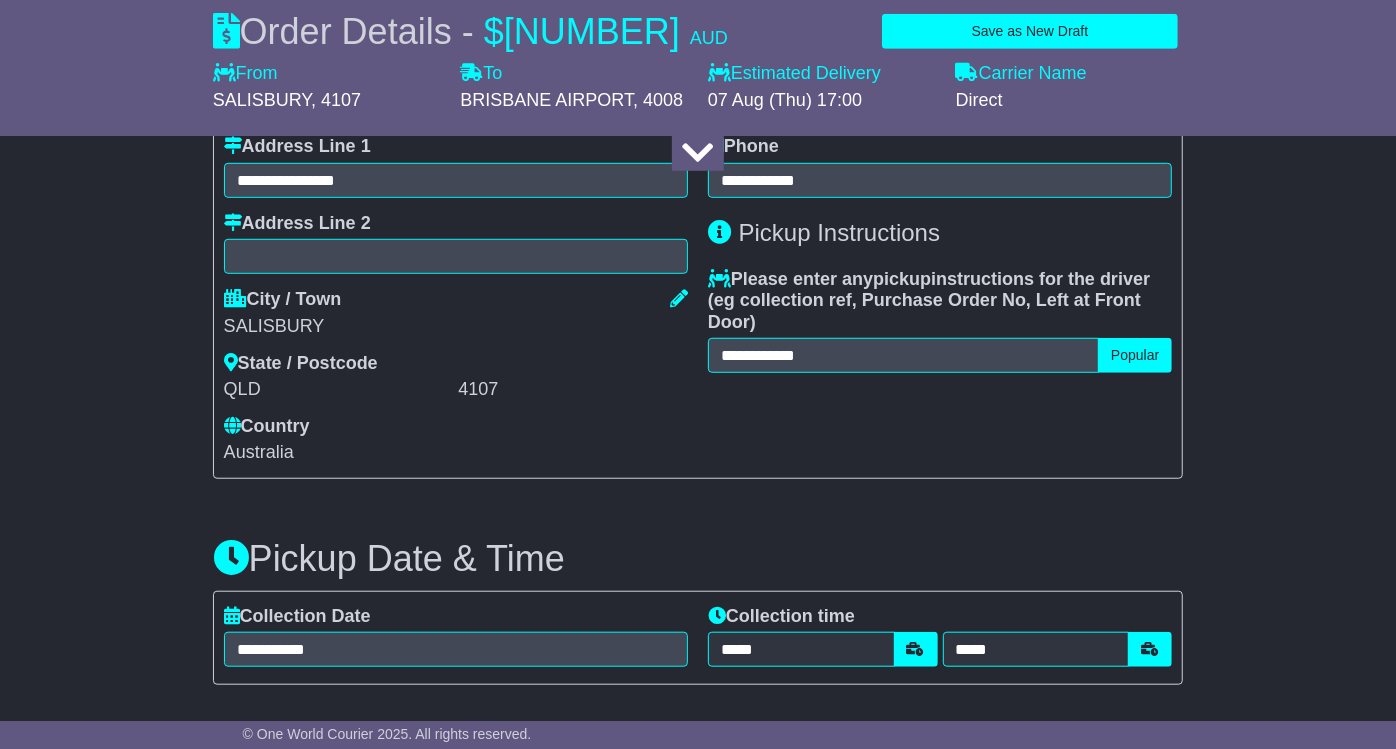 scroll, scrollTop: 765, scrollLeft: 0, axis: vertical 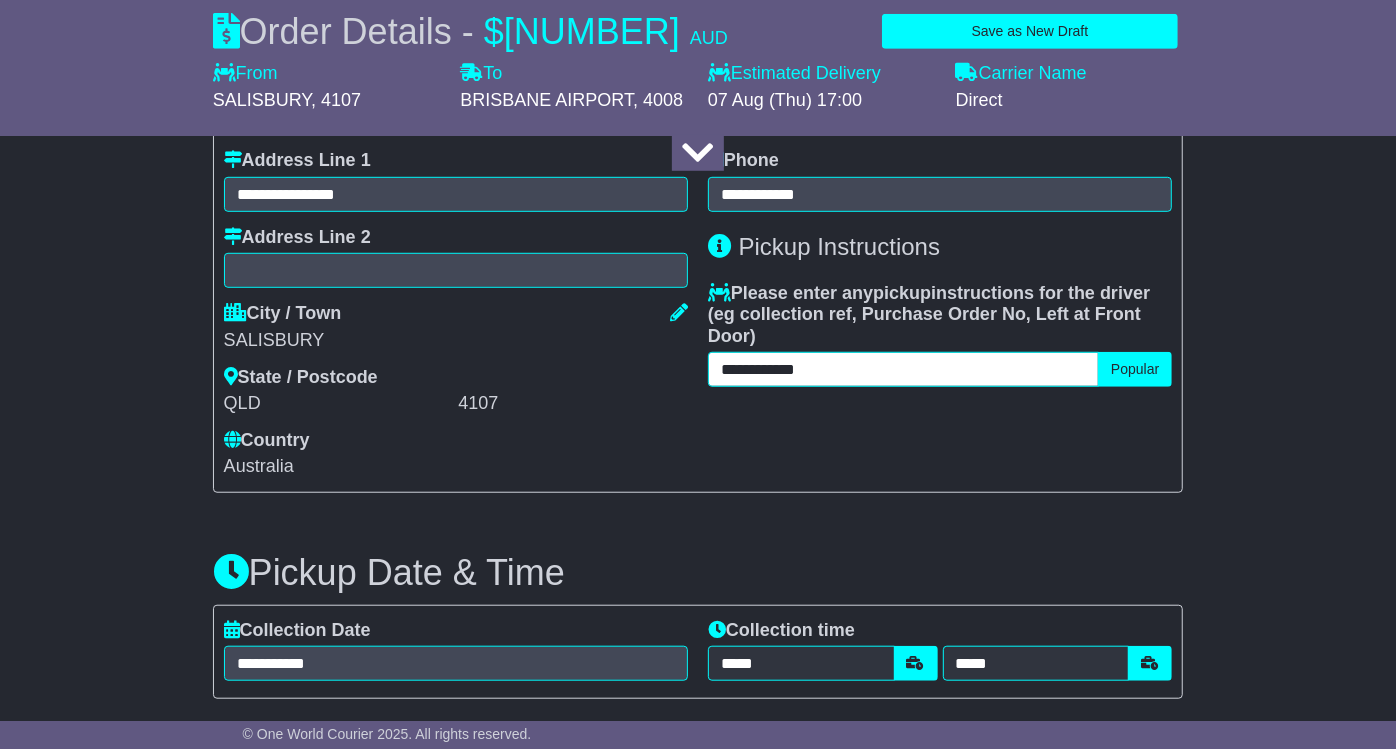 click on "**********" at bounding box center [903, 369] 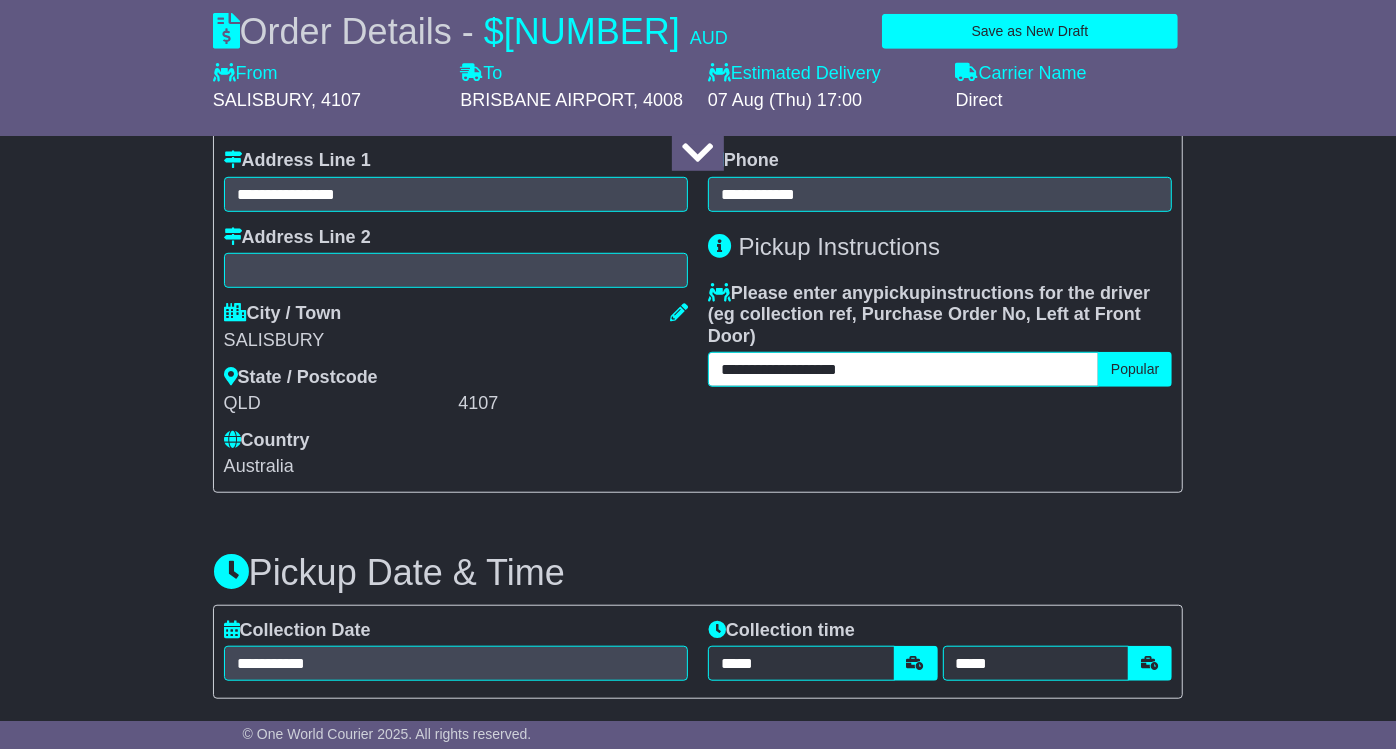 type on "**********" 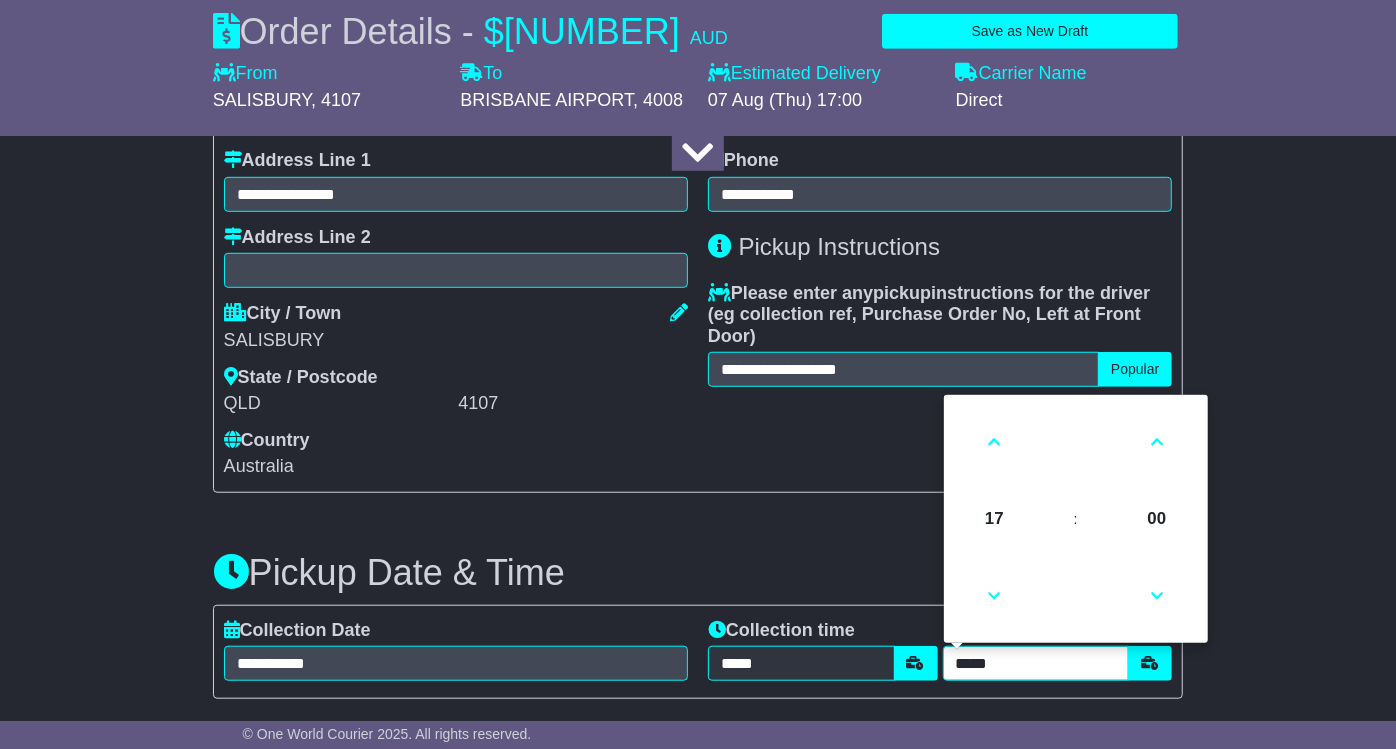 click on "*****" at bounding box center (1036, 663) 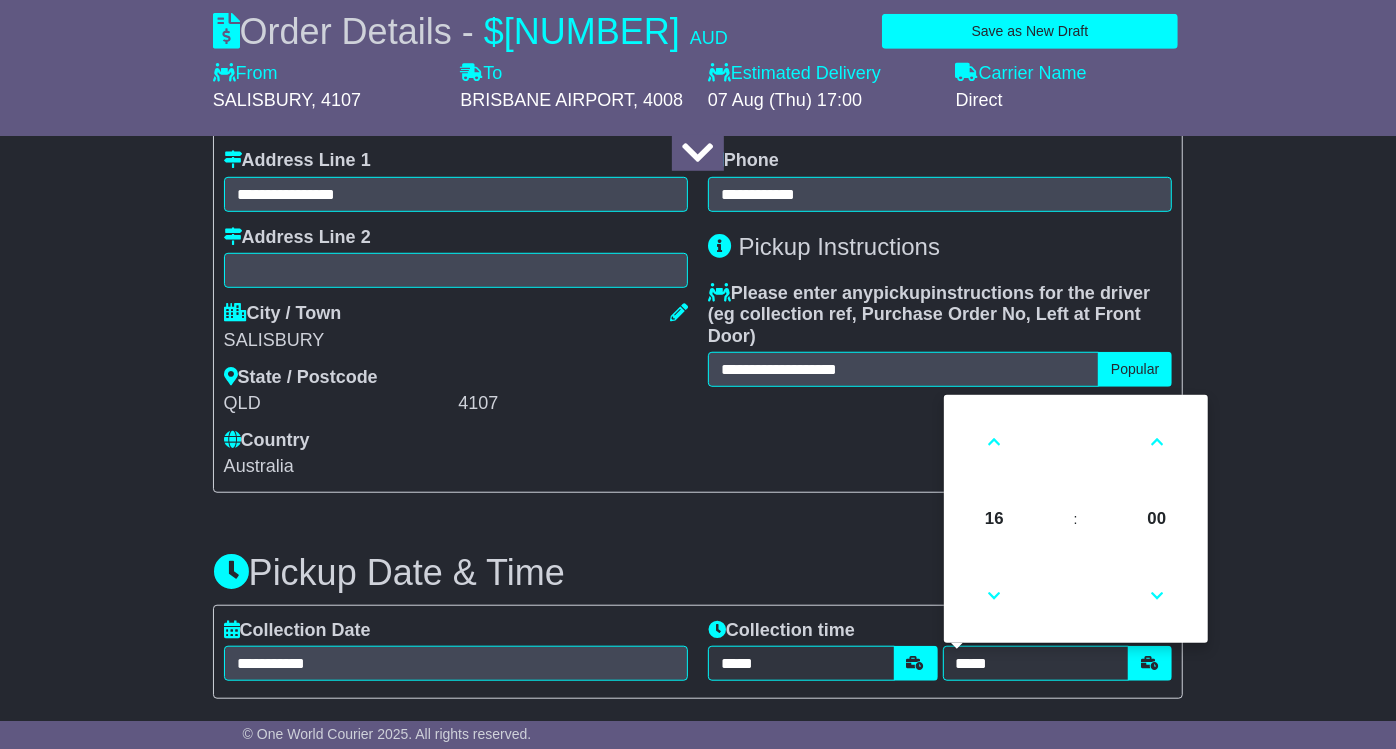 drag, startPoint x: 1265, startPoint y: 674, endPoint x: 1245, endPoint y: 650, distance: 31.241 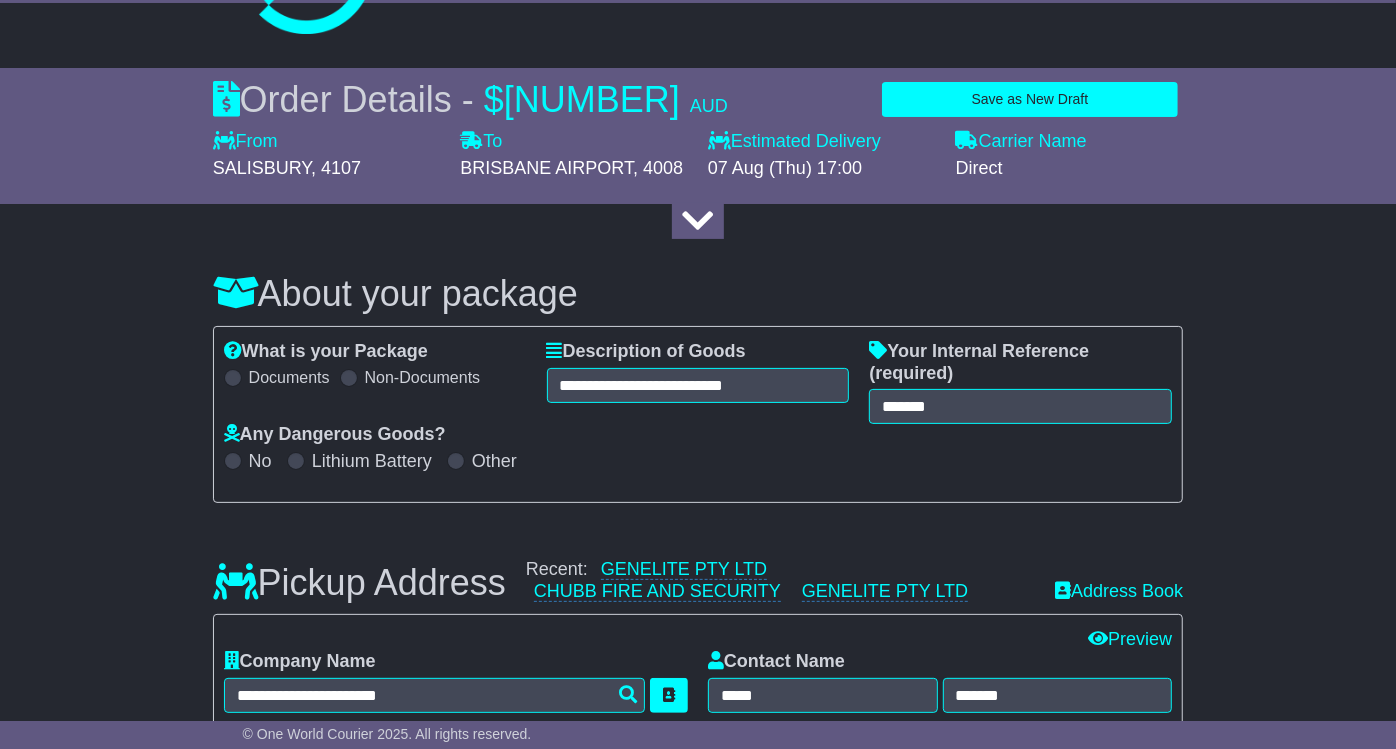 scroll, scrollTop: 99, scrollLeft: 0, axis: vertical 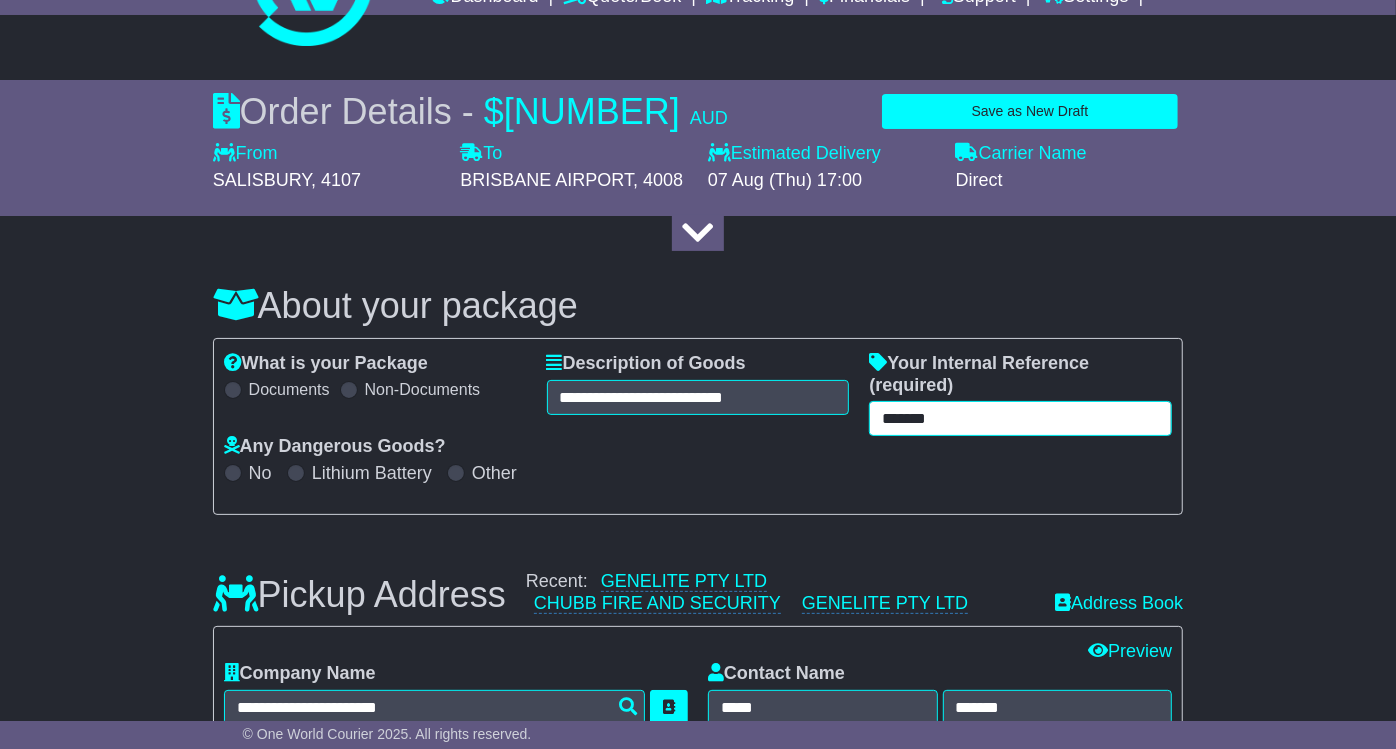 drag, startPoint x: 978, startPoint y: 387, endPoint x: 385, endPoint y: 405, distance: 593.27313 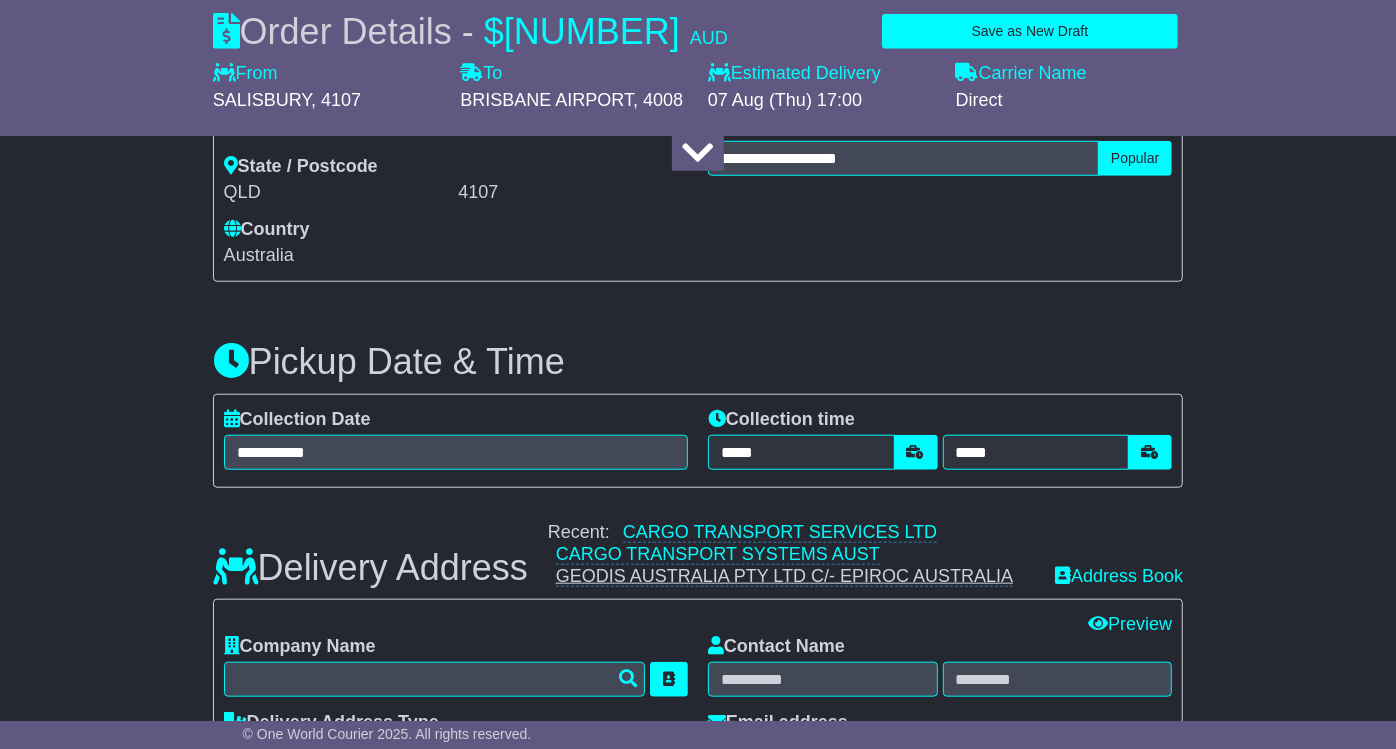 scroll, scrollTop: 1099, scrollLeft: 0, axis: vertical 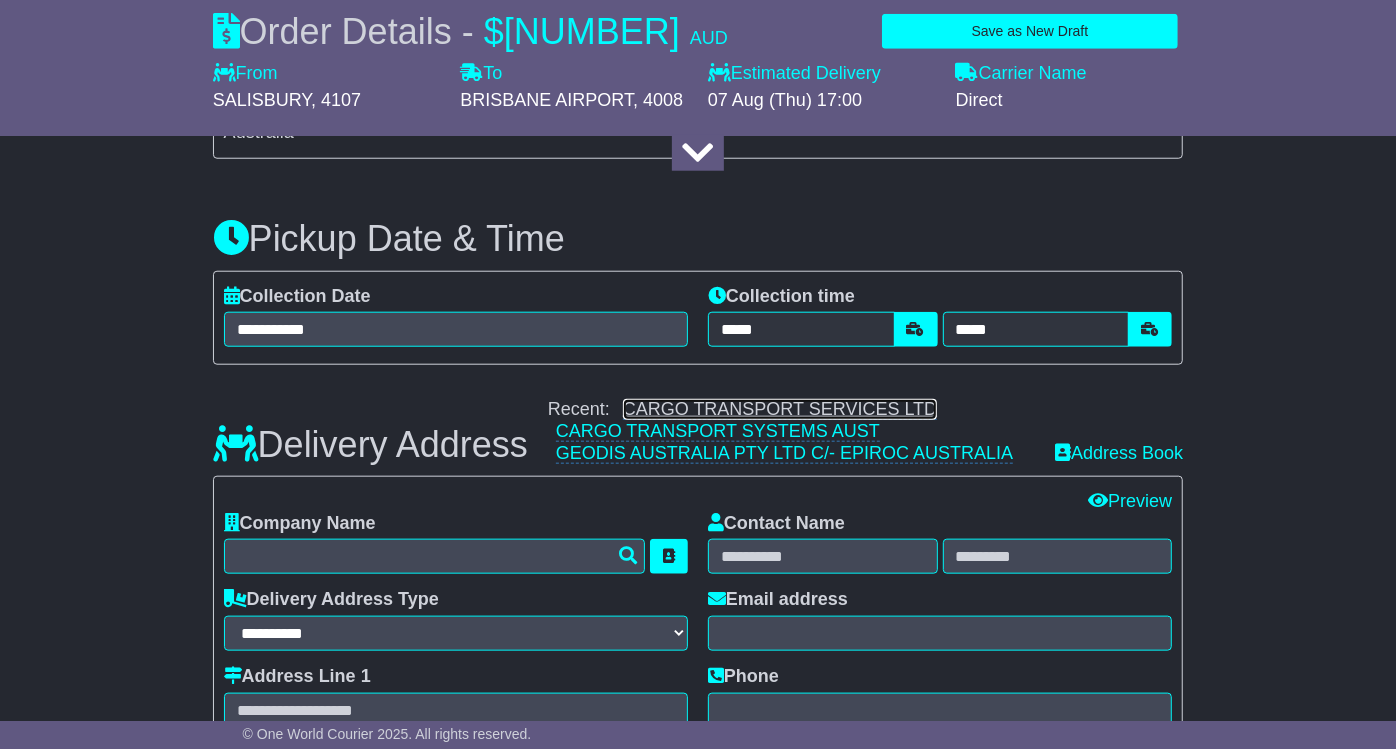 click on "CARGO TRANSPORT SERVICES LTD" at bounding box center [780, 409] 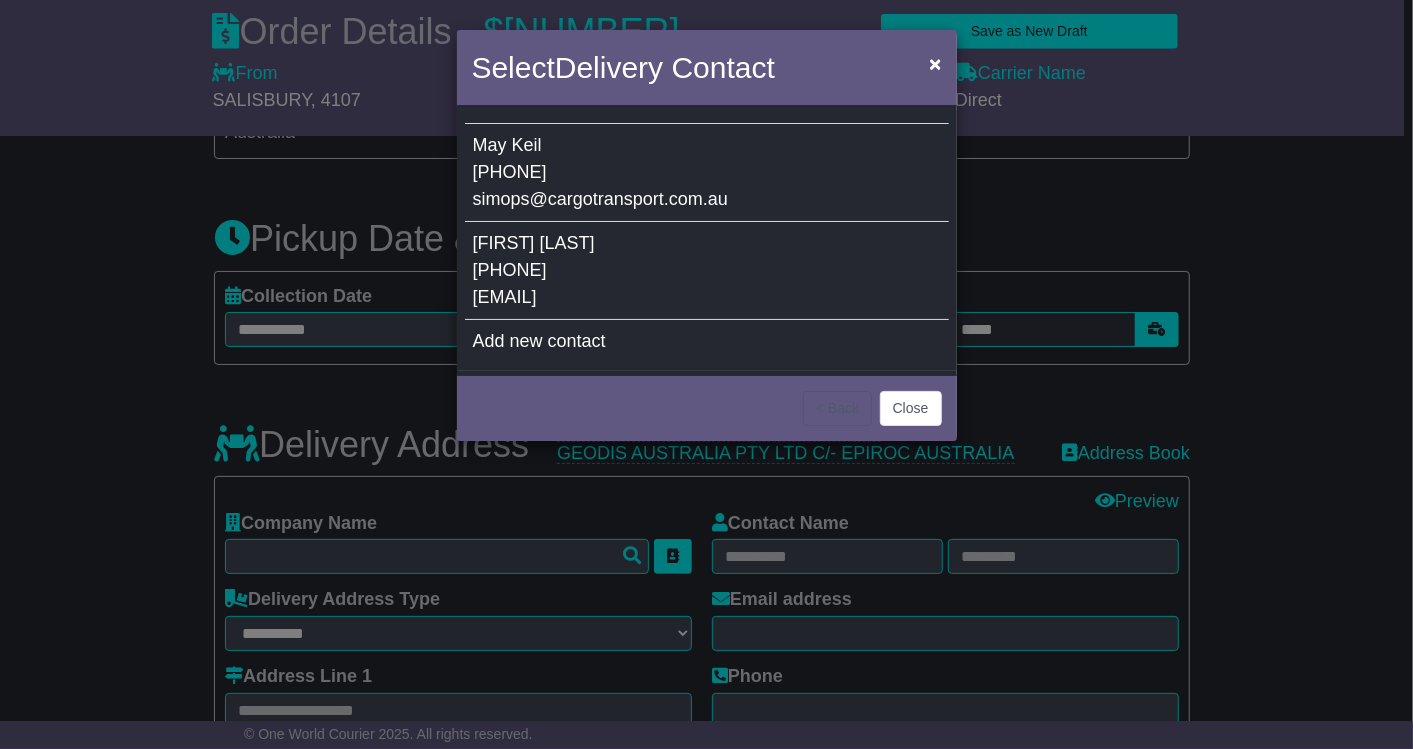 click on "[EMAIL]" at bounding box center [505, 297] 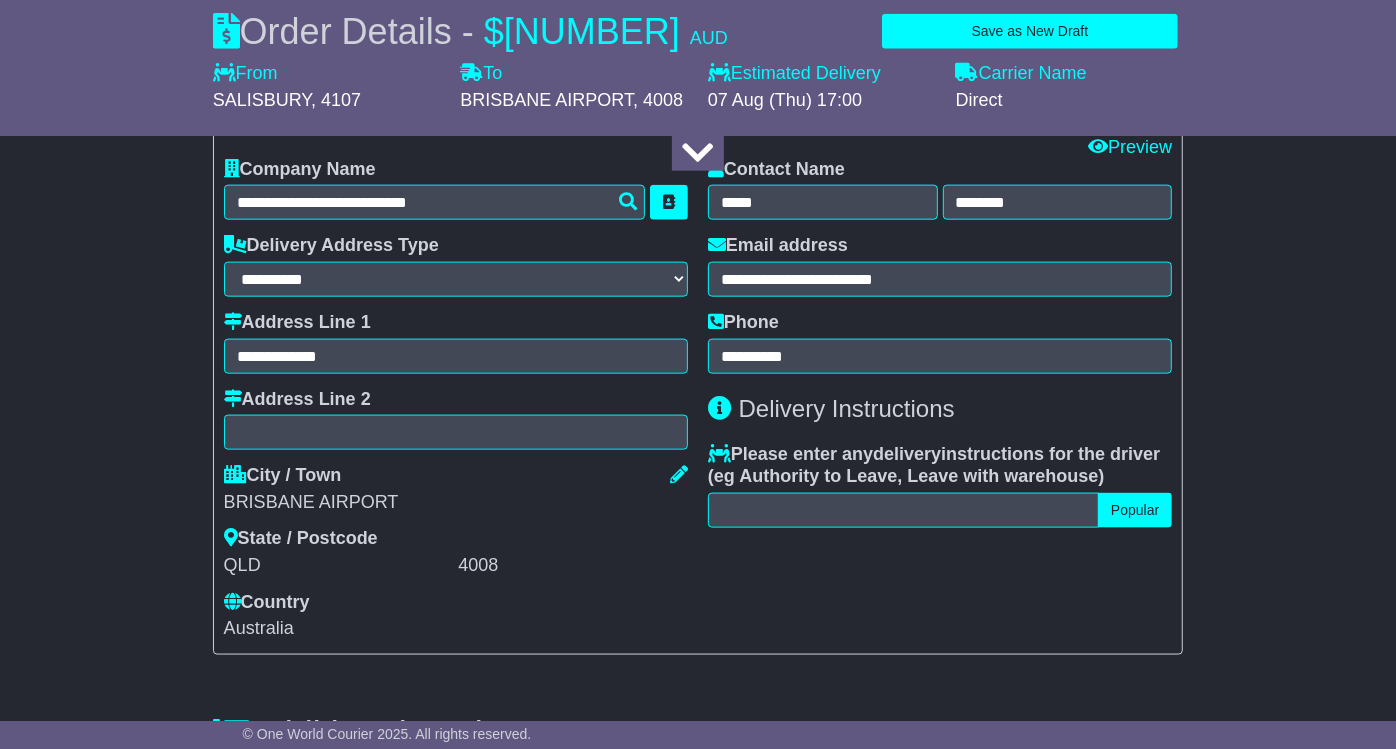 scroll, scrollTop: 1654, scrollLeft: 0, axis: vertical 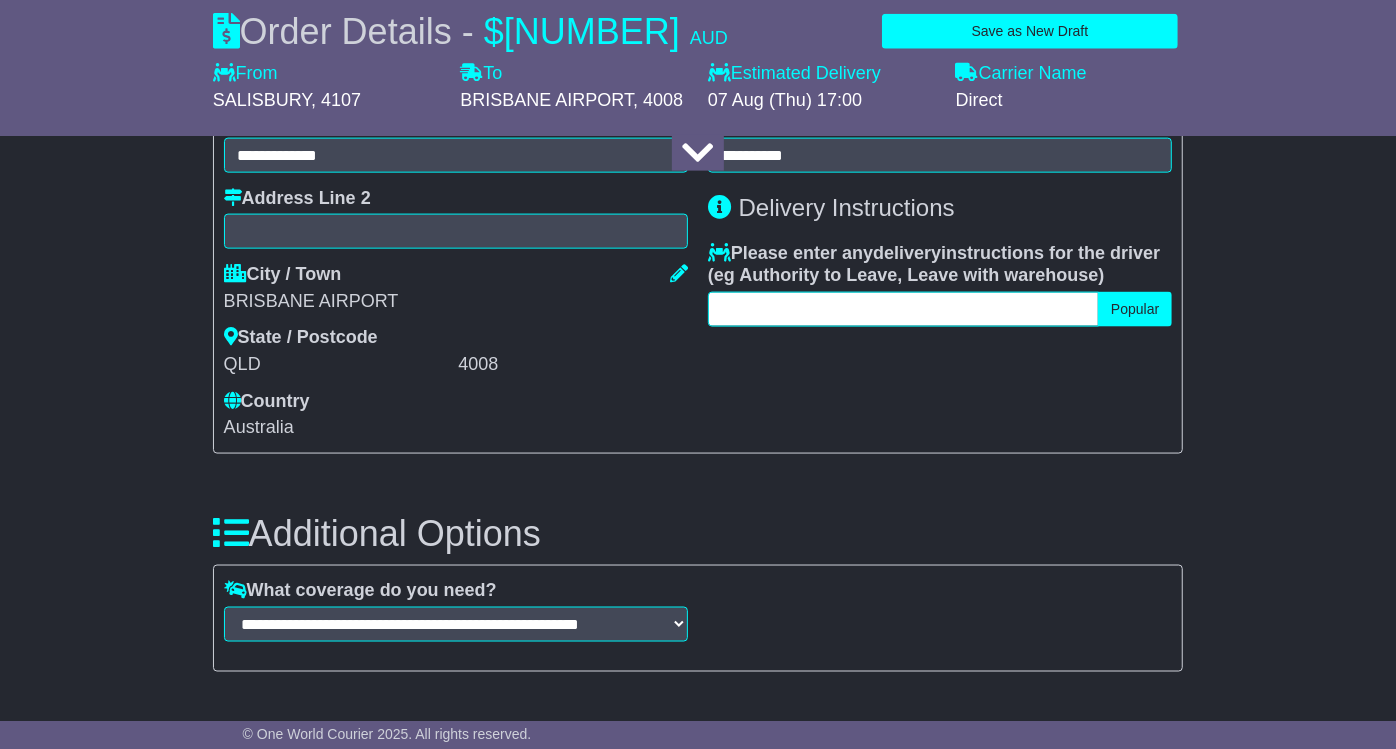 click at bounding box center [903, 309] 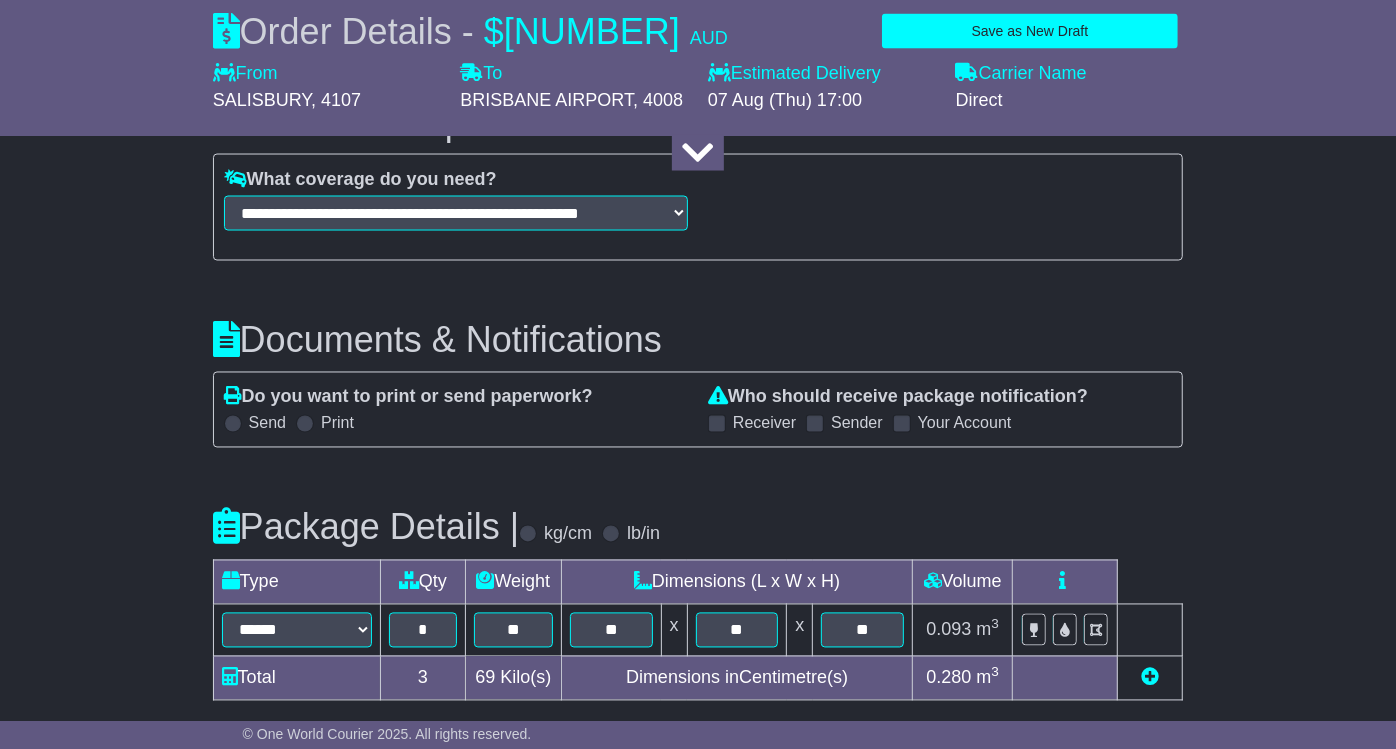 scroll, scrollTop: 2358, scrollLeft: 0, axis: vertical 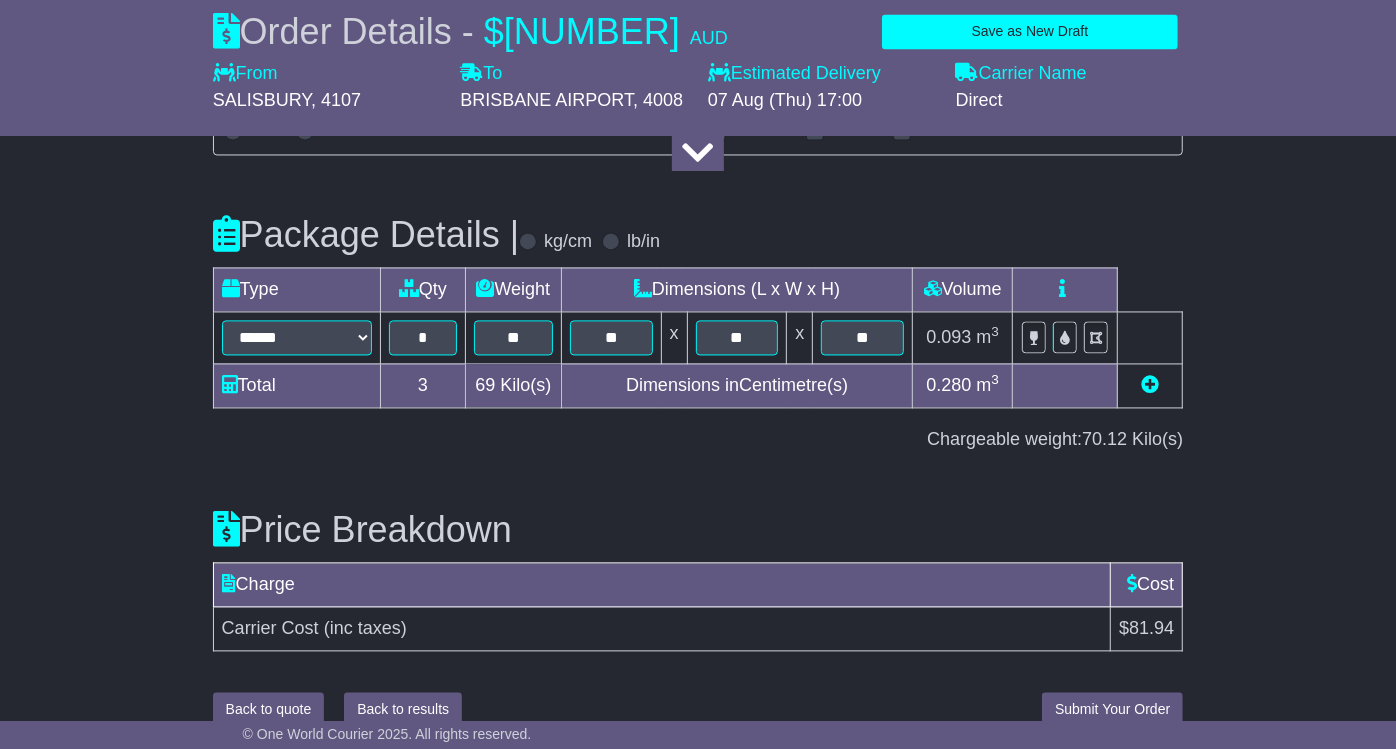 type on "*******" 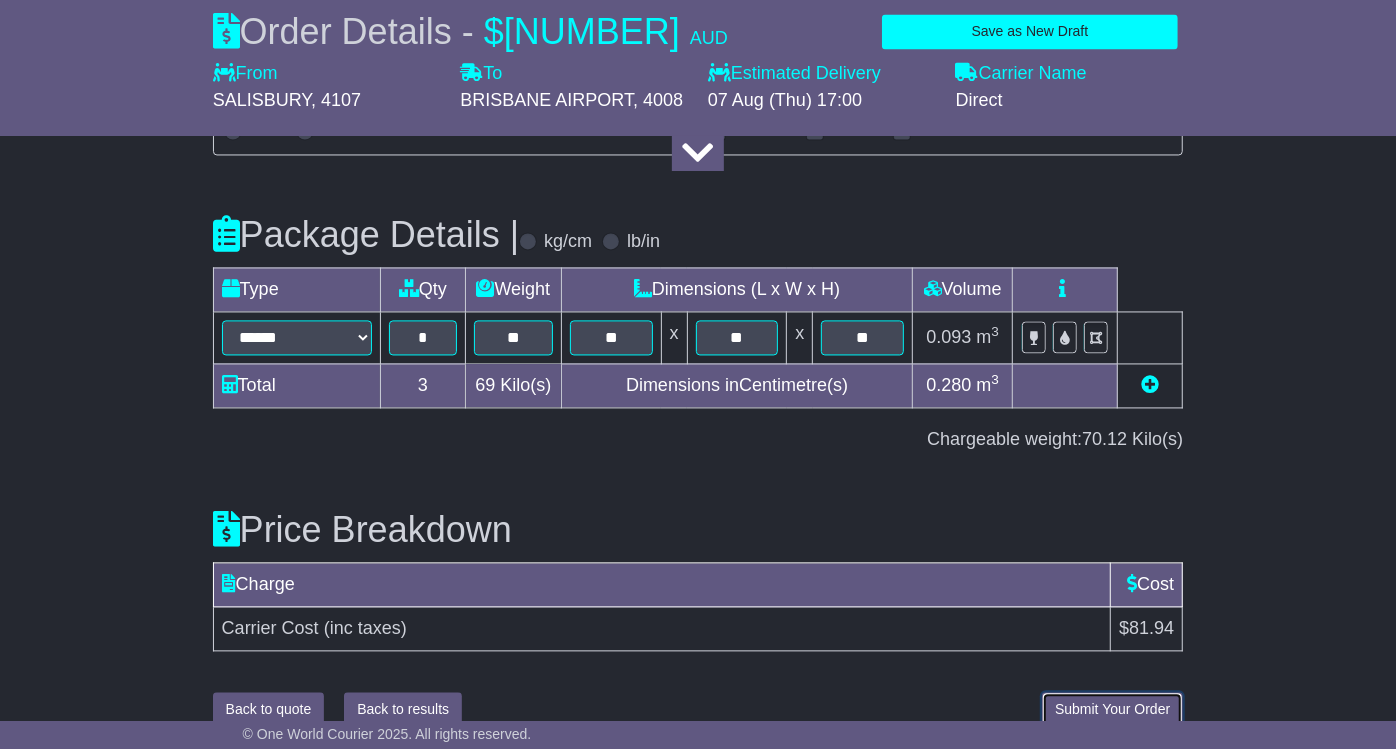 click on "Submit Your Order" at bounding box center (1112, 709) 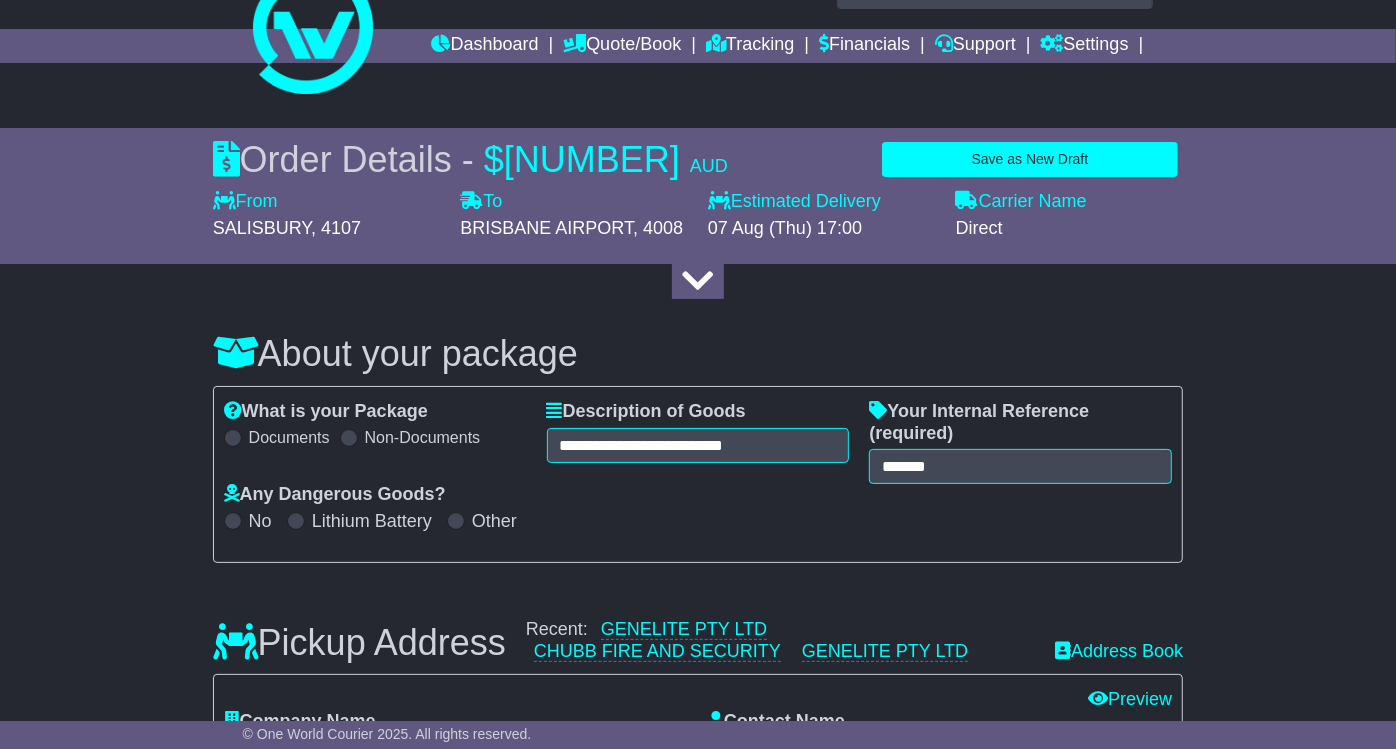 scroll, scrollTop: 0, scrollLeft: 0, axis: both 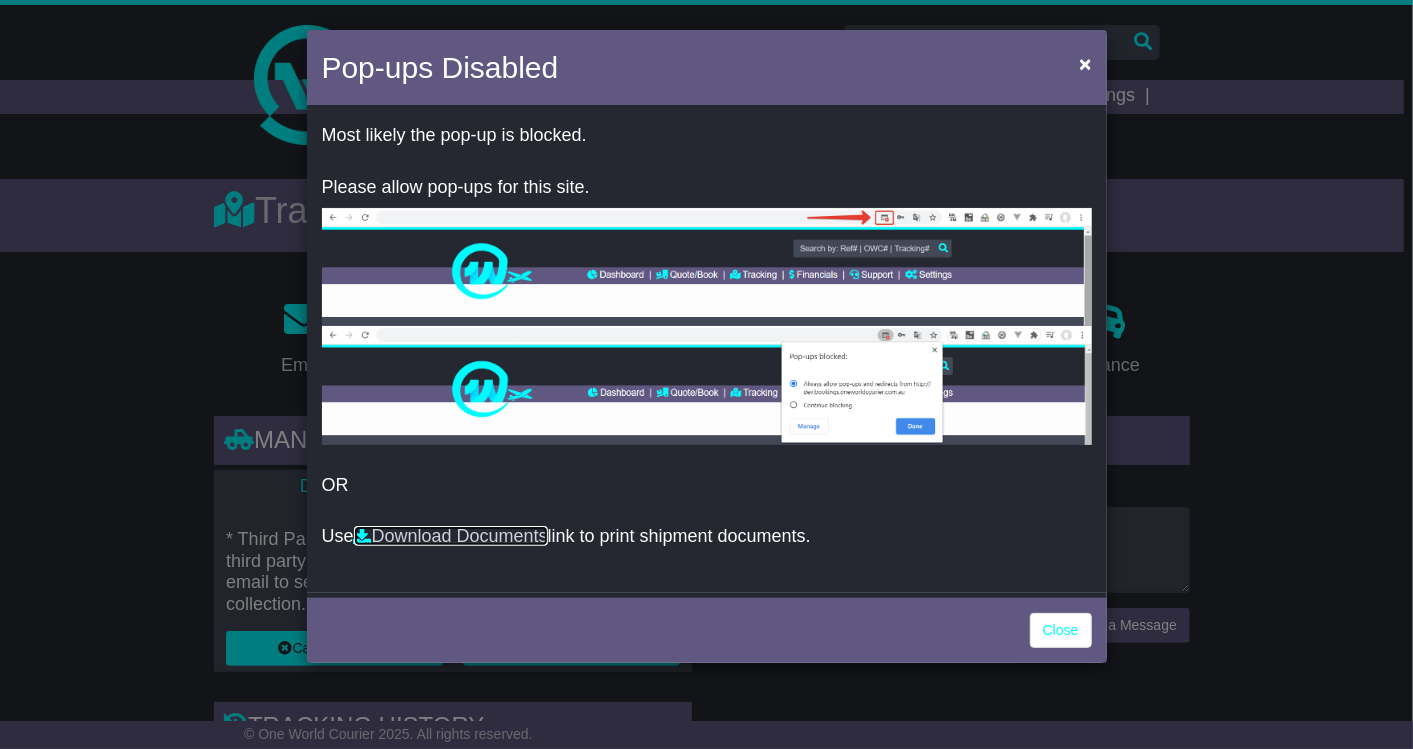 click on "Download Documents" at bounding box center [451, 536] 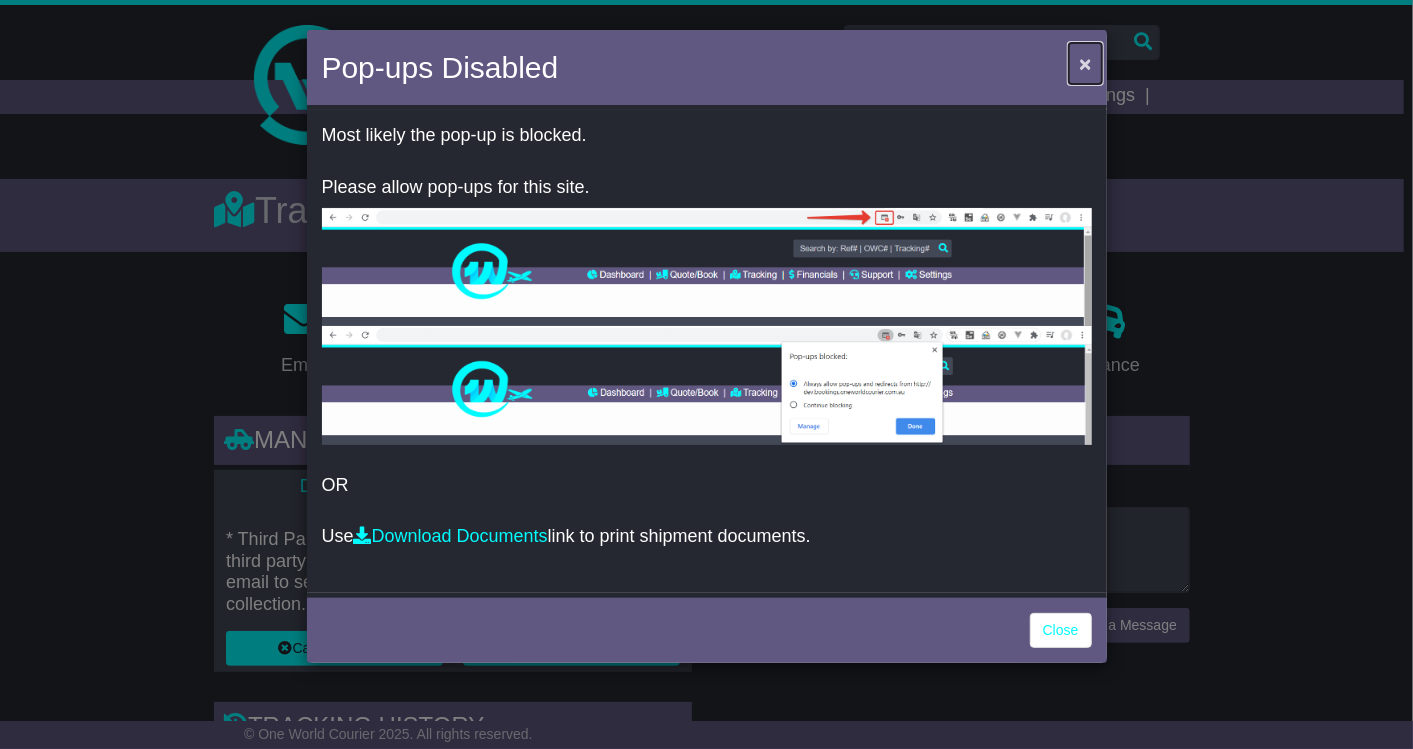 click on "×" at bounding box center [1085, 63] 